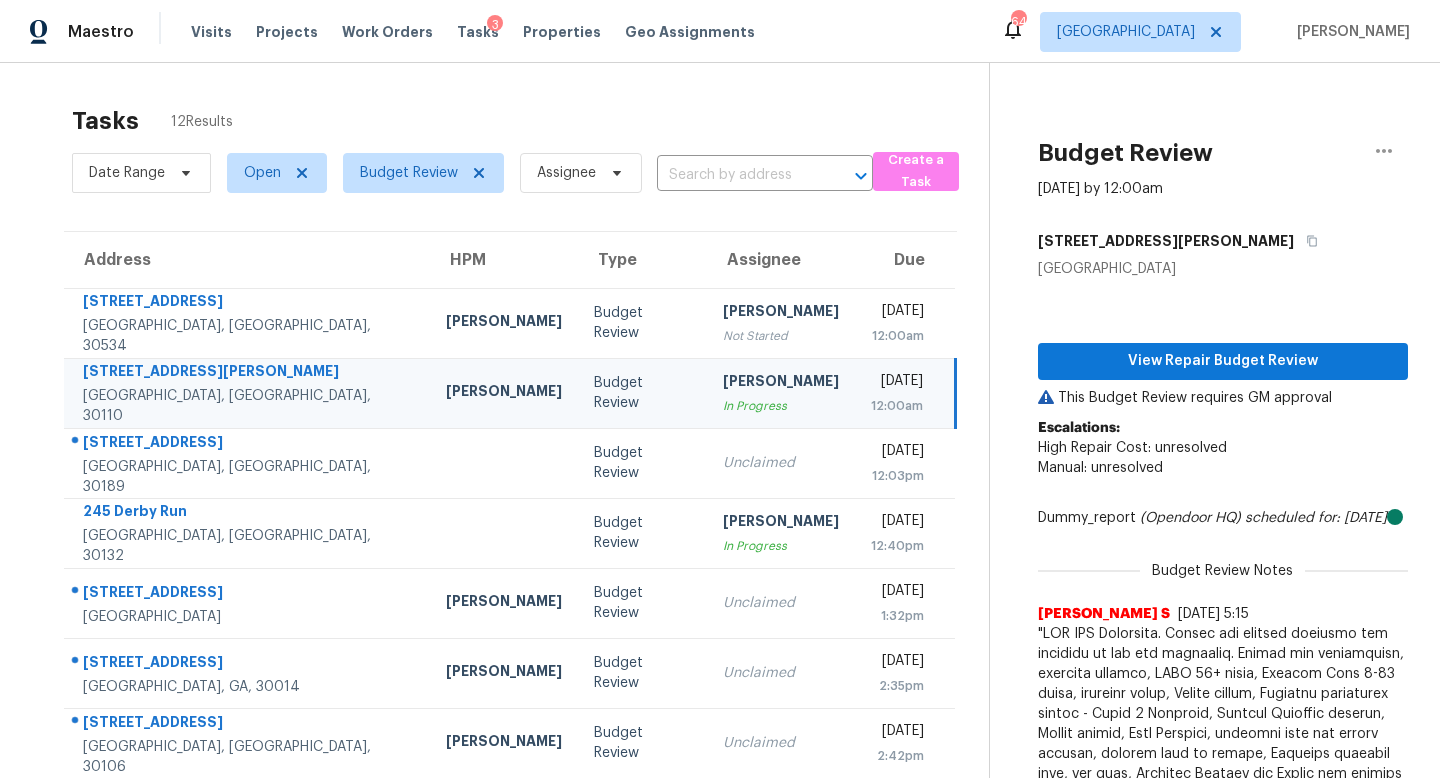 scroll, scrollTop: 0, scrollLeft: 0, axis: both 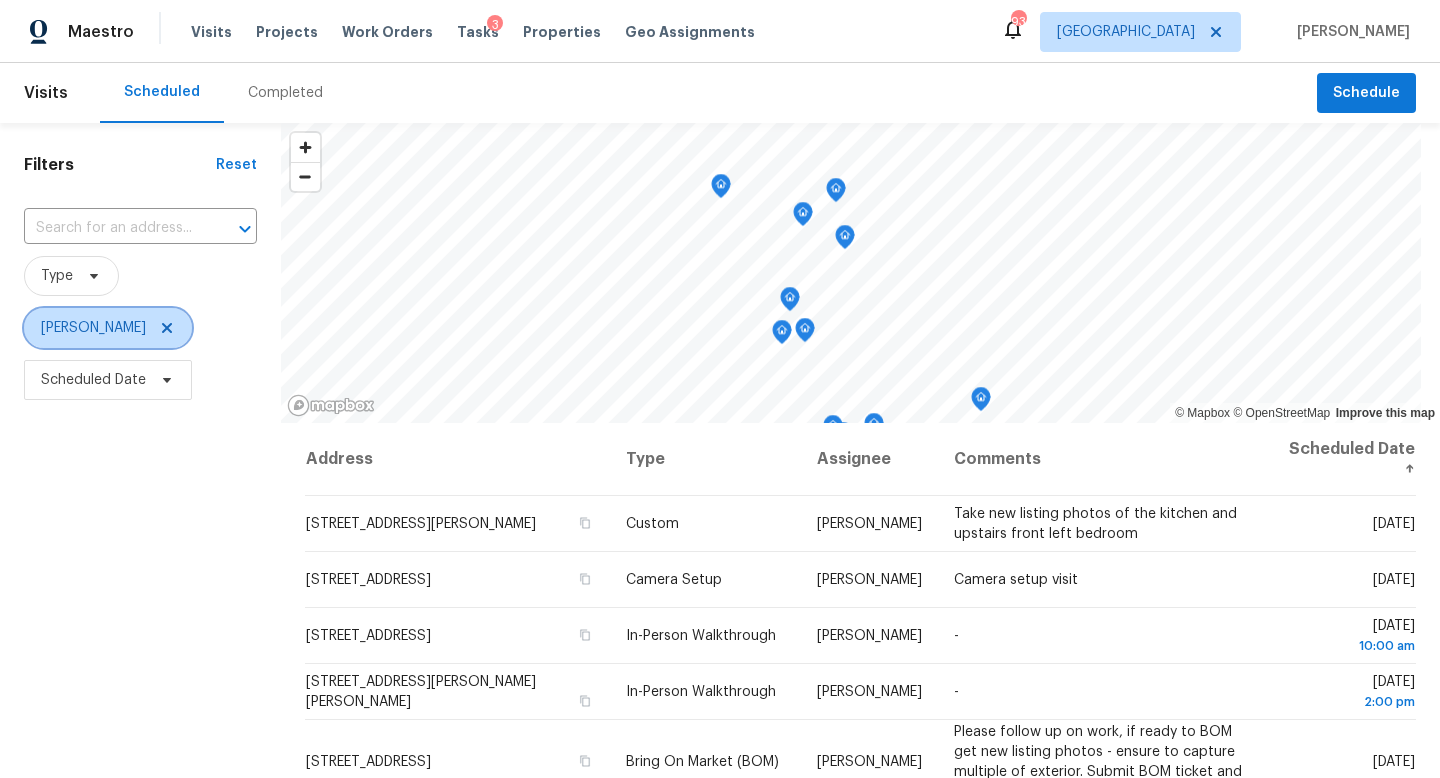click 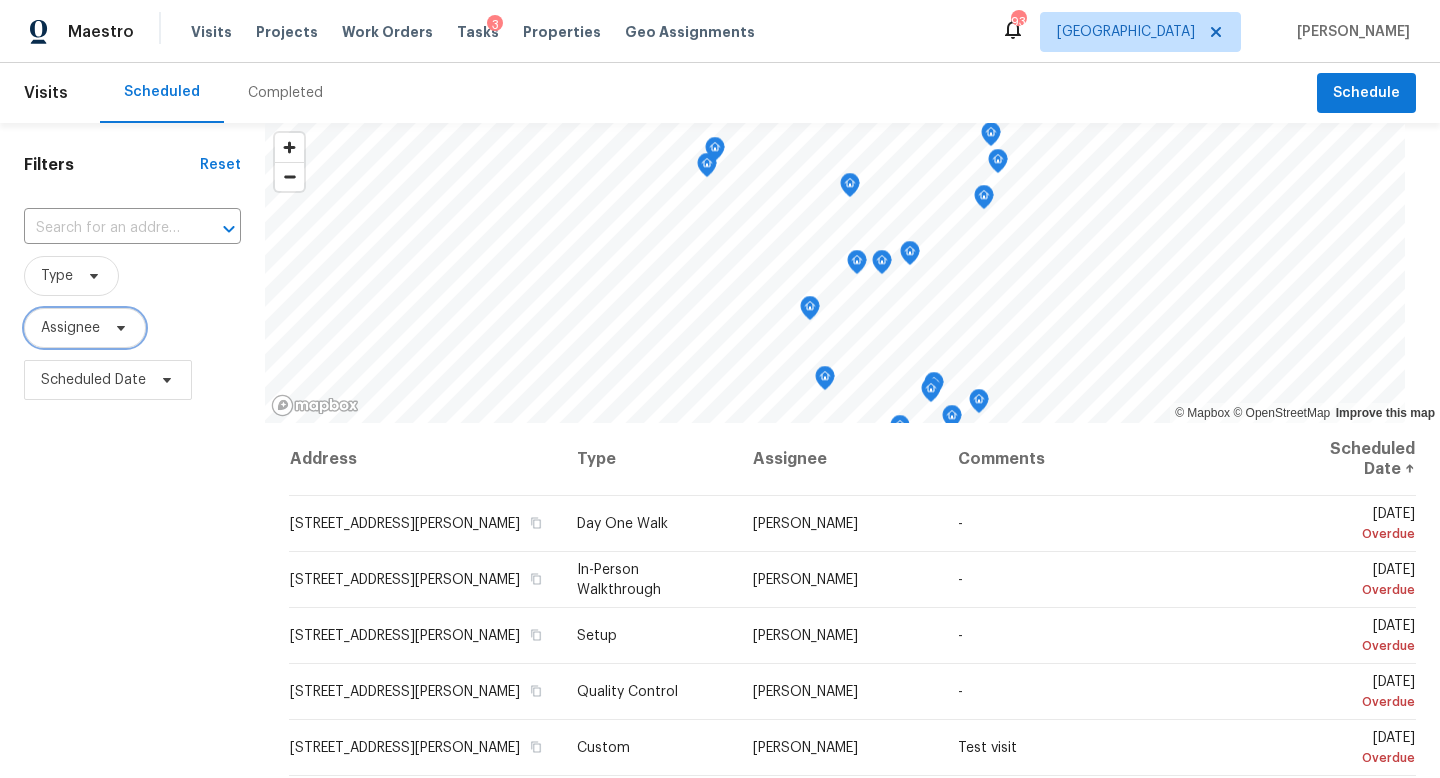 click on "Assignee" at bounding box center (70, 328) 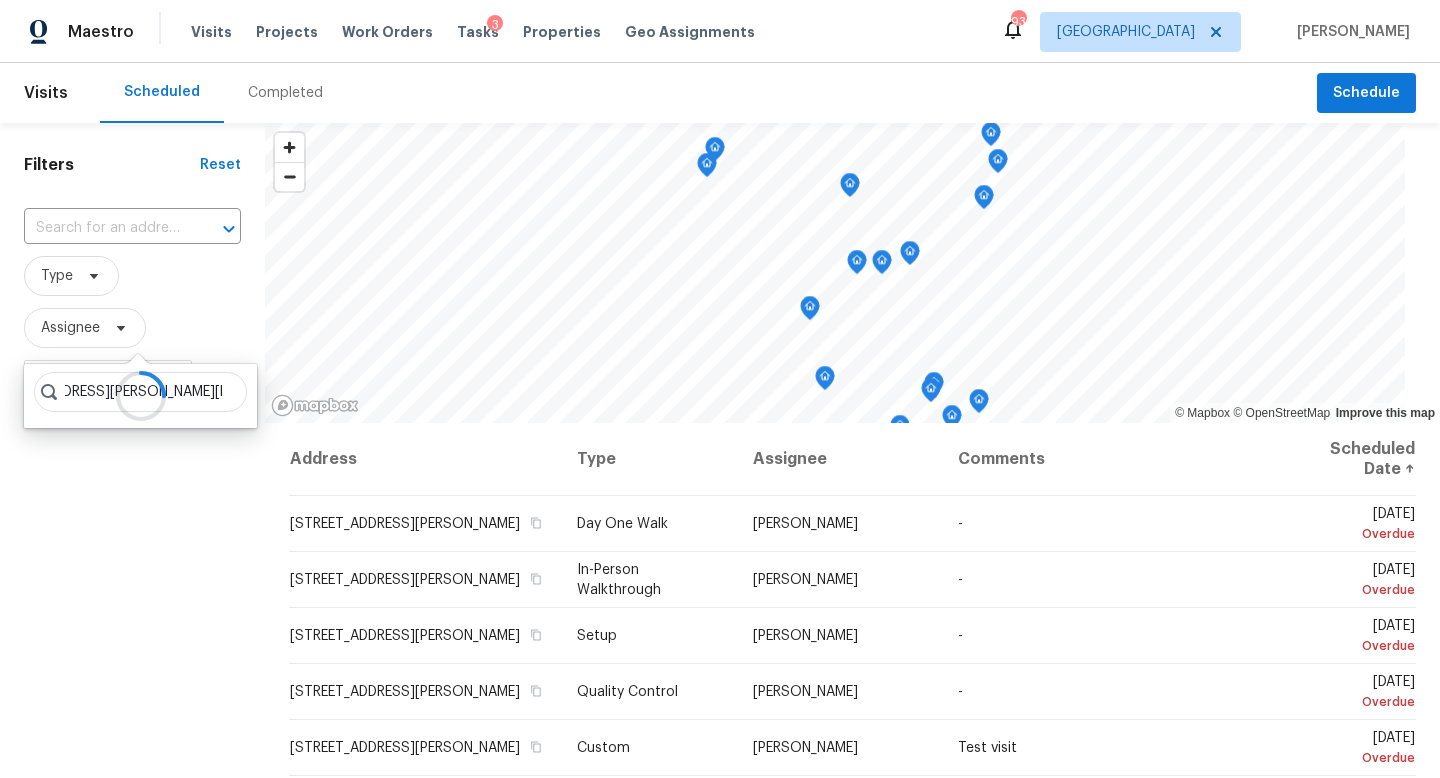 scroll, scrollTop: 0, scrollLeft: 0, axis: both 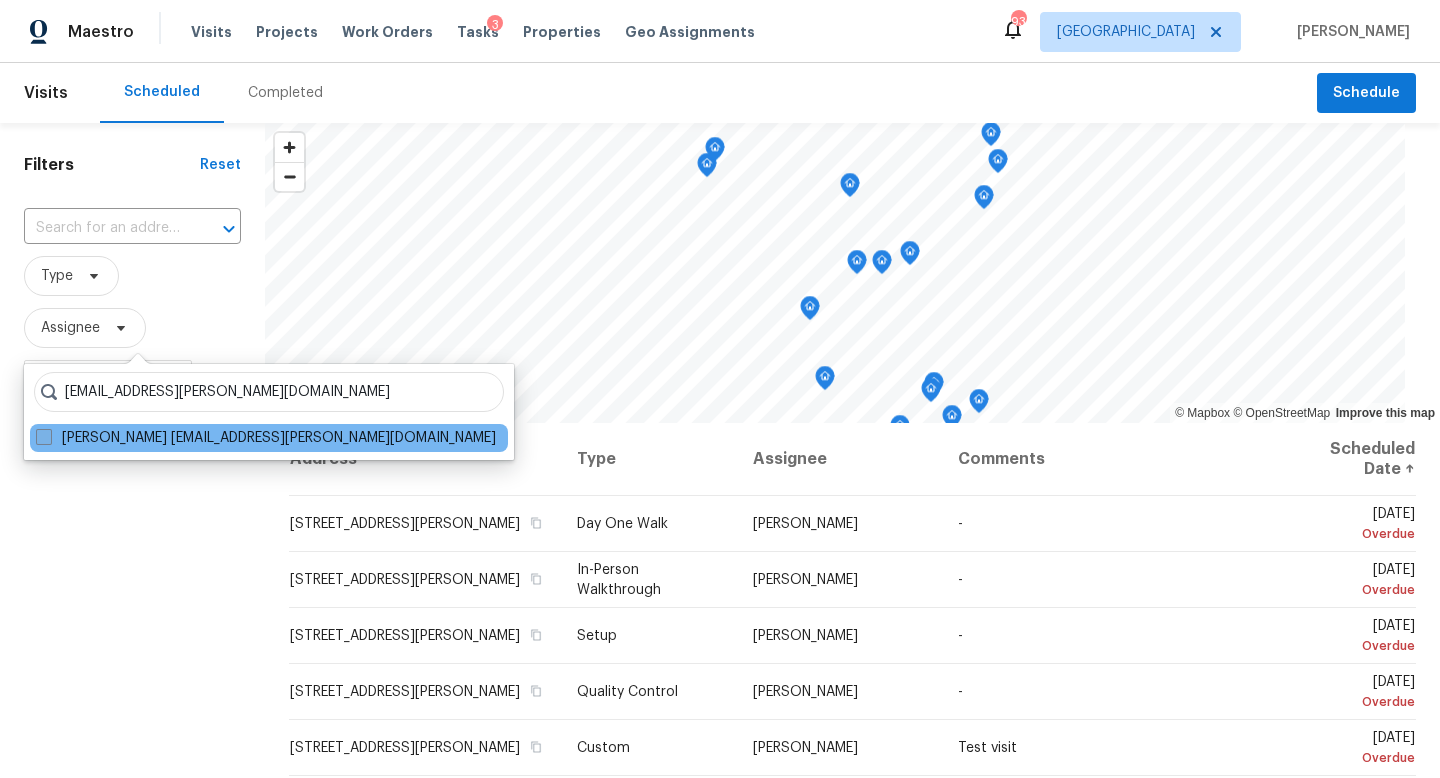 type on "jaydon.entrekin@opendoor.com" 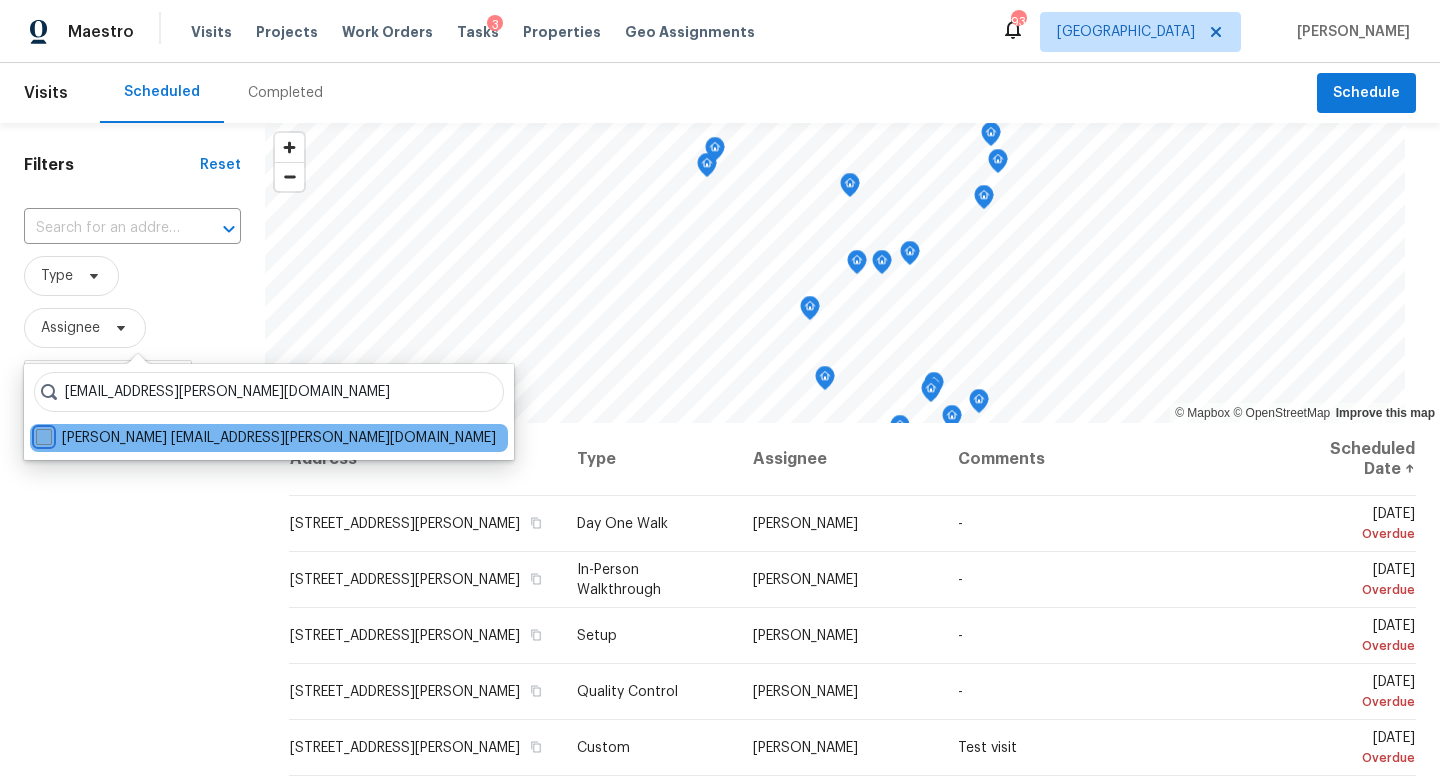 click on "Jaydon Entrekin
jaydon.entrekin@opendoor.com" at bounding box center [42, 434] 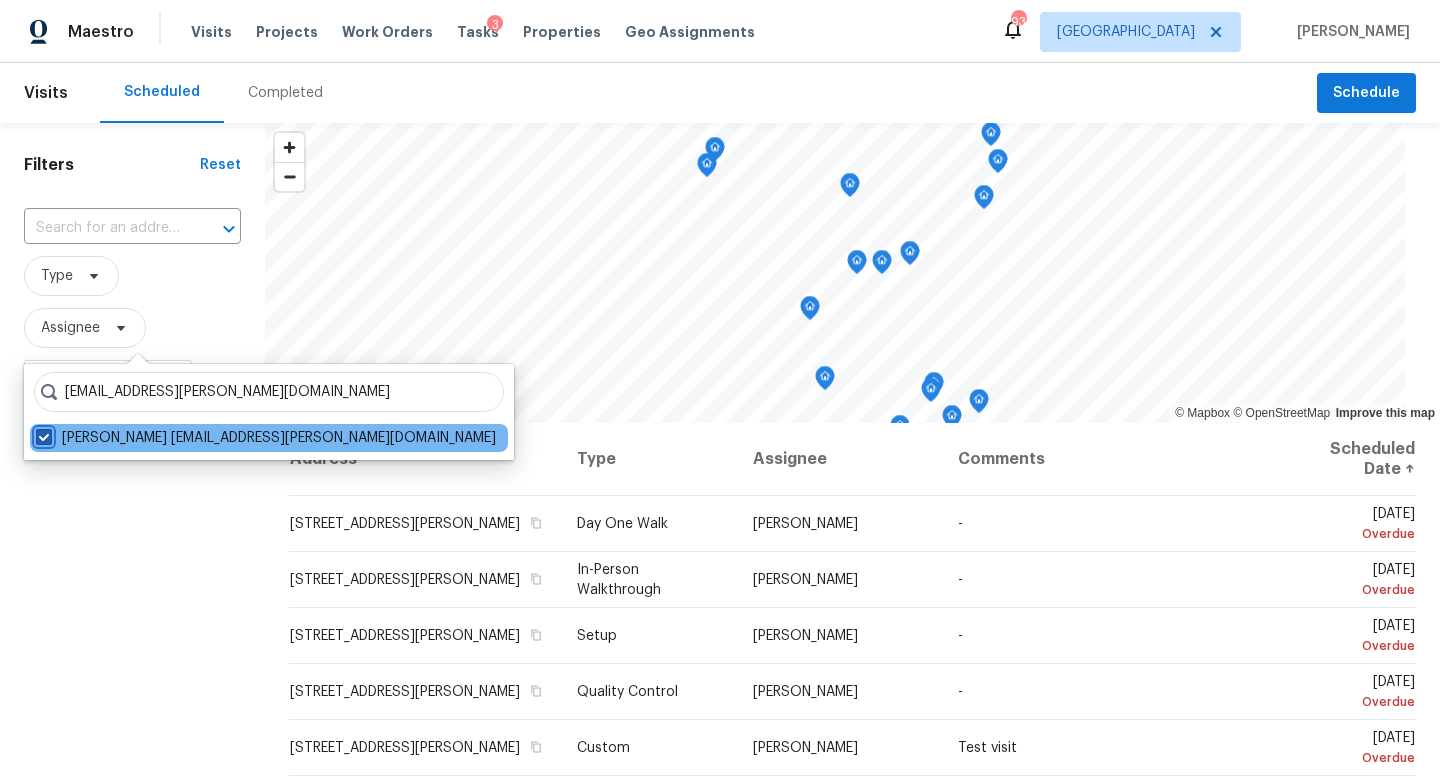 checkbox on "true" 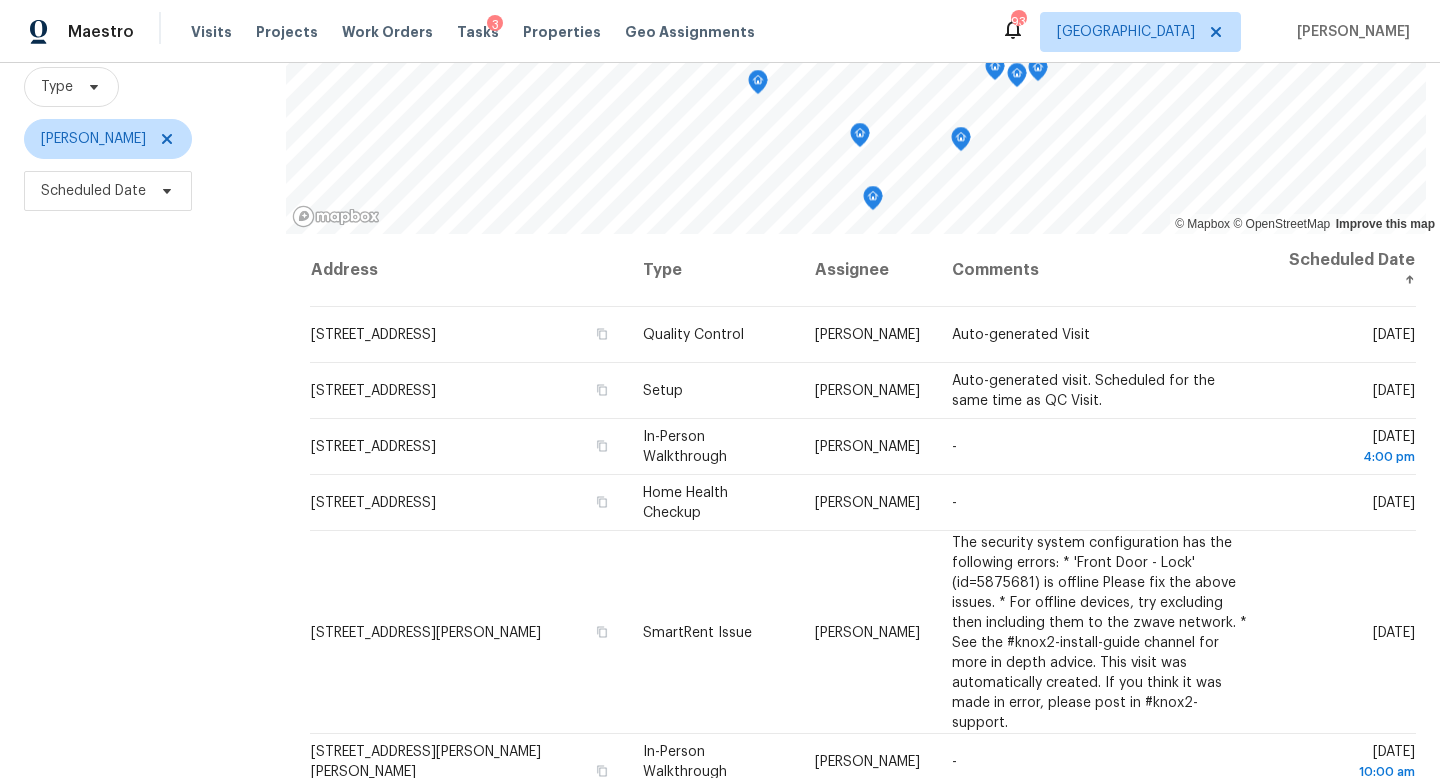 scroll, scrollTop: 191, scrollLeft: 0, axis: vertical 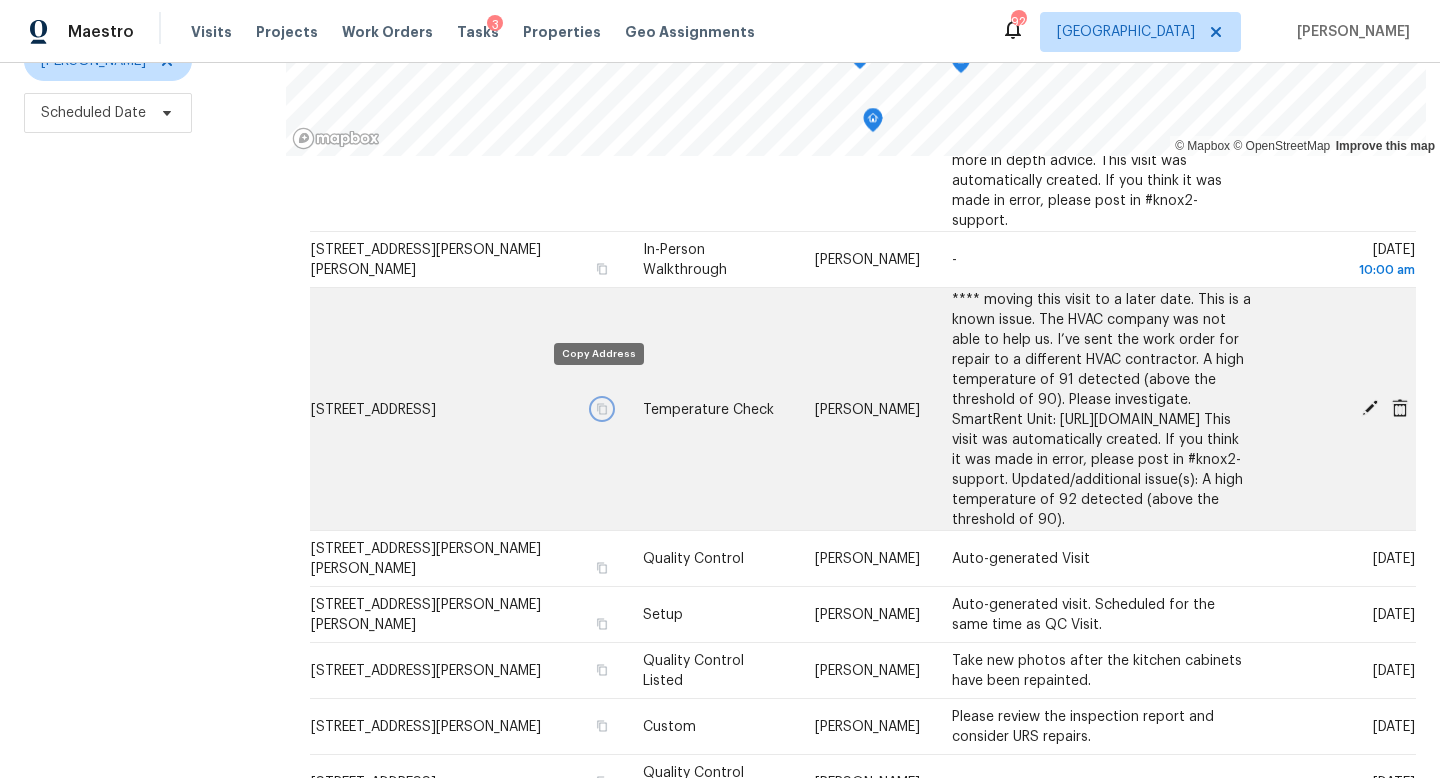 click 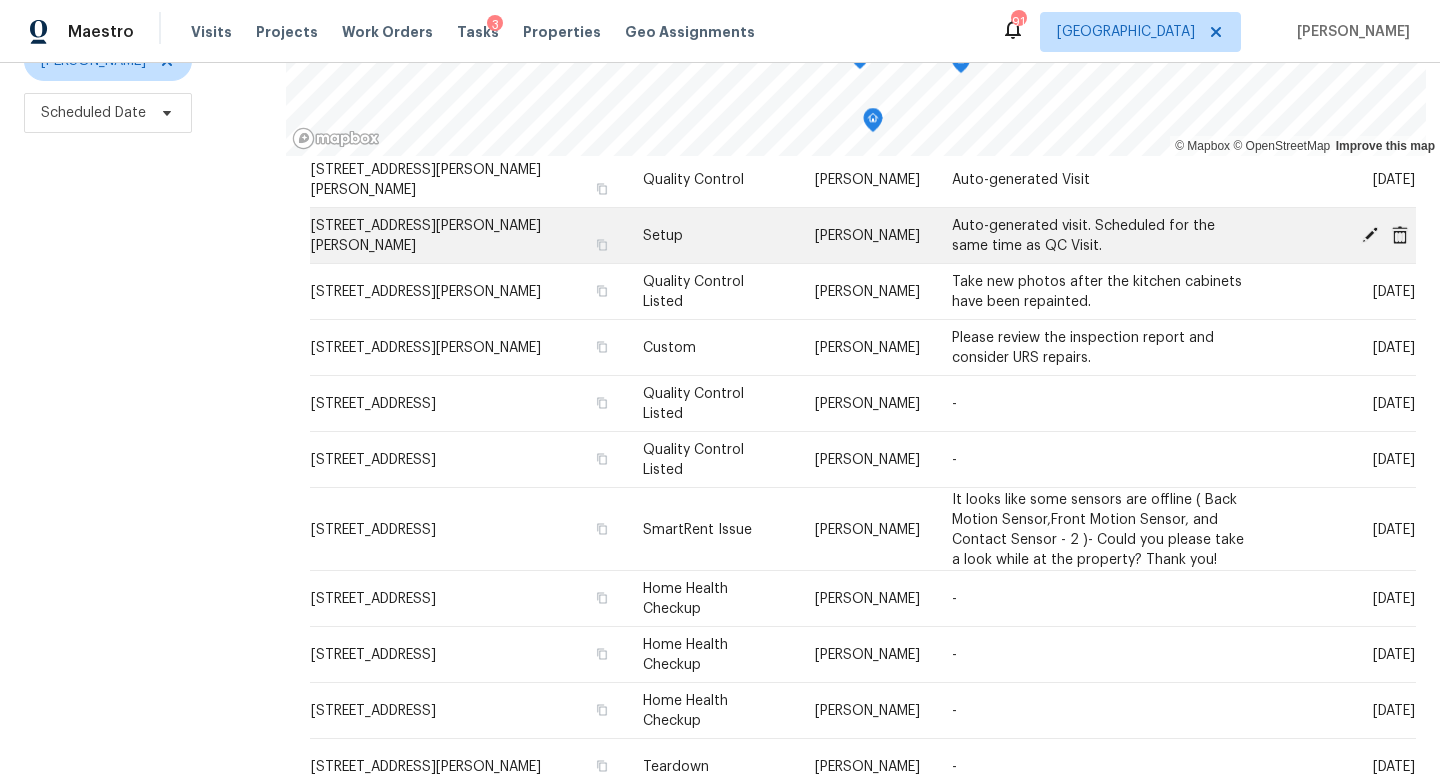 scroll, scrollTop: 805, scrollLeft: 0, axis: vertical 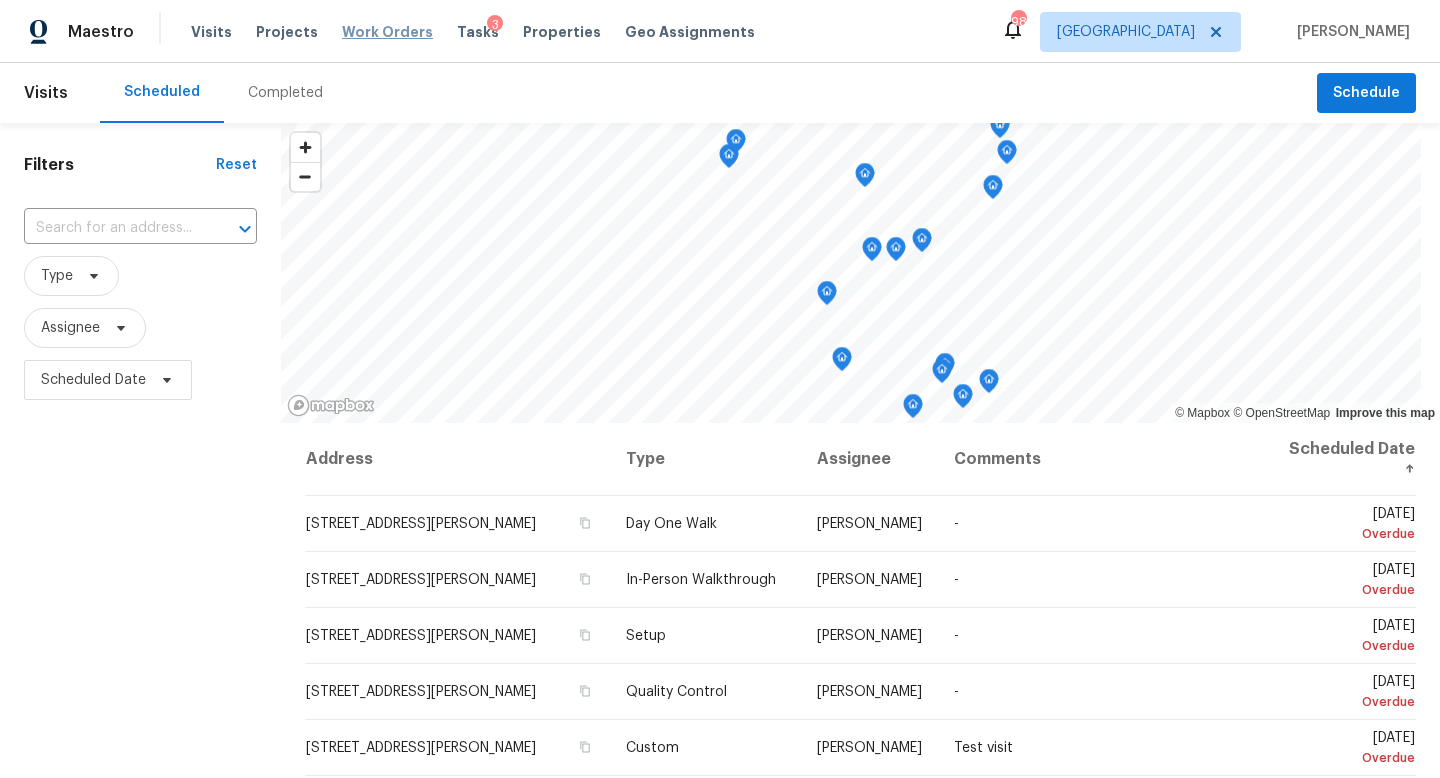 click on "Work Orders" at bounding box center (387, 32) 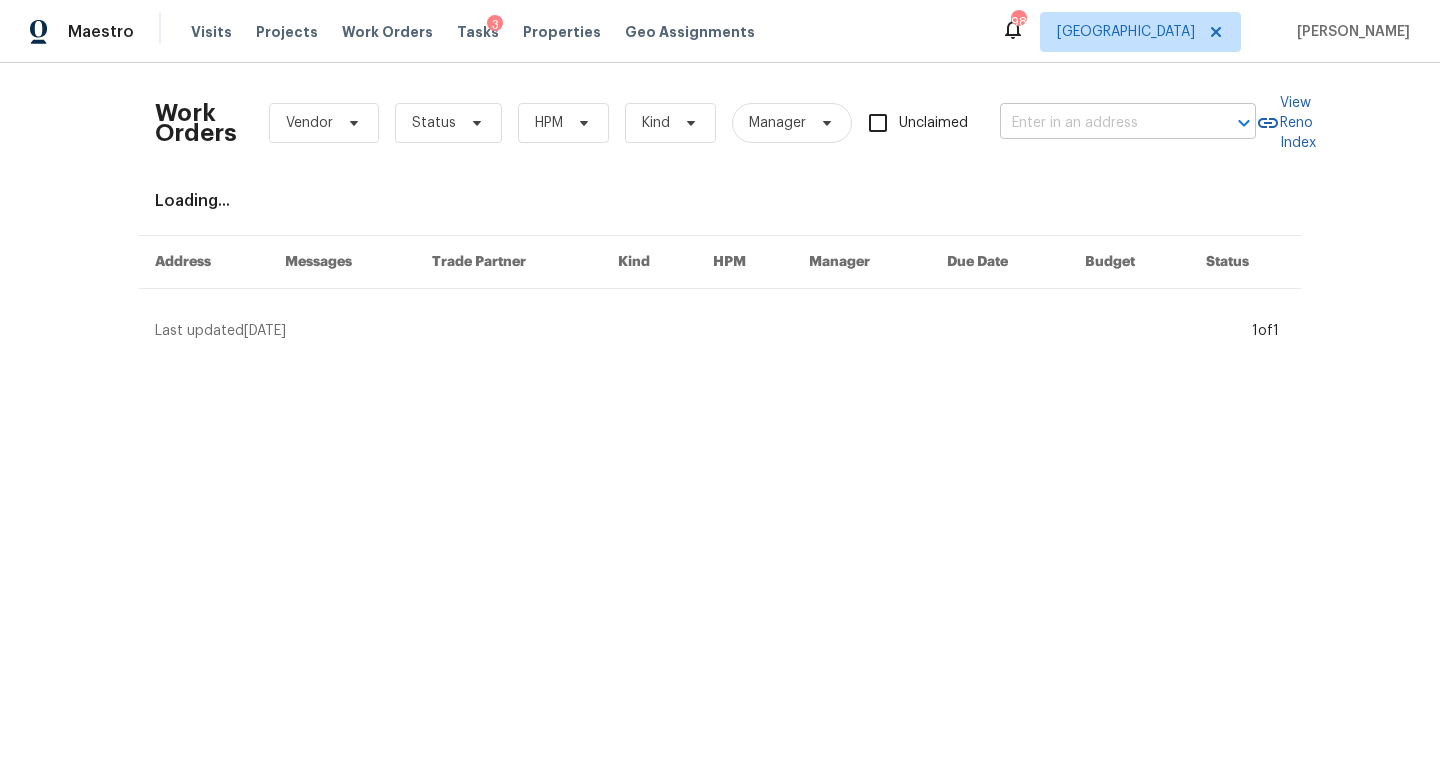 click at bounding box center [1100, 123] 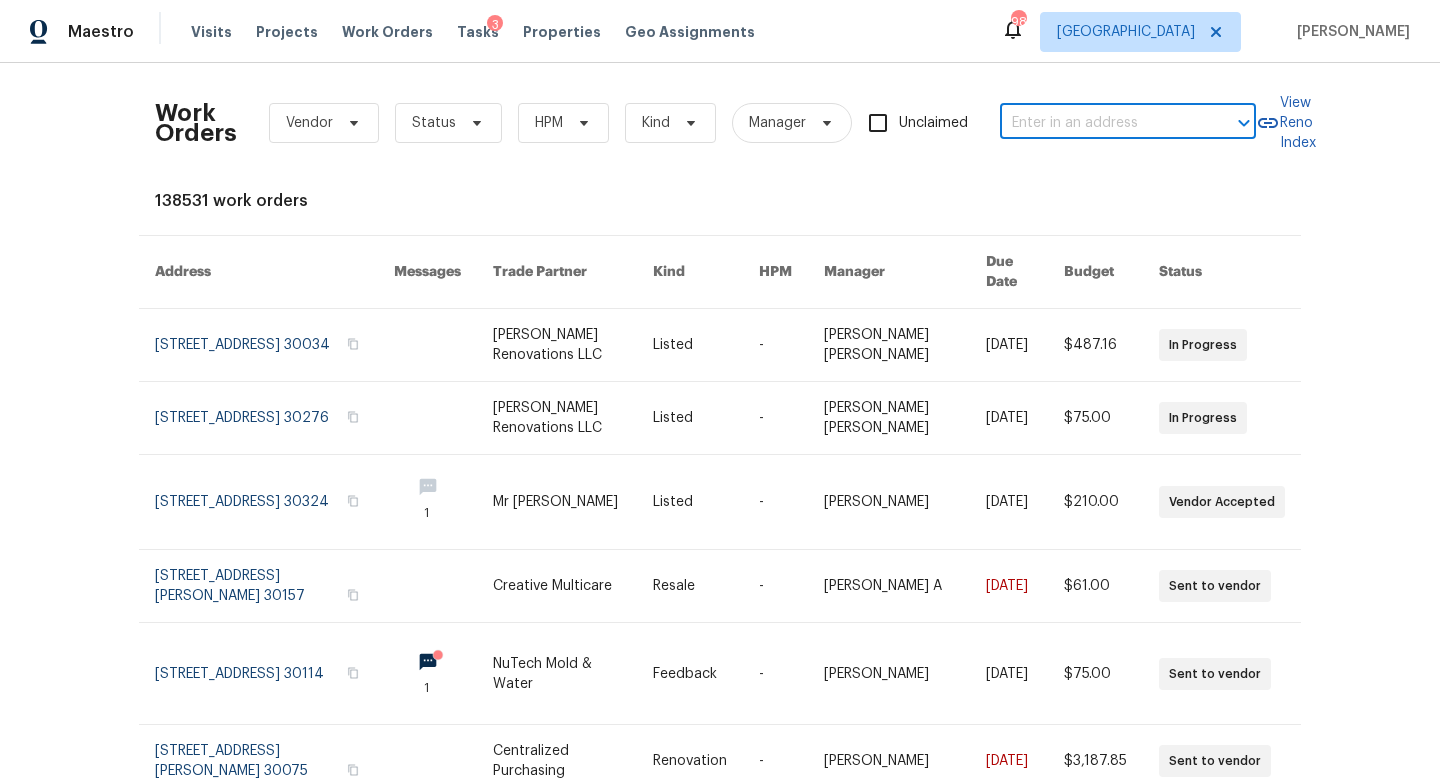 paste on "[STREET_ADDRESS]" 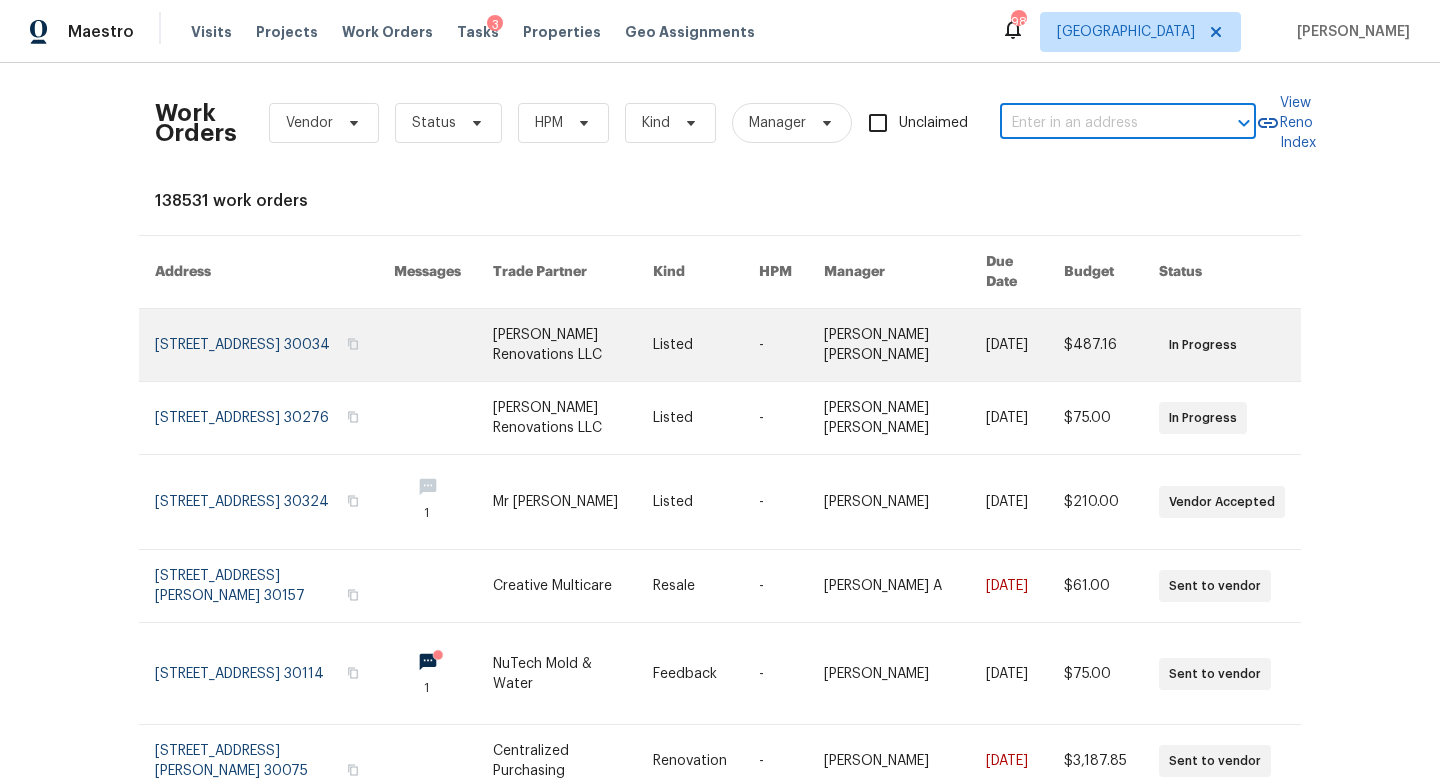 type on "[STREET_ADDRESS]" 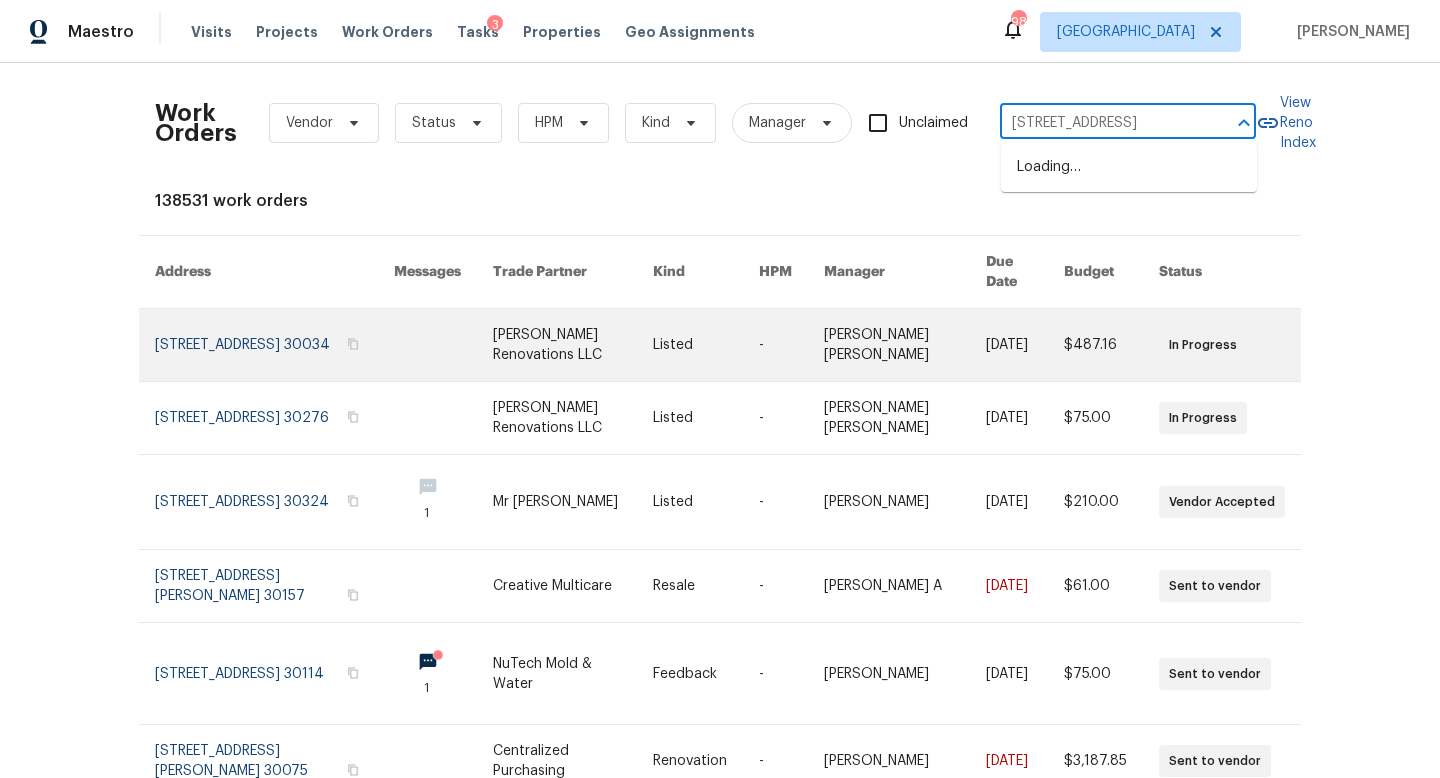 scroll, scrollTop: 0, scrollLeft: 54, axis: horizontal 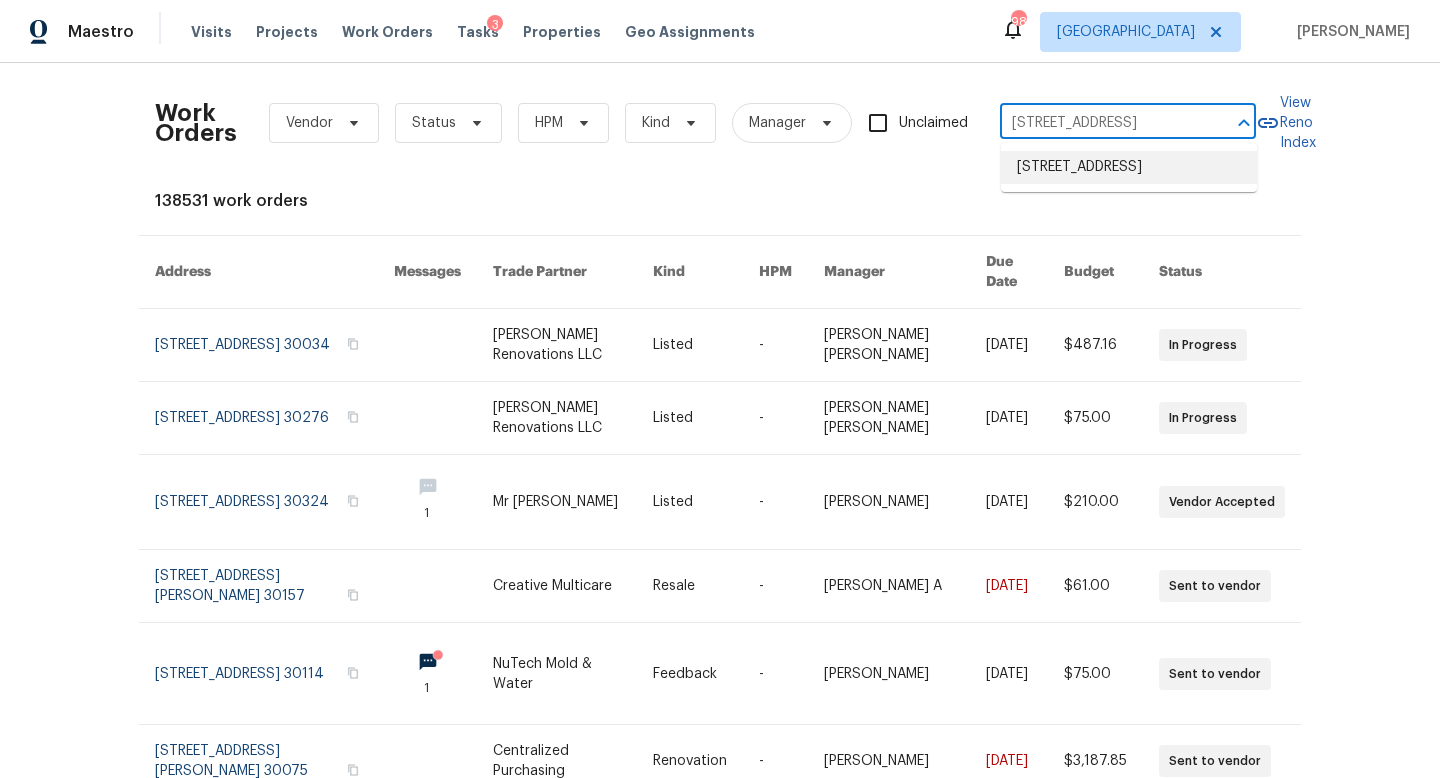 click on "[STREET_ADDRESS]" at bounding box center (1129, 167) 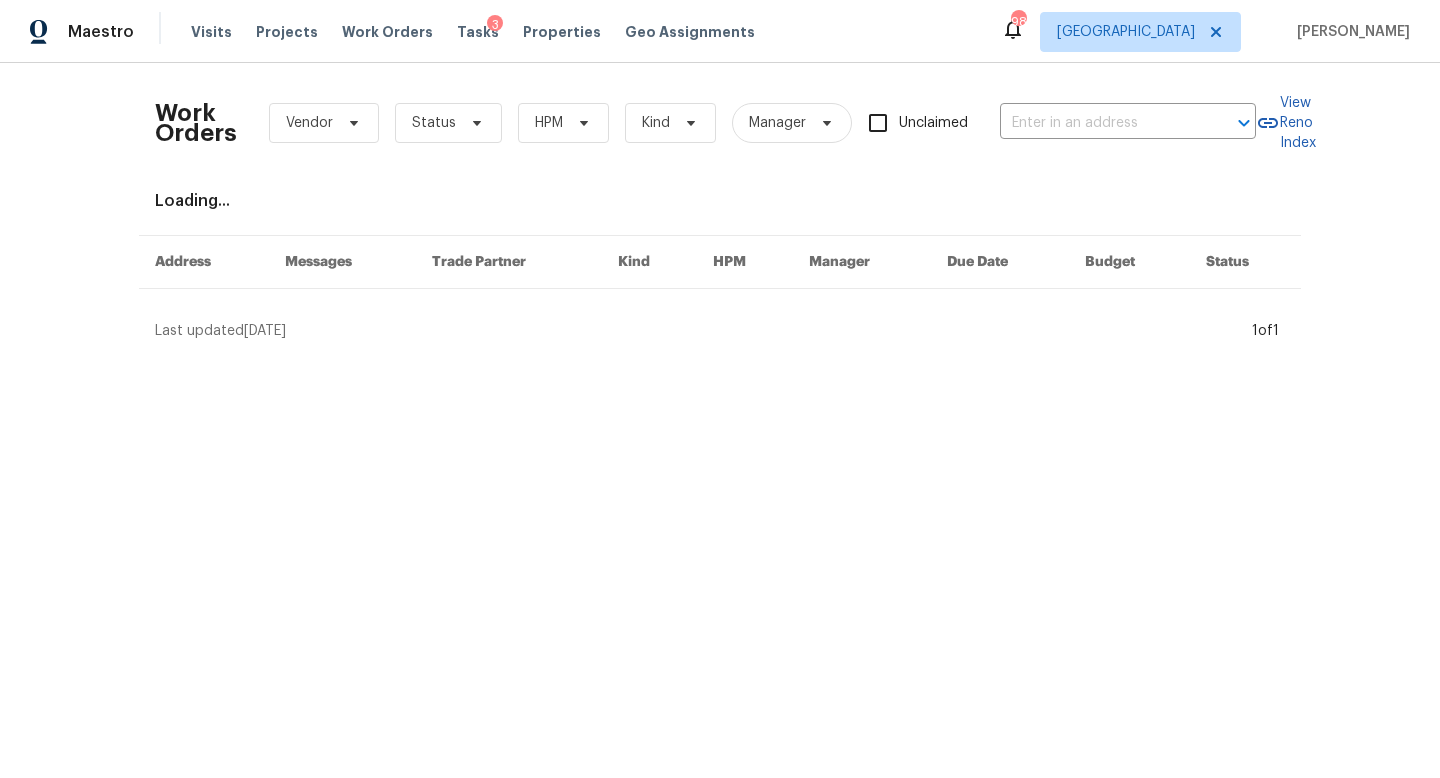 type on "[STREET_ADDRESS]" 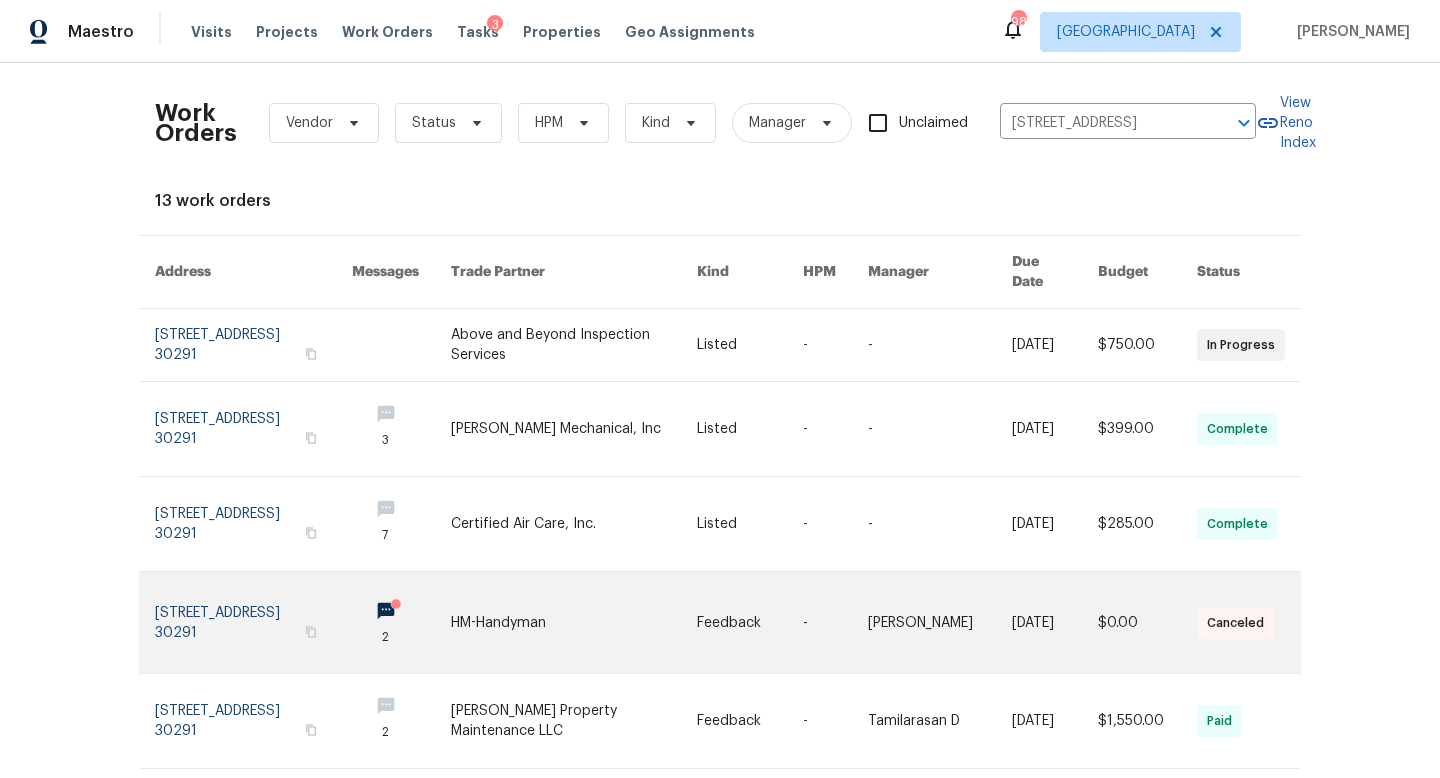 click at bounding box center [253, 622] 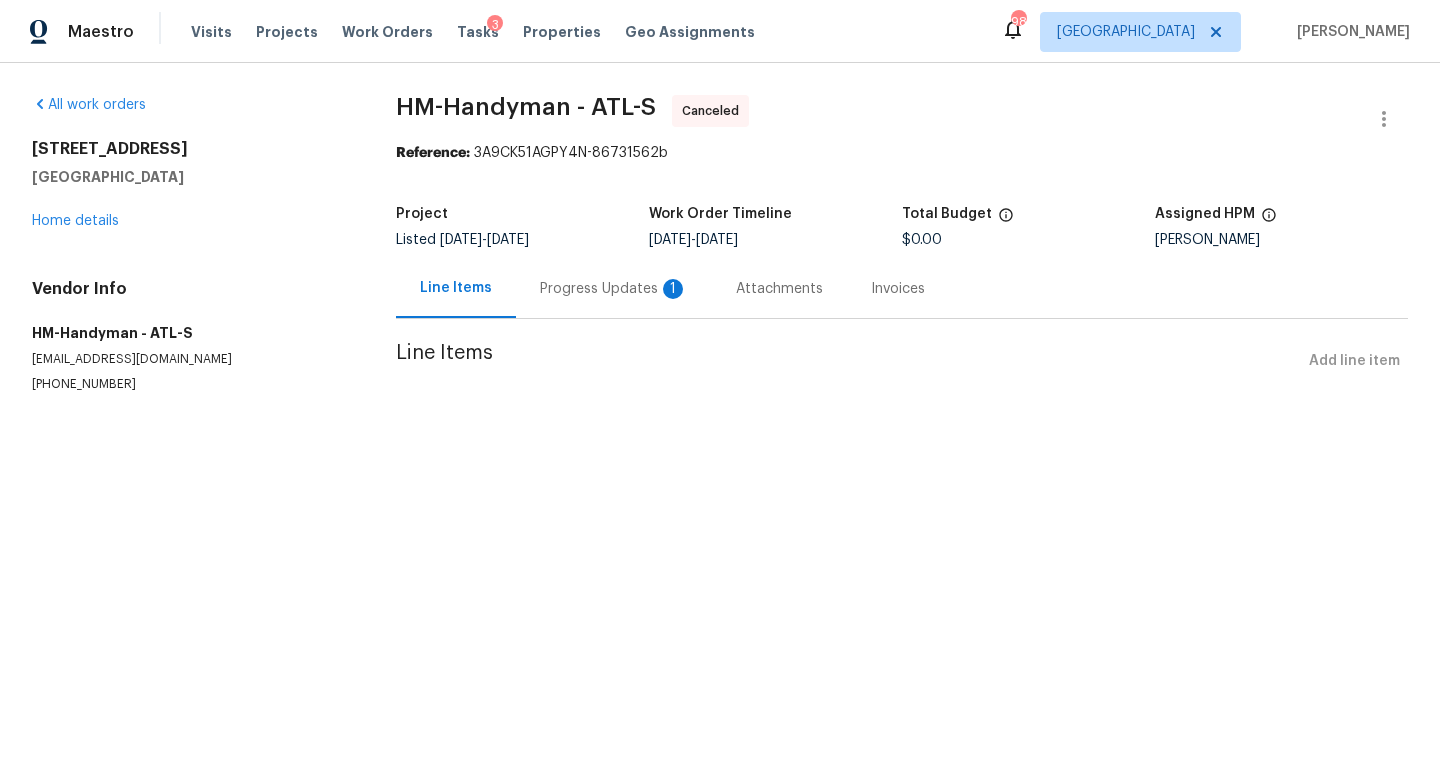 click on "Progress Updates 1" at bounding box center [614, 289] 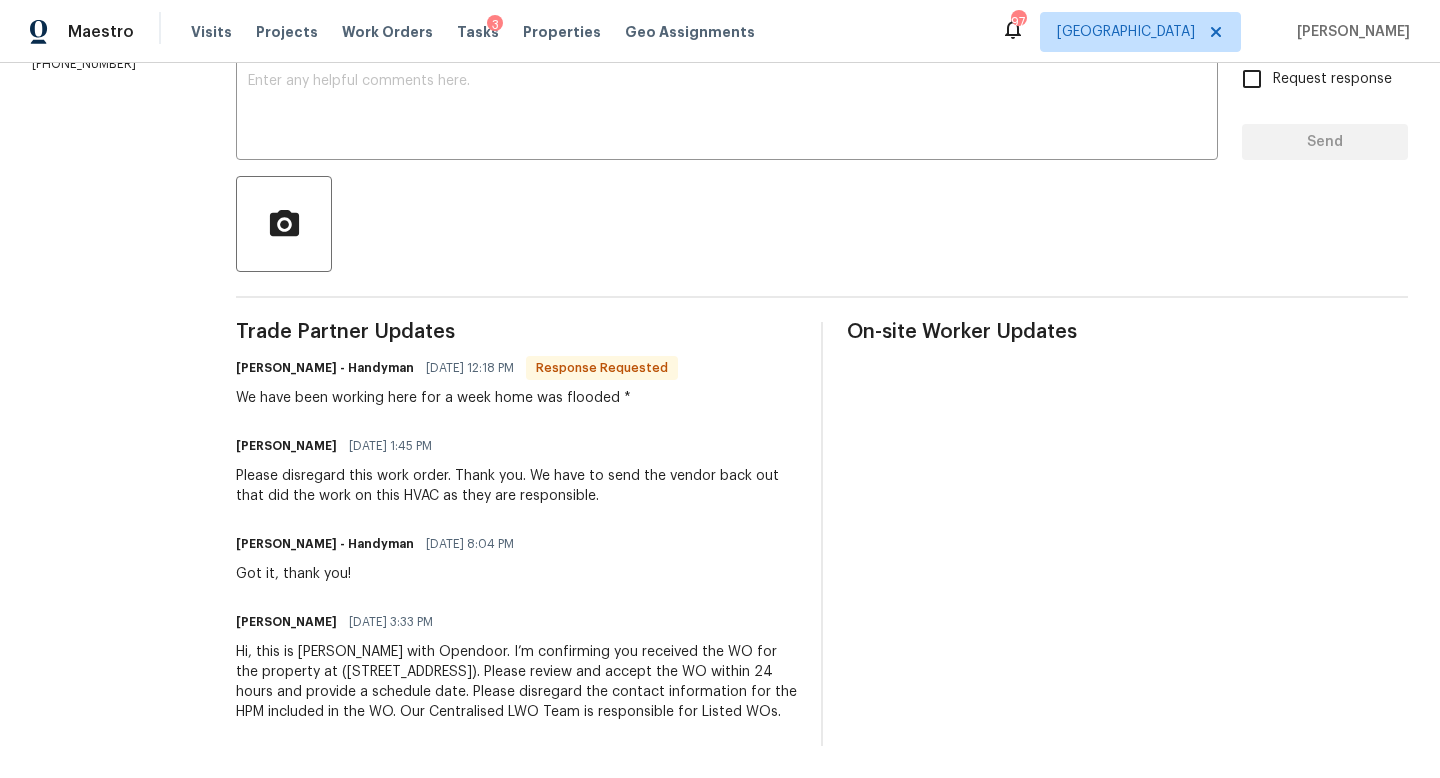 scroll, scrollTop: 0, scrollLeft: 0, axis: both 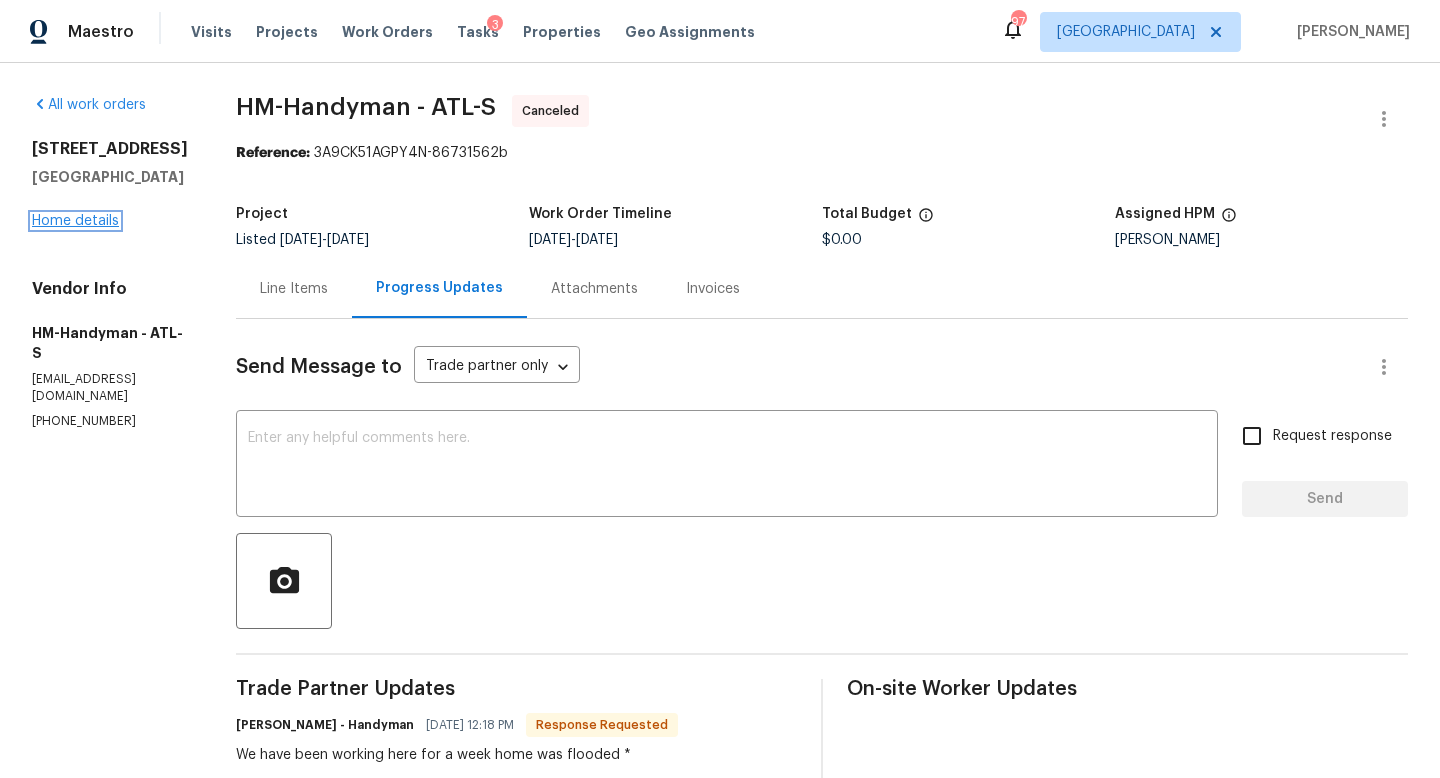 click on "Home details" at bounding box center [75, 221] 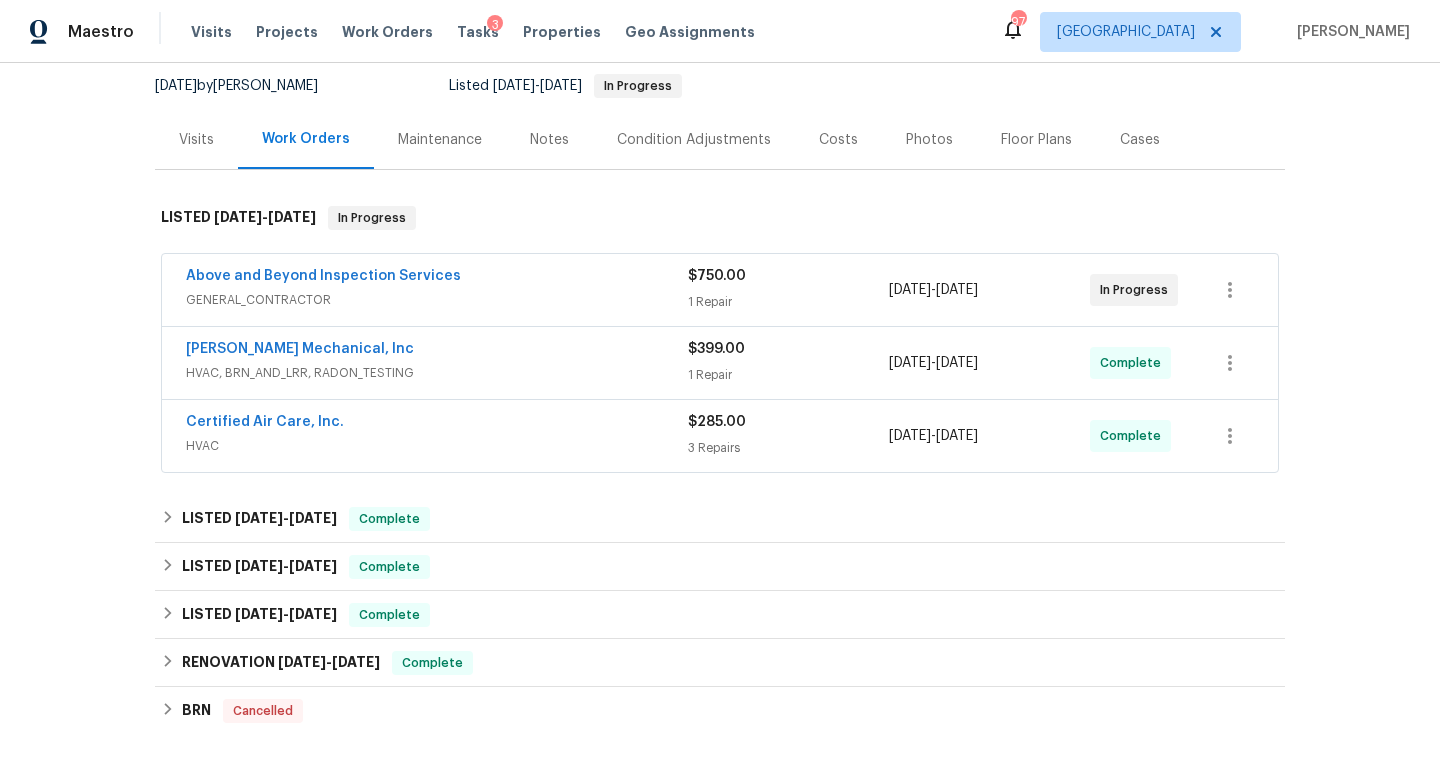 scroll, scrollTop: 194, scrollLeft: 0, axis: vertical 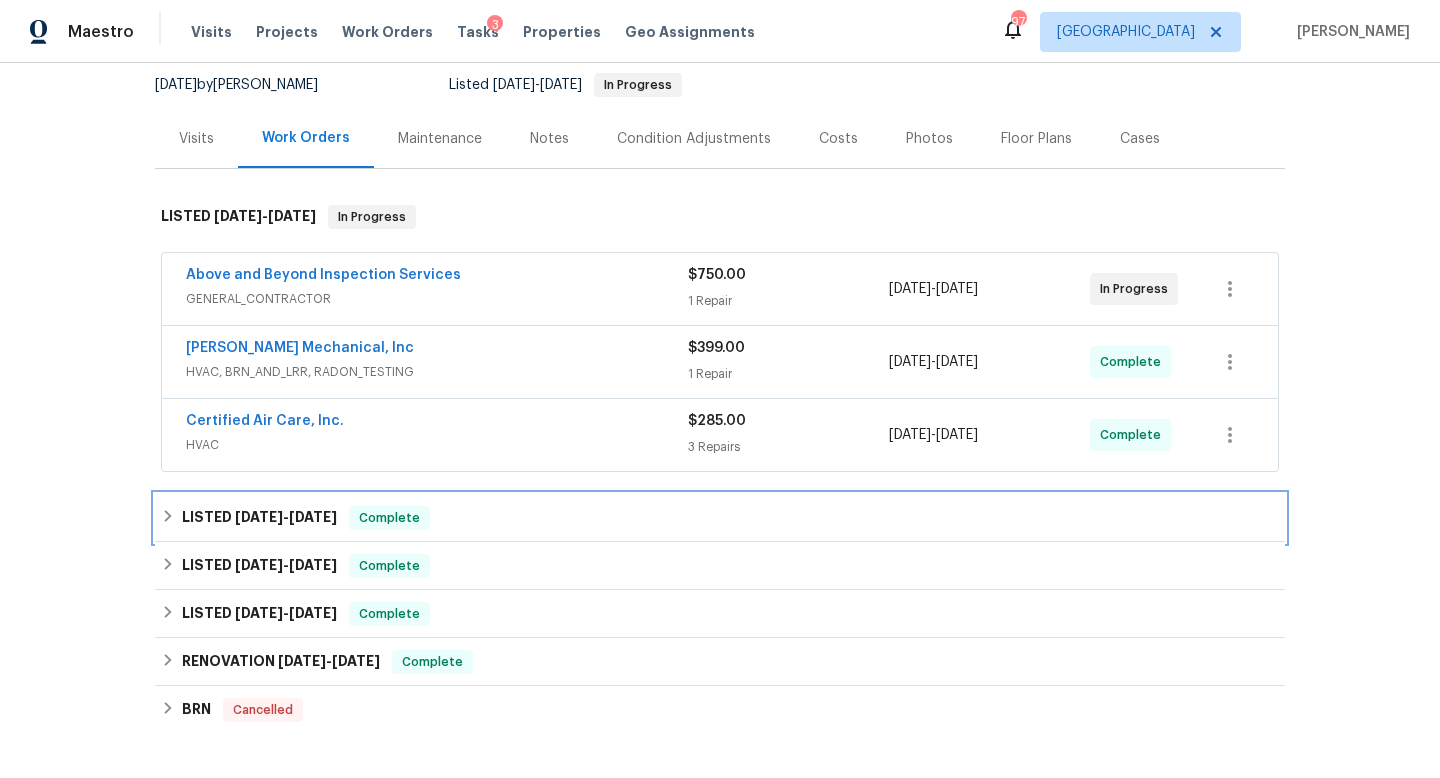 click on "LISTED   5/7/25  -  6/26/25" at bounding box center [259, 518] 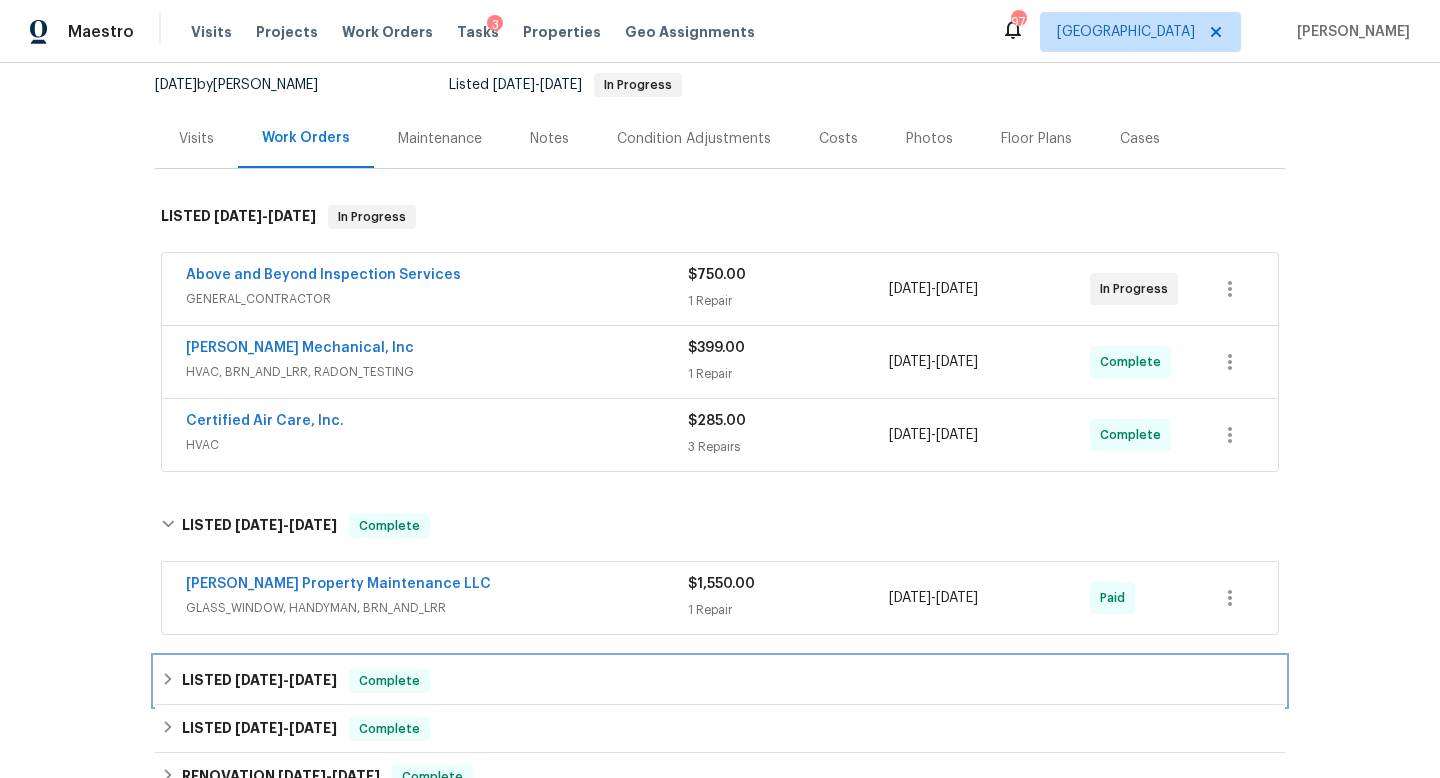 click on "LISTED   4/24/25  -  4/29/25 Complete" at bounding box center (720, 681) 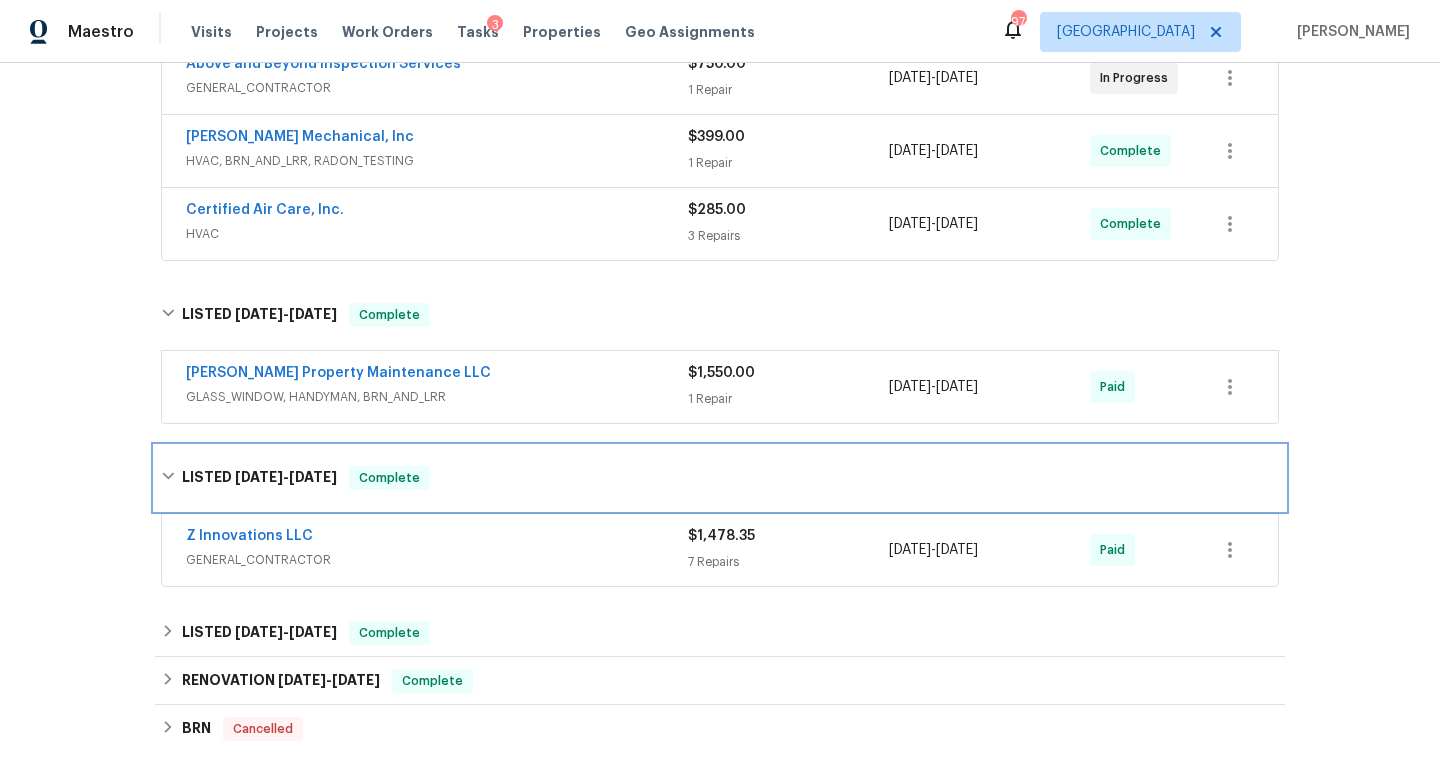 scroll, scrollTop: 406, scrollLeft: 0, axis: vertical 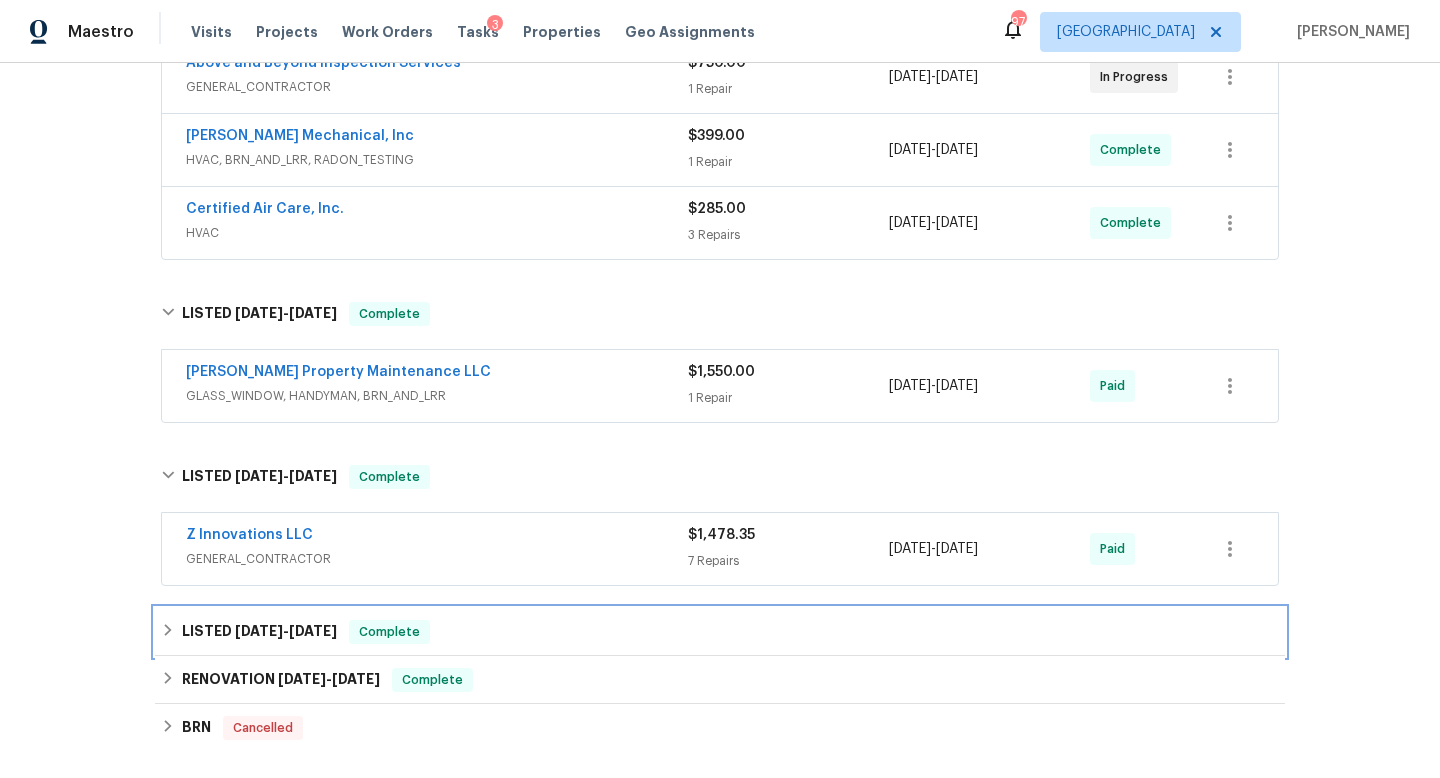 click on "LISTED   3/11/25  -  3/12/25 Complete" at bounding box center [720, 632] 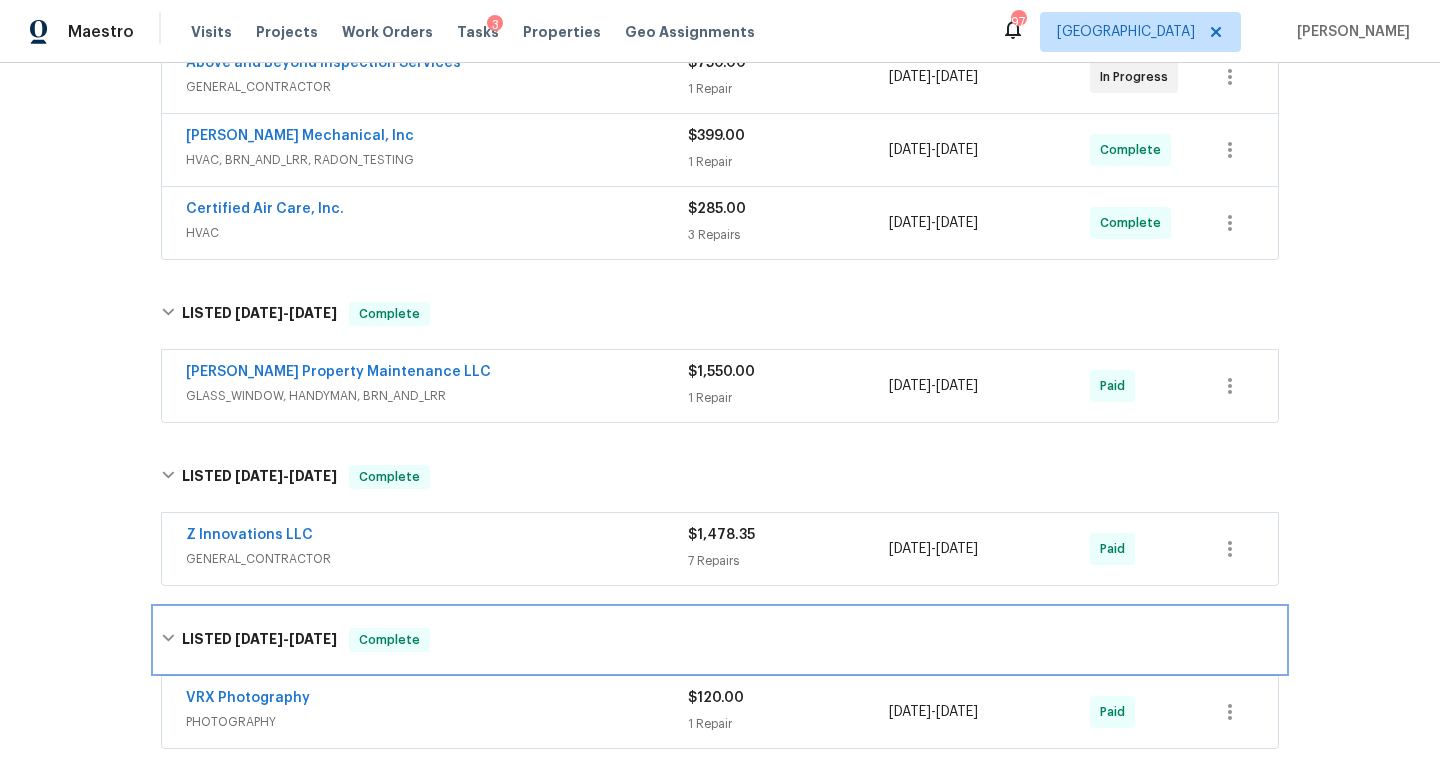 scroll, scrollTop: 583, scrollLeft: 0, axis: vertical 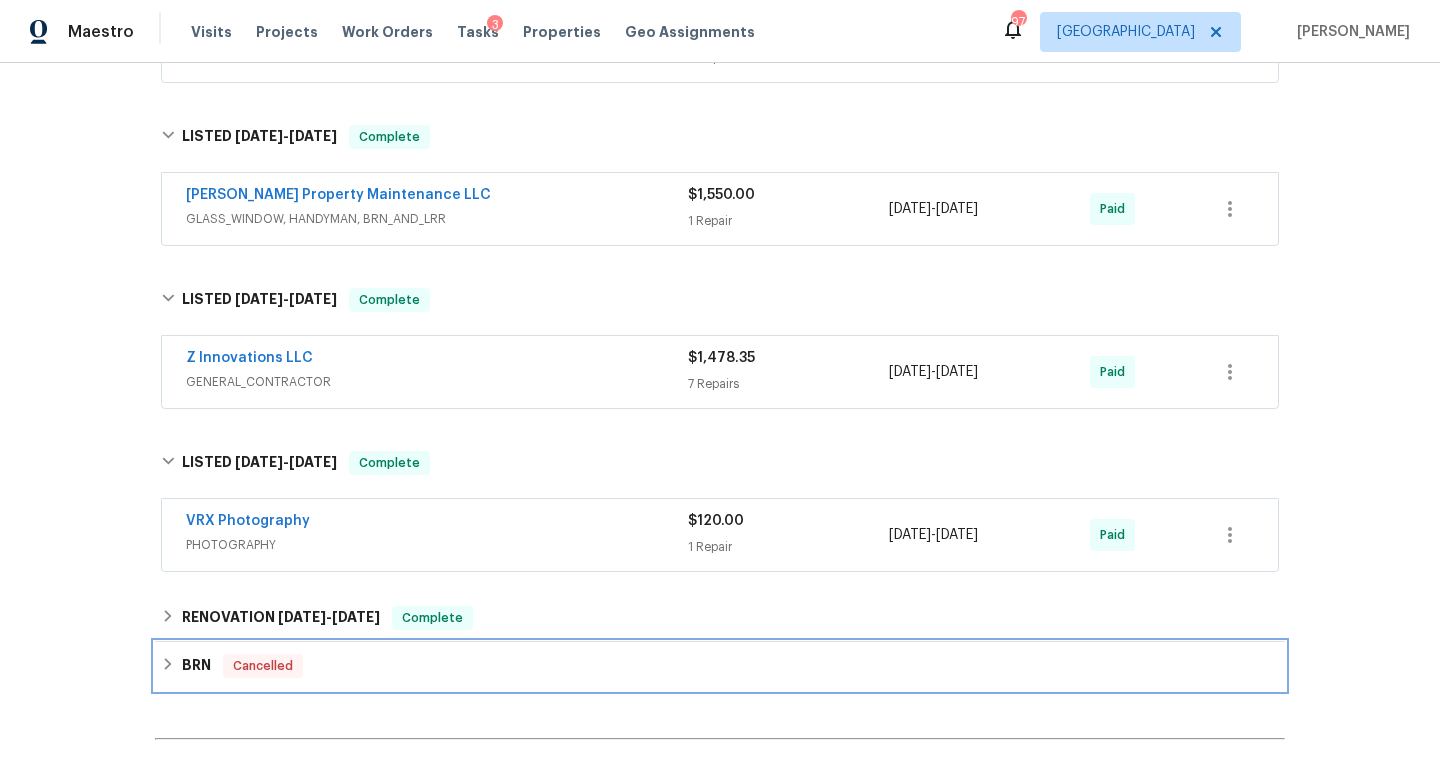 click on "BRN   Cancelled" at bounding box center [720, 666] 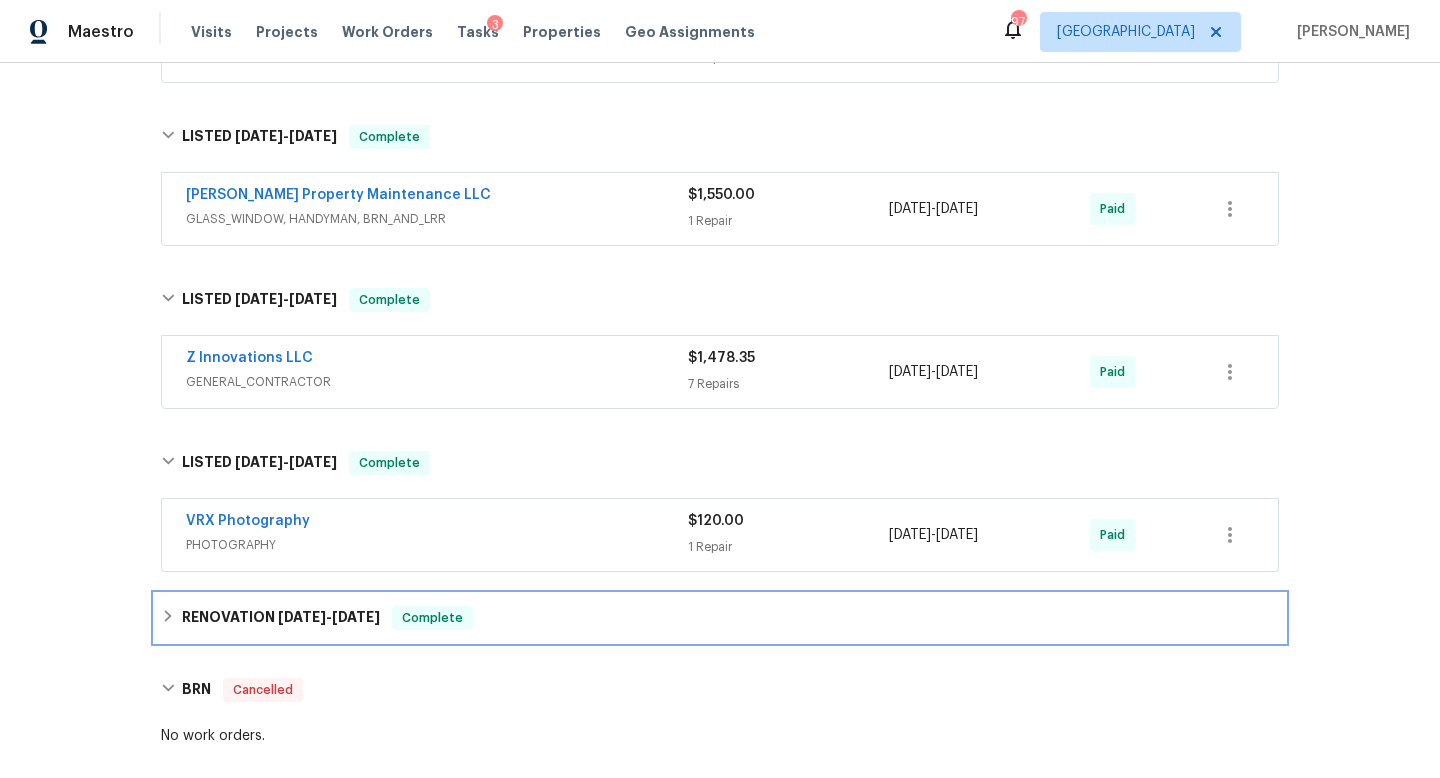 click on "RENOVATION   2/13/25  -  3/13/25 Complete" at bounding box center [720, 618] 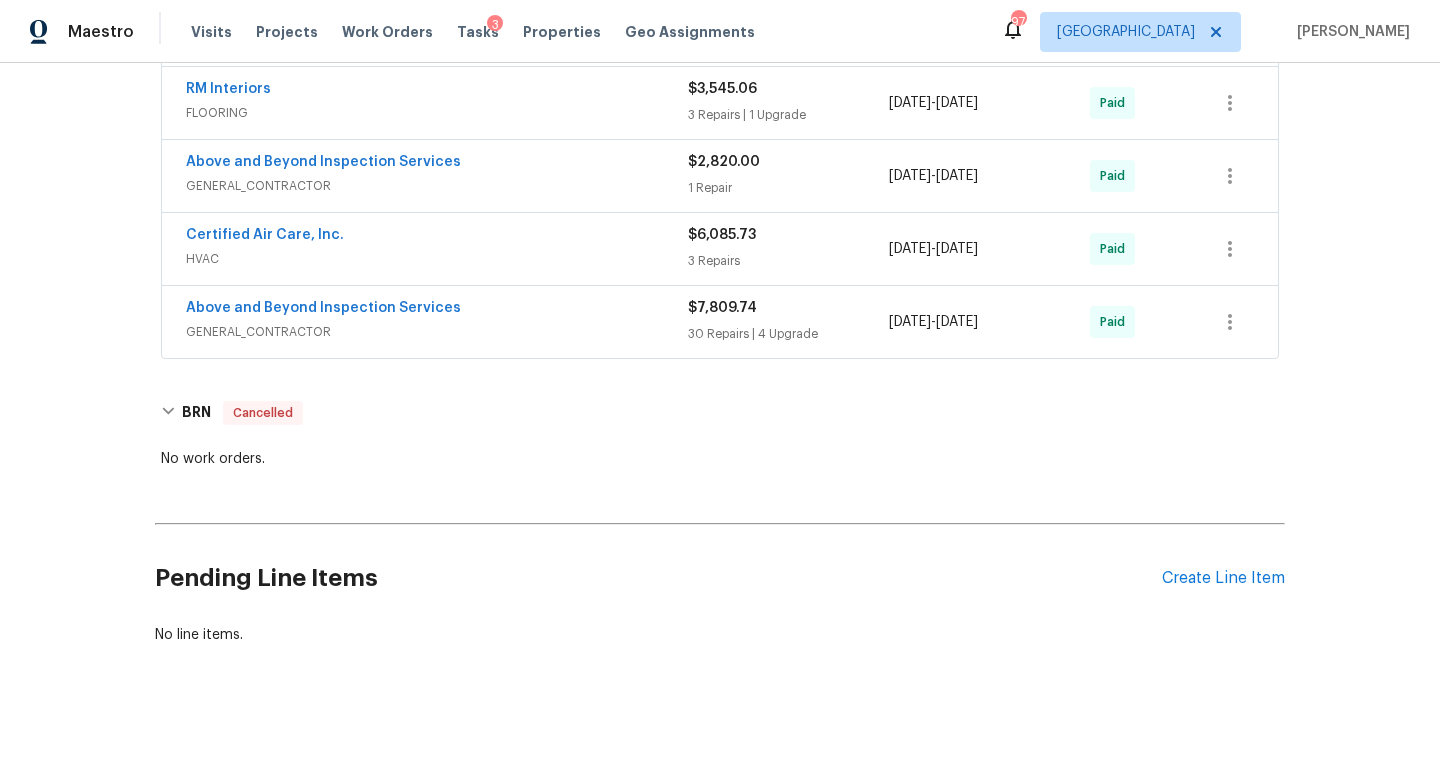 scroll, scrollTop: 1254, scrollLeft: 0, axis: vertical 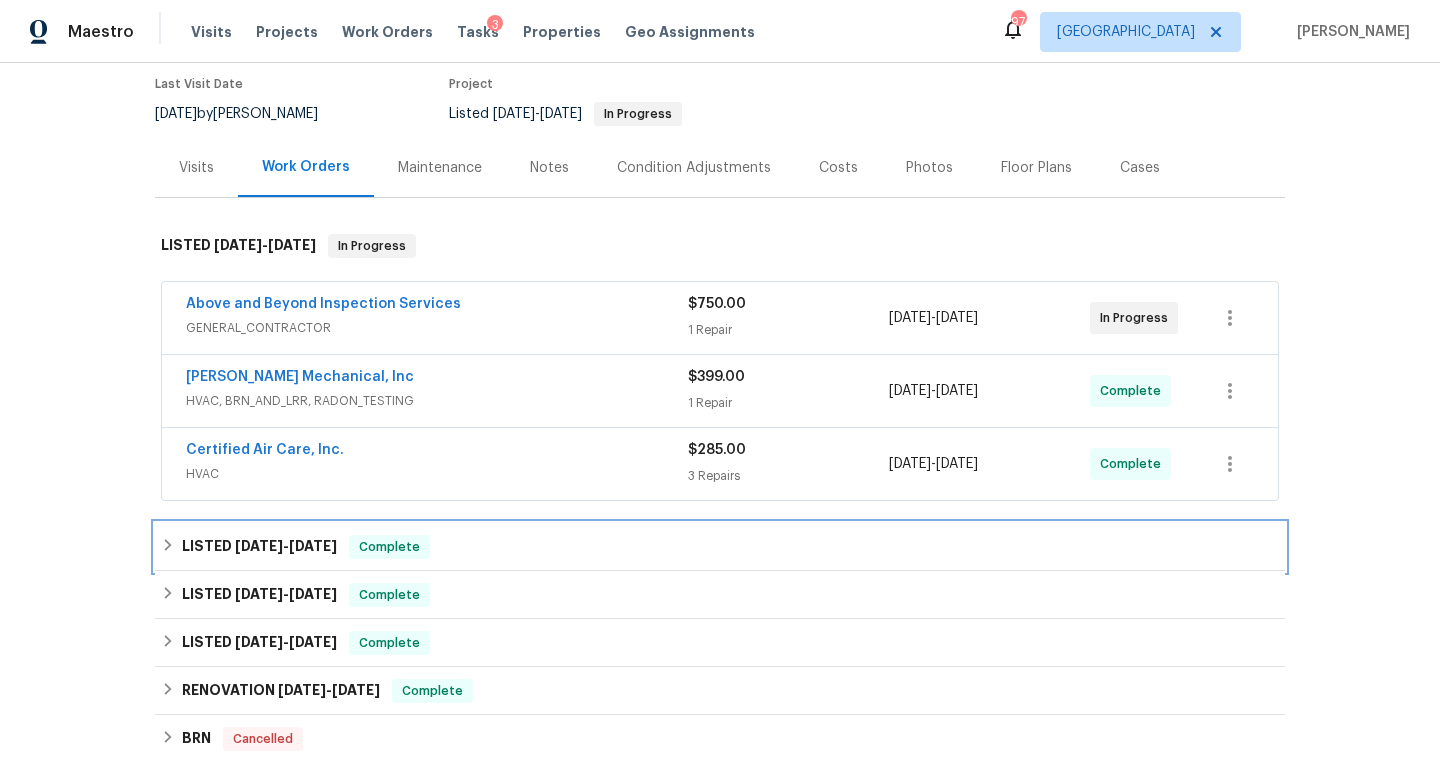 click on "LISTED   5/7/25  -  6/26/25 Complete" at bounding box center (720, 547) 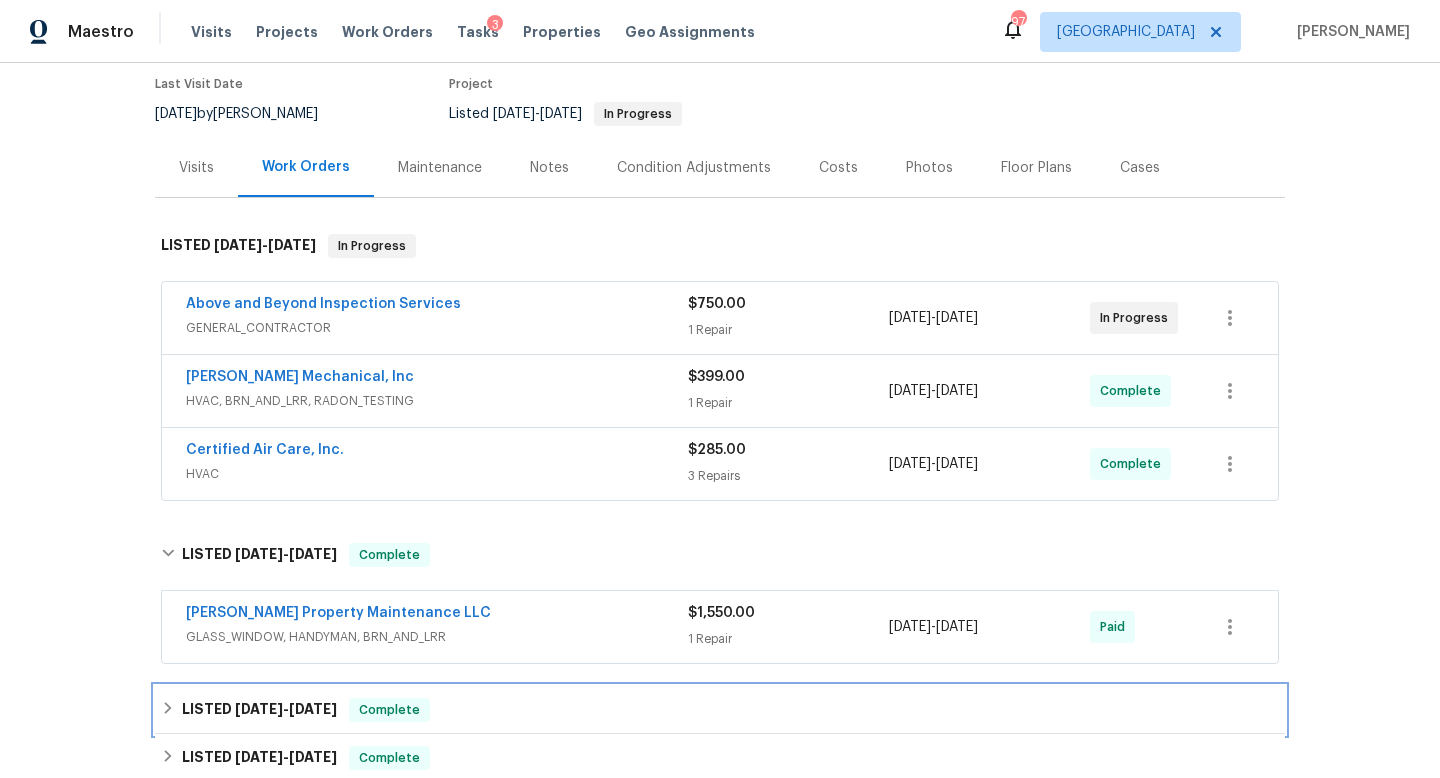 click on "LISTED   4/24/25  -  4/29/25 Complete" at bounding box center (720, 710) 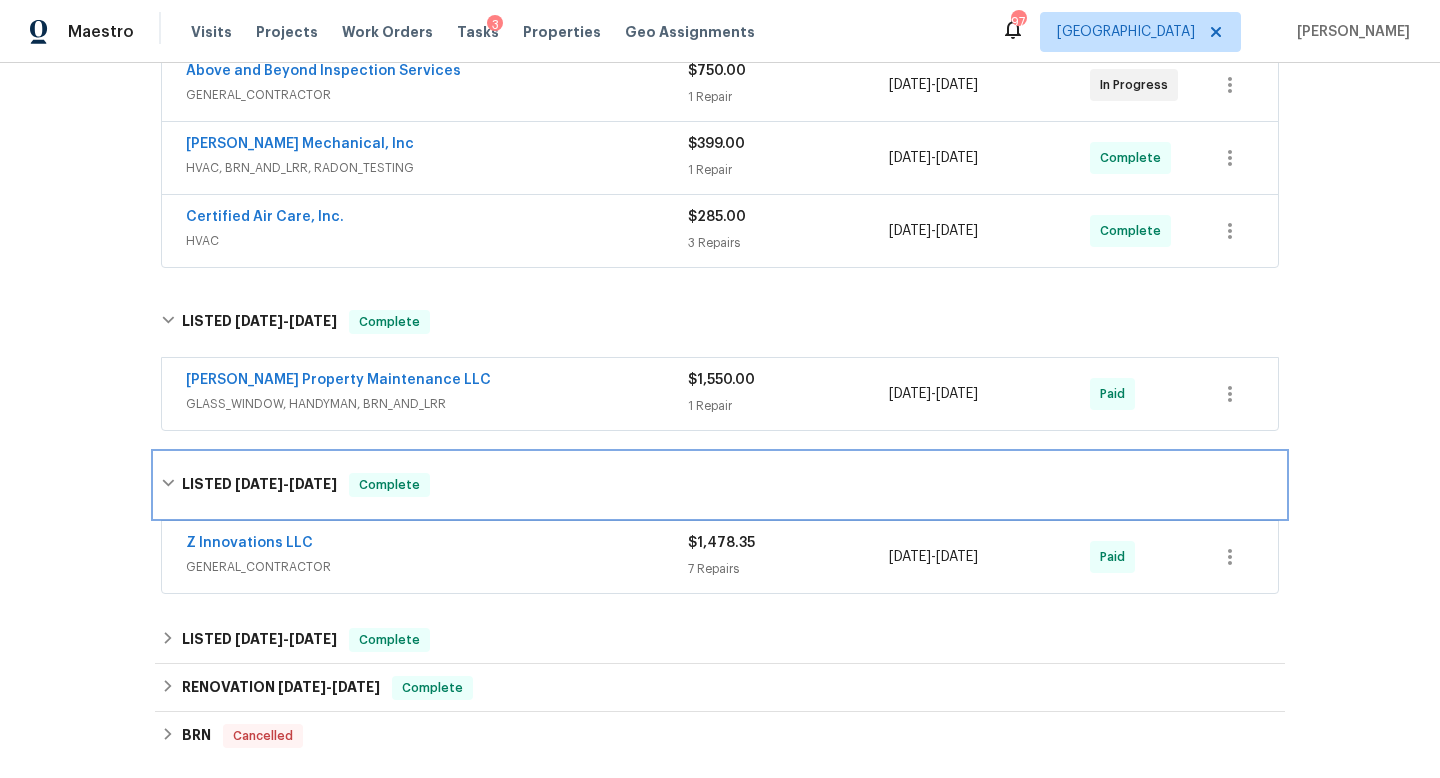 scroll, scrollTop: 401, scrollLeft: 0, axis: vertical 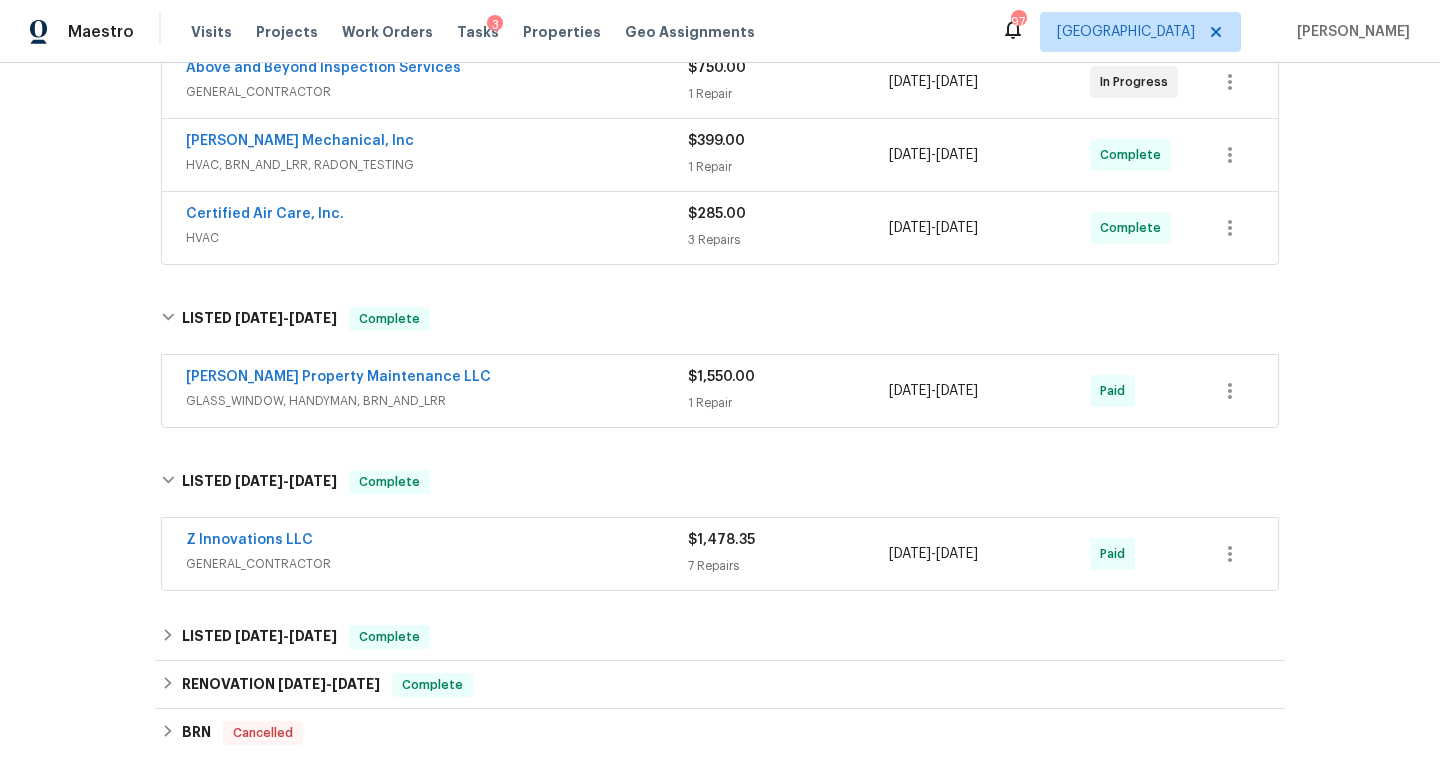 click on "Back to all projects 3180 Oakley Pl, Union City, GA 30291 3 Beds | 2 1/2 Baths | Total: 1350 ft² | Above Grade: 1350 ft² | Basement Finished: N/A | 2003 Not seen today Mark Seen Actions Last Visit Date 7/14/2025  by  Jaydon Entrekin   Project Listed   7/9/2025  -  7/22/2025 In Progress Visits Work Orders Maintenance Notes Condition Adjustments Costs Photos Floor Plans Cases LISTED   7/9/25  -  7/22/25 In Progress Above and Beyond Inspection Services GENERAL_CONTRACTOR $750.00 1 Repair 7/17/2025  -  7/22/2025 In Progress JH Martin Mechanical, Inc HVAC, BRN_AND_LRR, RADON_TESTING $399.00 1 Repair 7/14/2025  -  7/17/2025 Complete Certified Air Care, Inc. HVAC $285.00 3 Repairs 7/9/2025  -  7/15/2025 Complete LISTED   5/7/25  -  6/26/25 Complete Glen Property Maintenance LLC GLASS_WINDOW, HANDYMAN, BRN_AND_LRR $1,550.00 1 Repair 6/24/2025  -  6/26/2025 Paid LISTED   4/24/25  -  4/29/25 Complete Z Innovations LLC GENERAL_CONTRACTOR $1,478.35 7 Repairs 4/24/2025  -  4/29/2025 Paid LISTED   3/11/25  -  3/12/25  -" at bounding box center [720, 314] 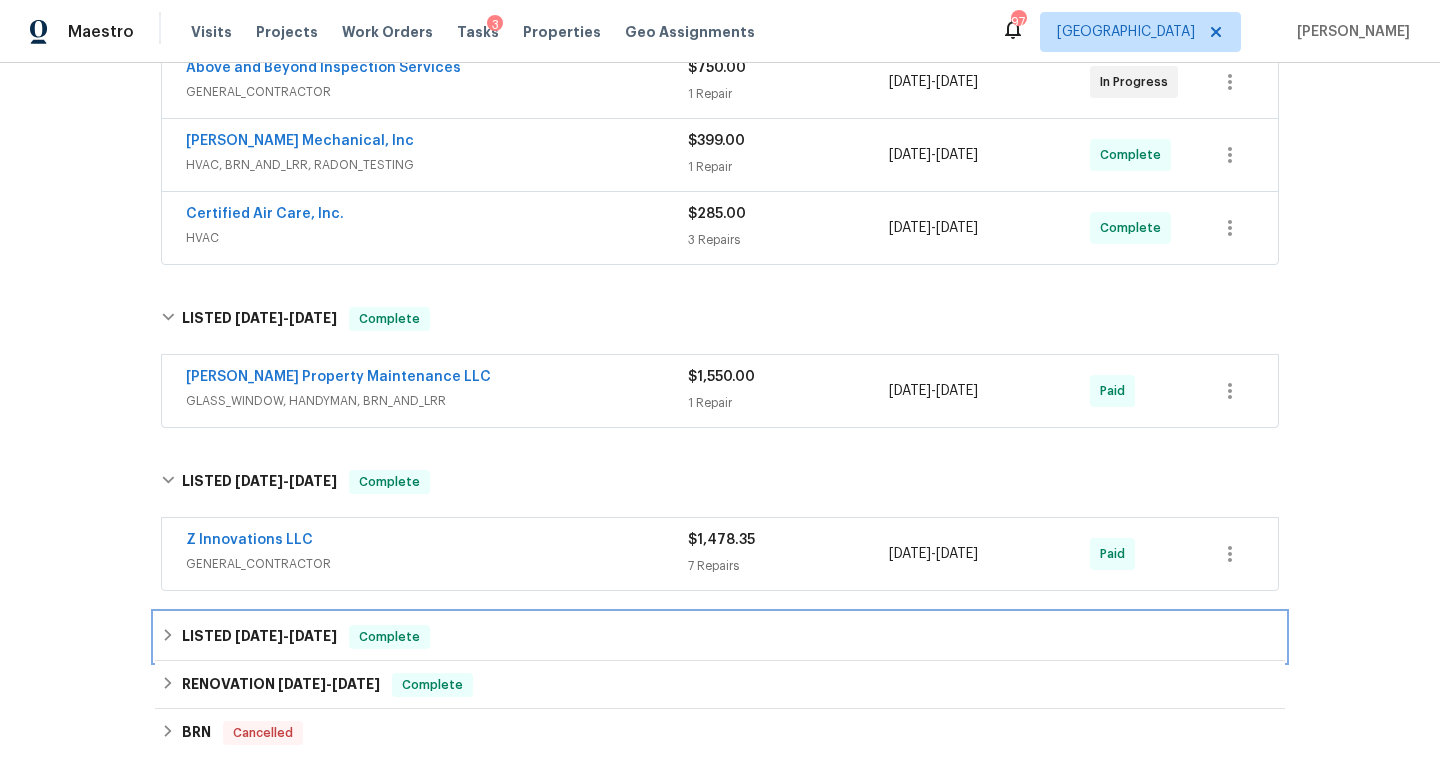 click on "LISTED   3/11/25  -  3/12/25 Complete" at bounding box center [720, 637] 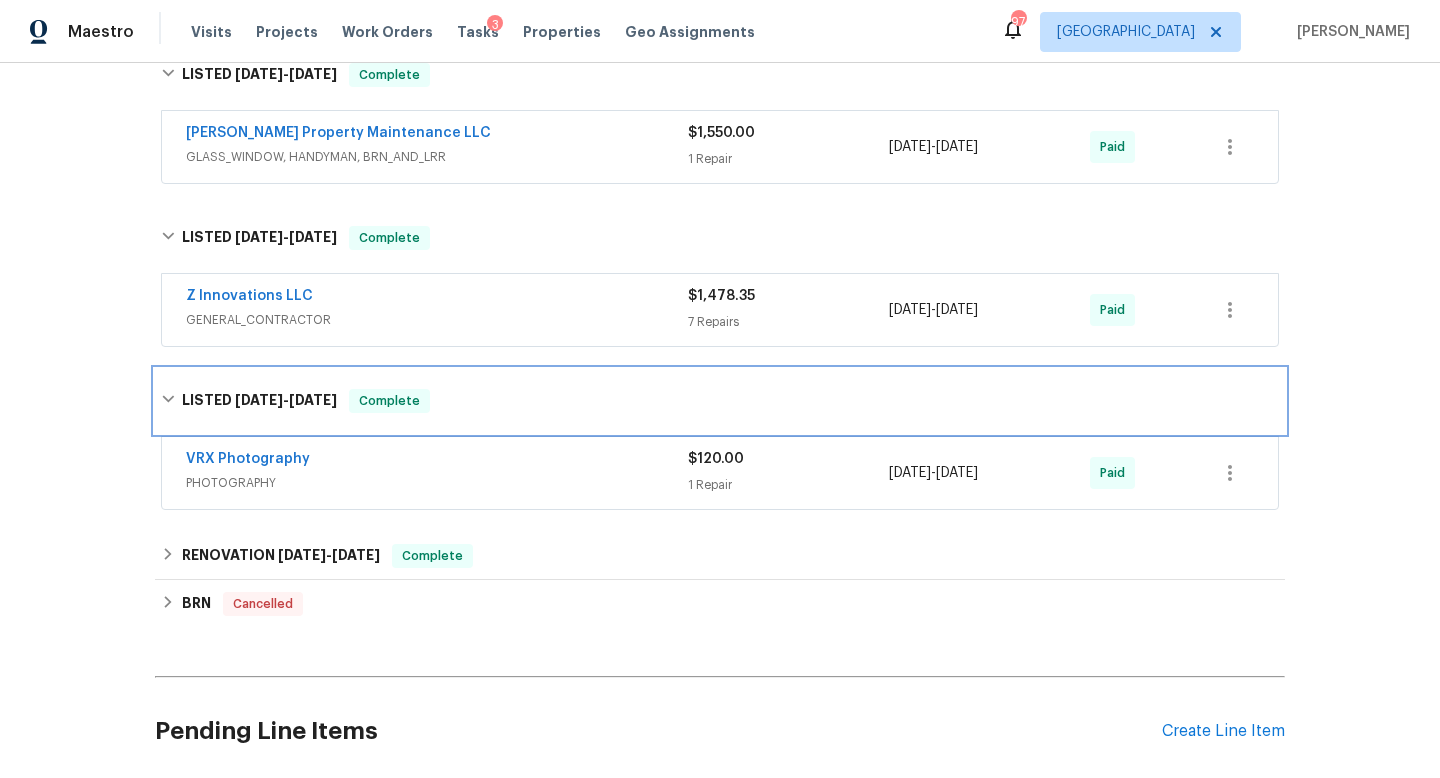 scroll, scrollTop: 646, scrollLeft: 0, axis: vertical 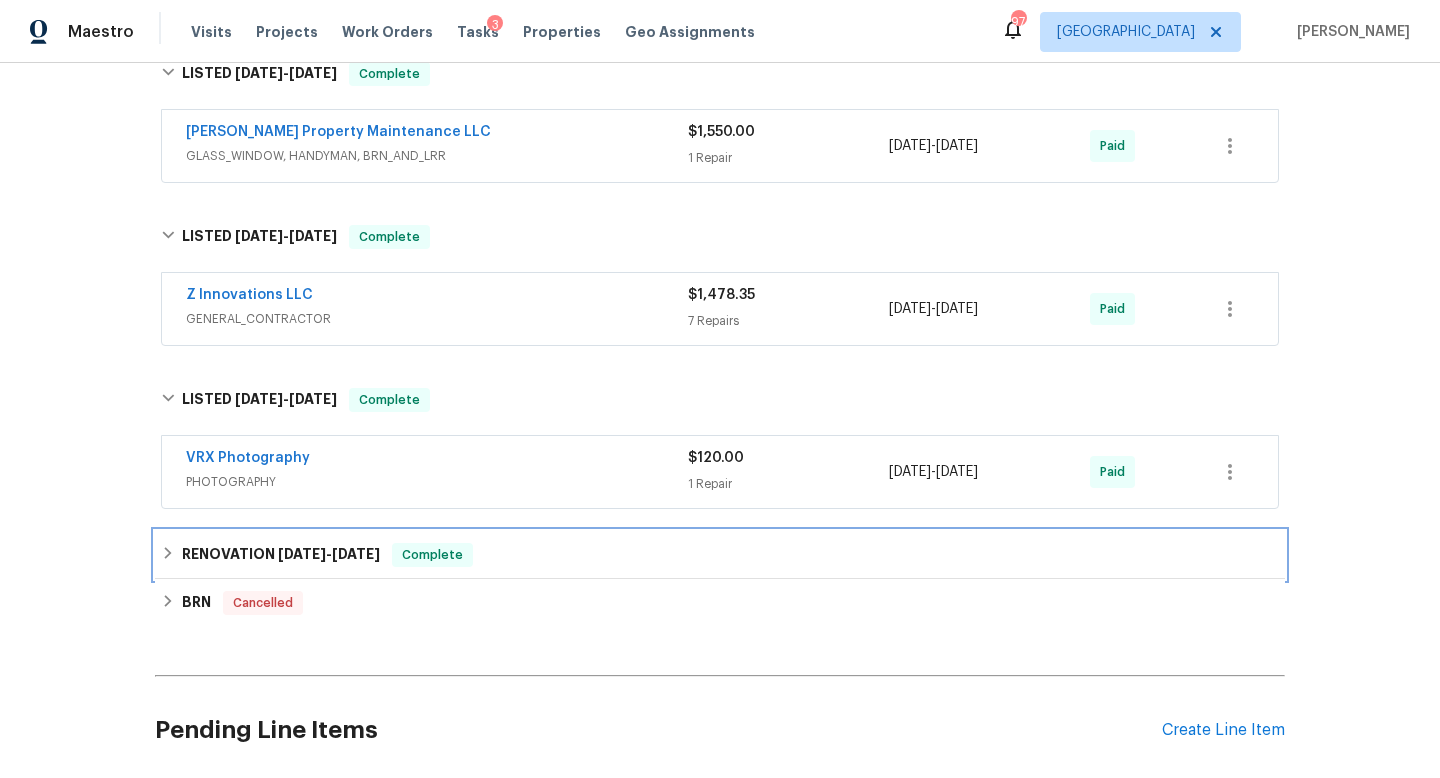 click on "RENOVATION   2/13/25  -  3/13/25 Complete" at bounding box center [720, 555] 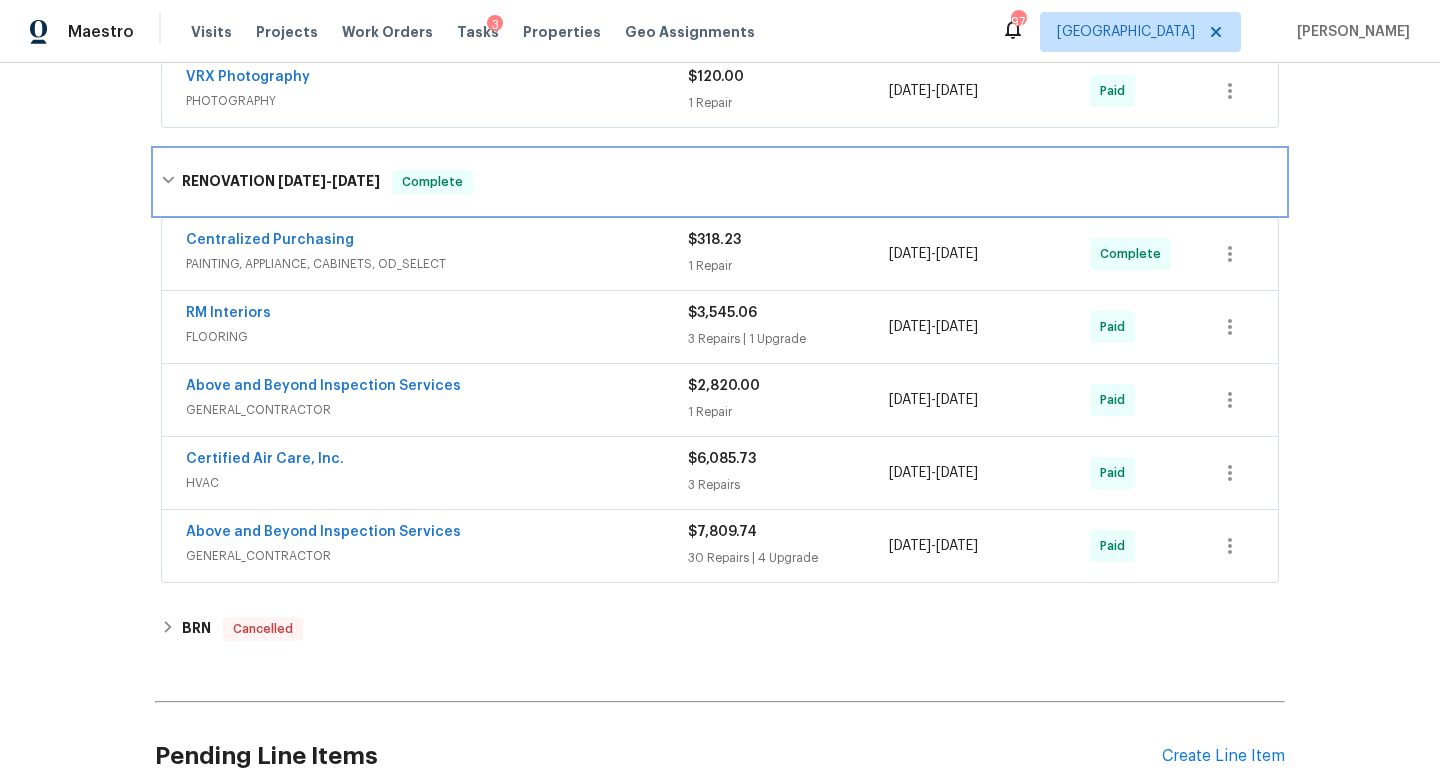 scroll, scrollTop: 1030, scrollLeft: 0, axis: vertical 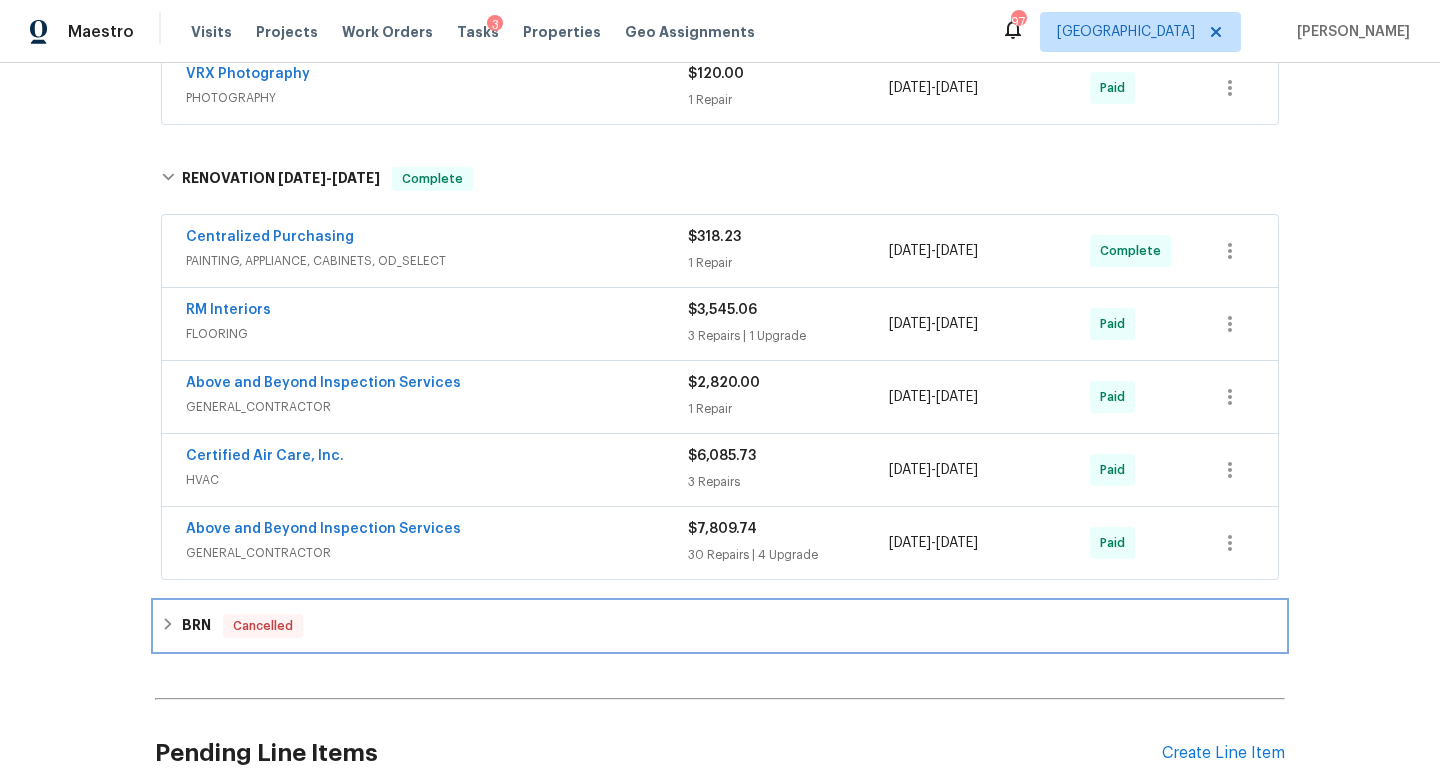 click on "BRN   Cancelled" at bounding box center (720, 626) 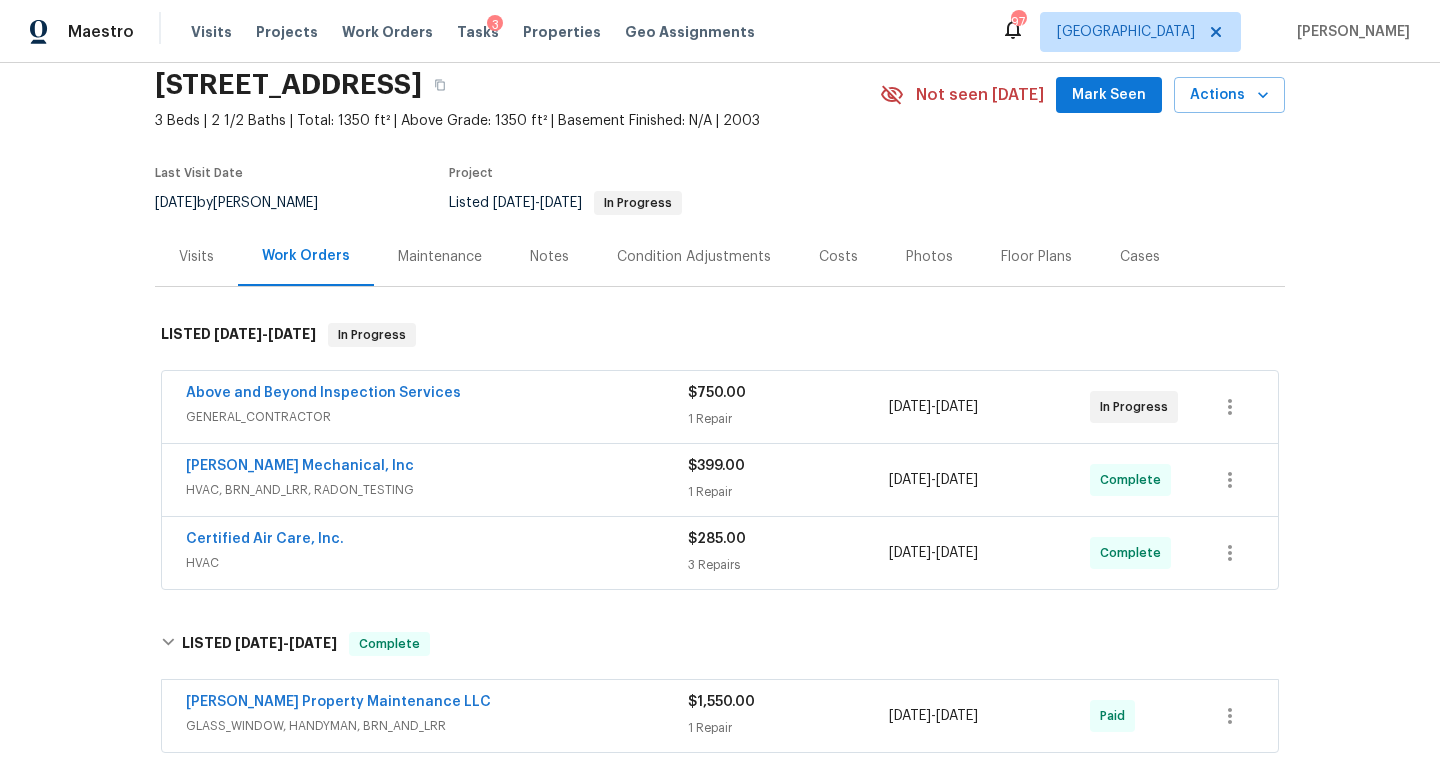 scroll, scrollTop: 81, scrollLeft: 0, axis: vertical 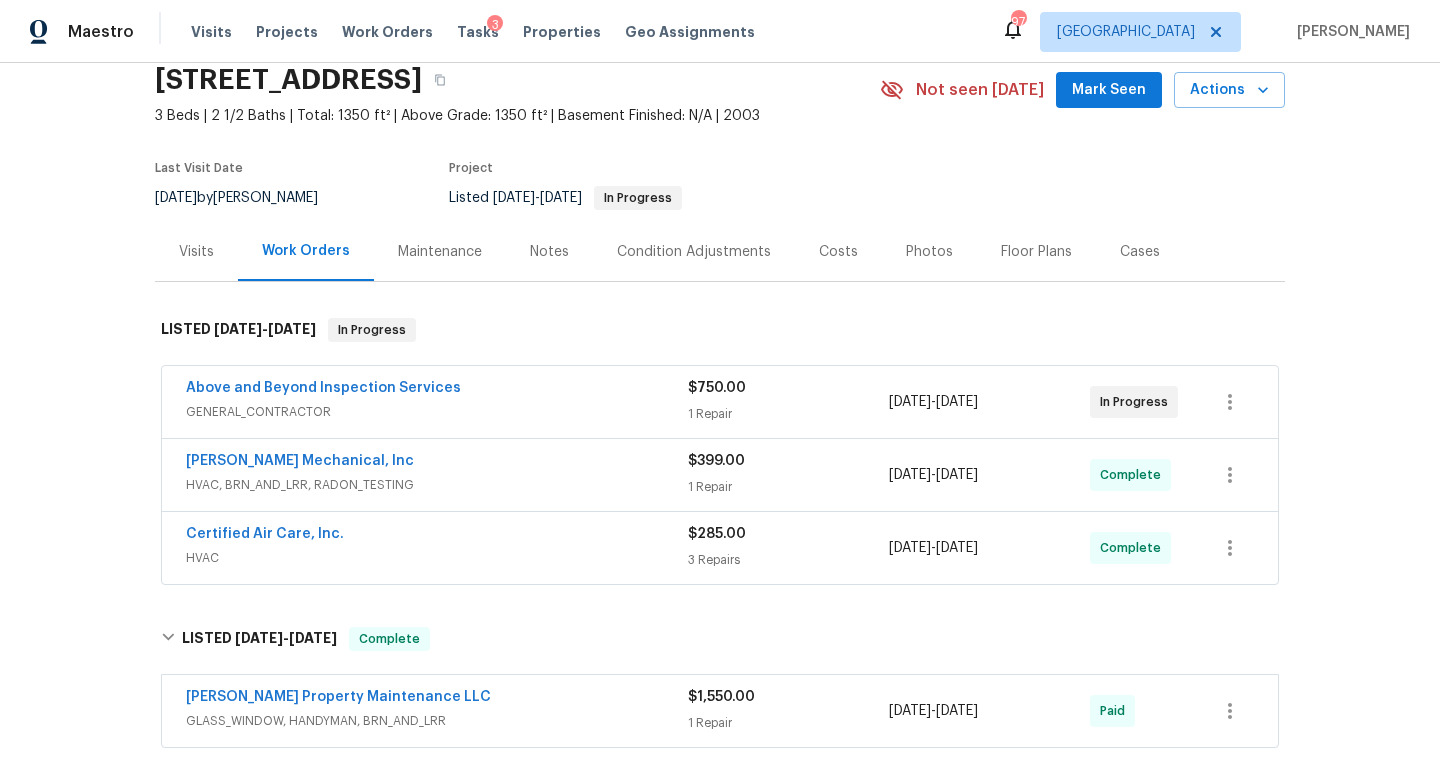 click on "Visits" at bounding box center (196, 252) 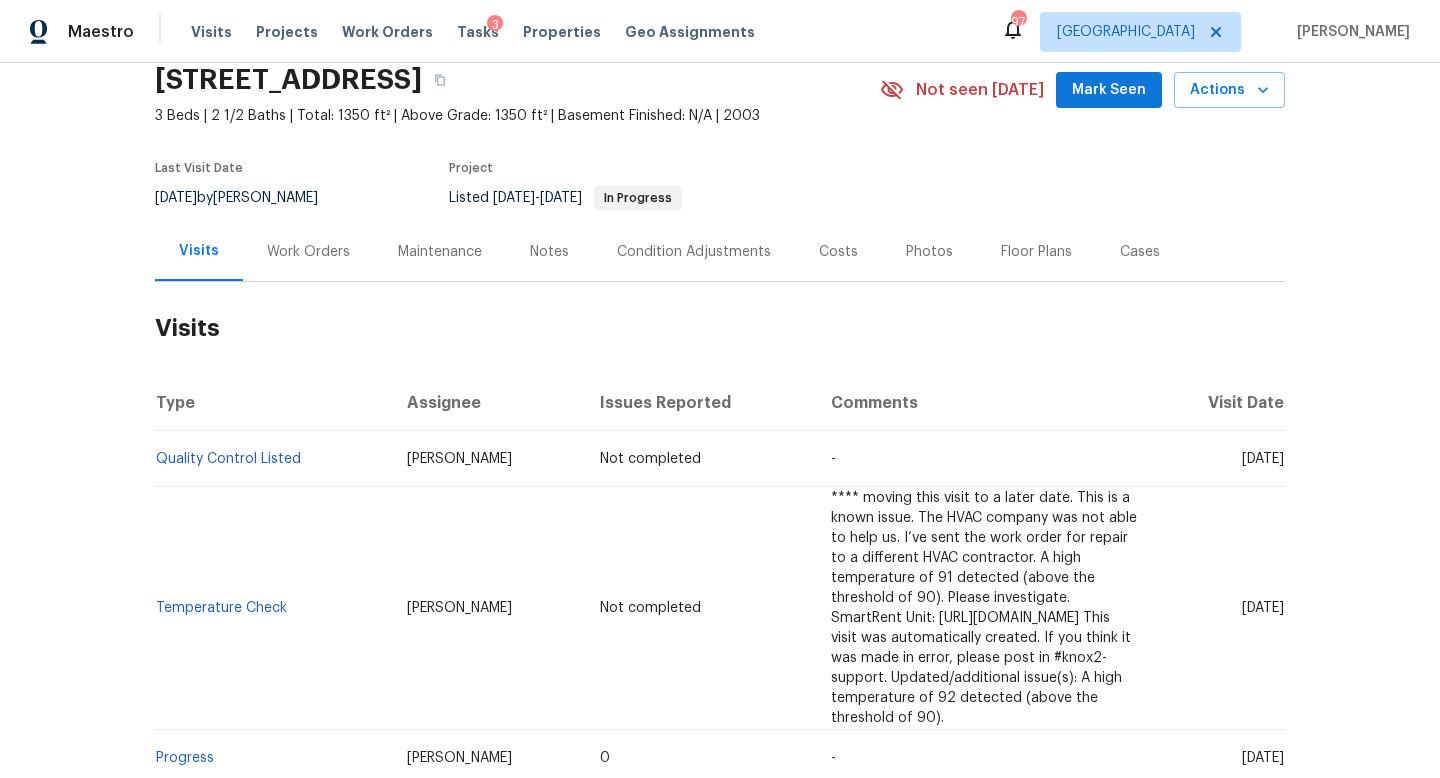 click on "Work Orders" at bounding box center [308, 251] 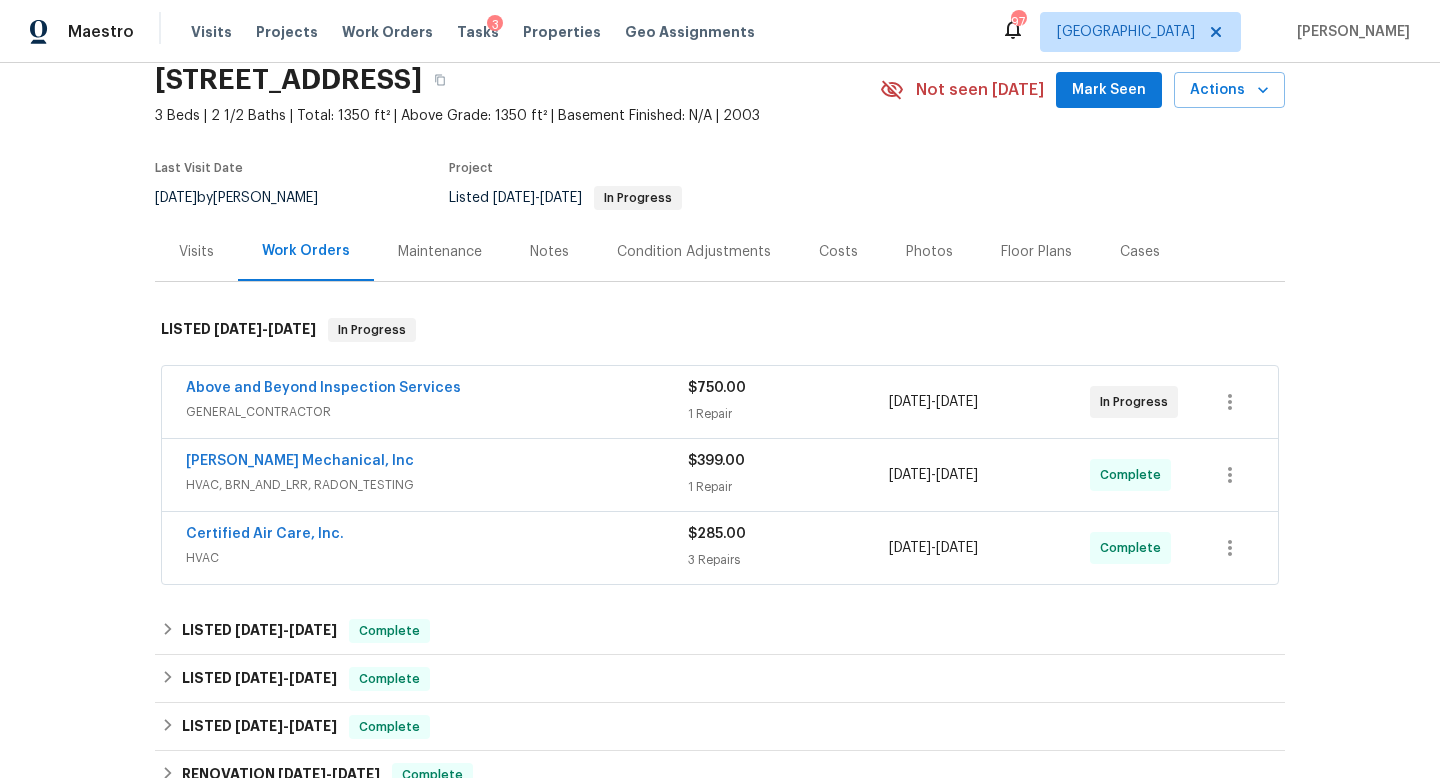 click on "Maintenance" at bounding box center [440, 252] 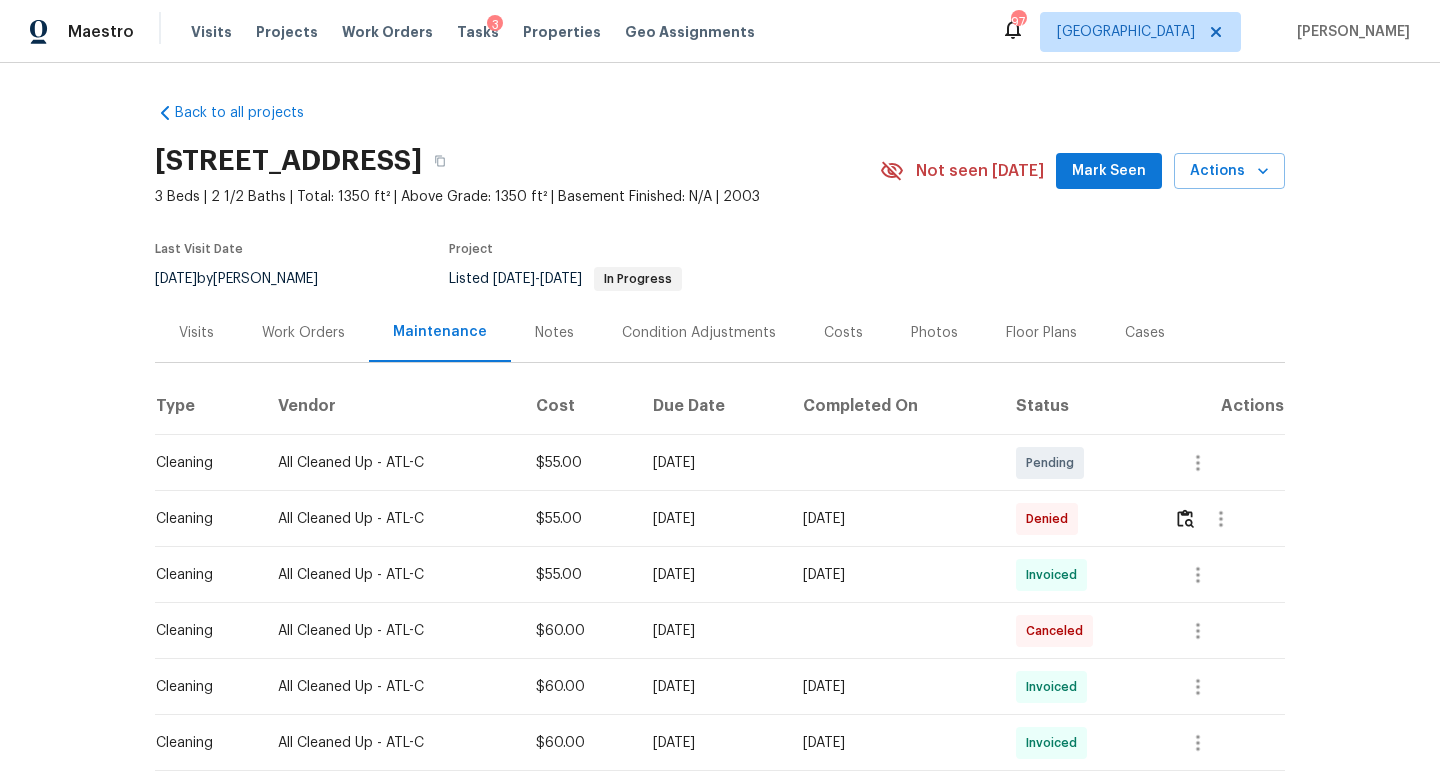 click on "Notes" at bounding box center [554, 333] 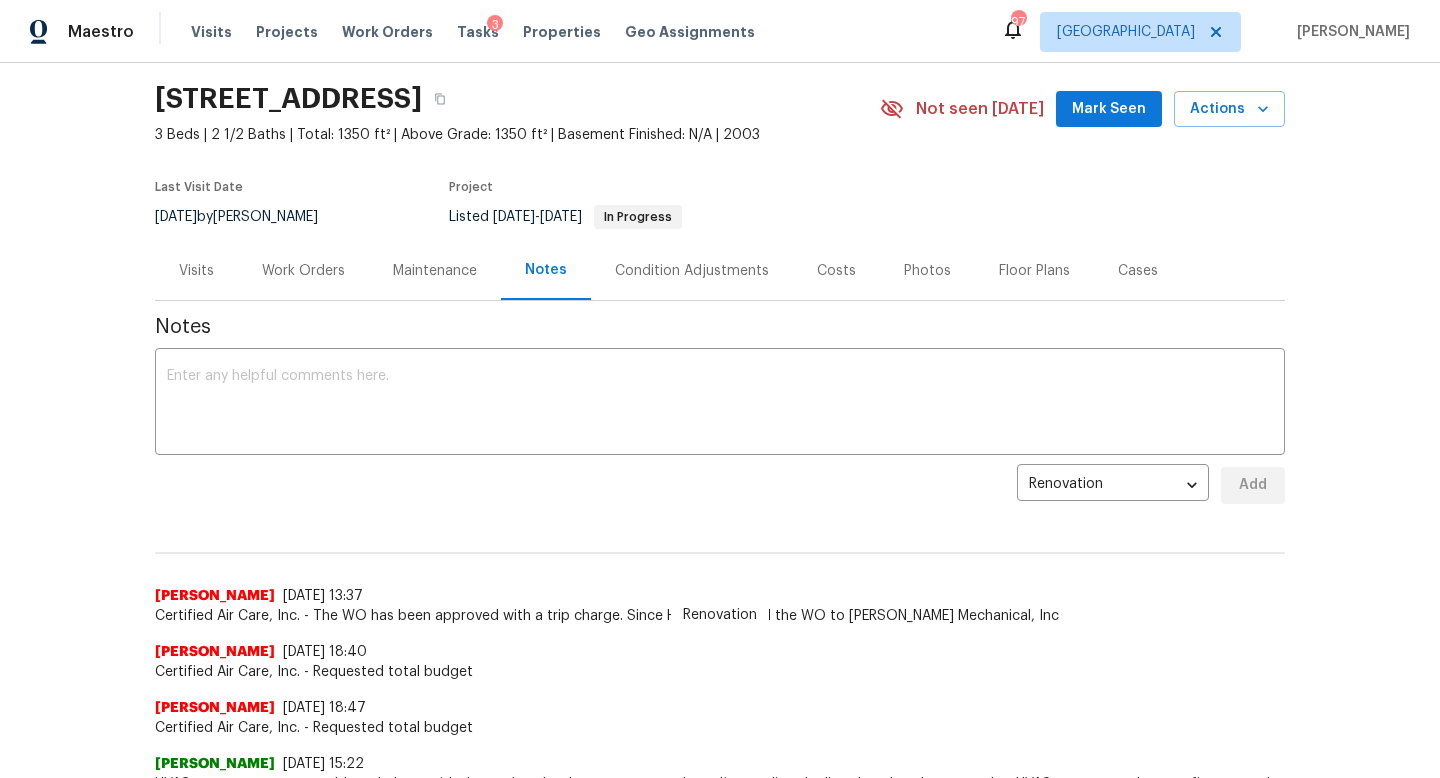 scroll, scrollTop: 63, scrollLeft: 0, axis: vertical 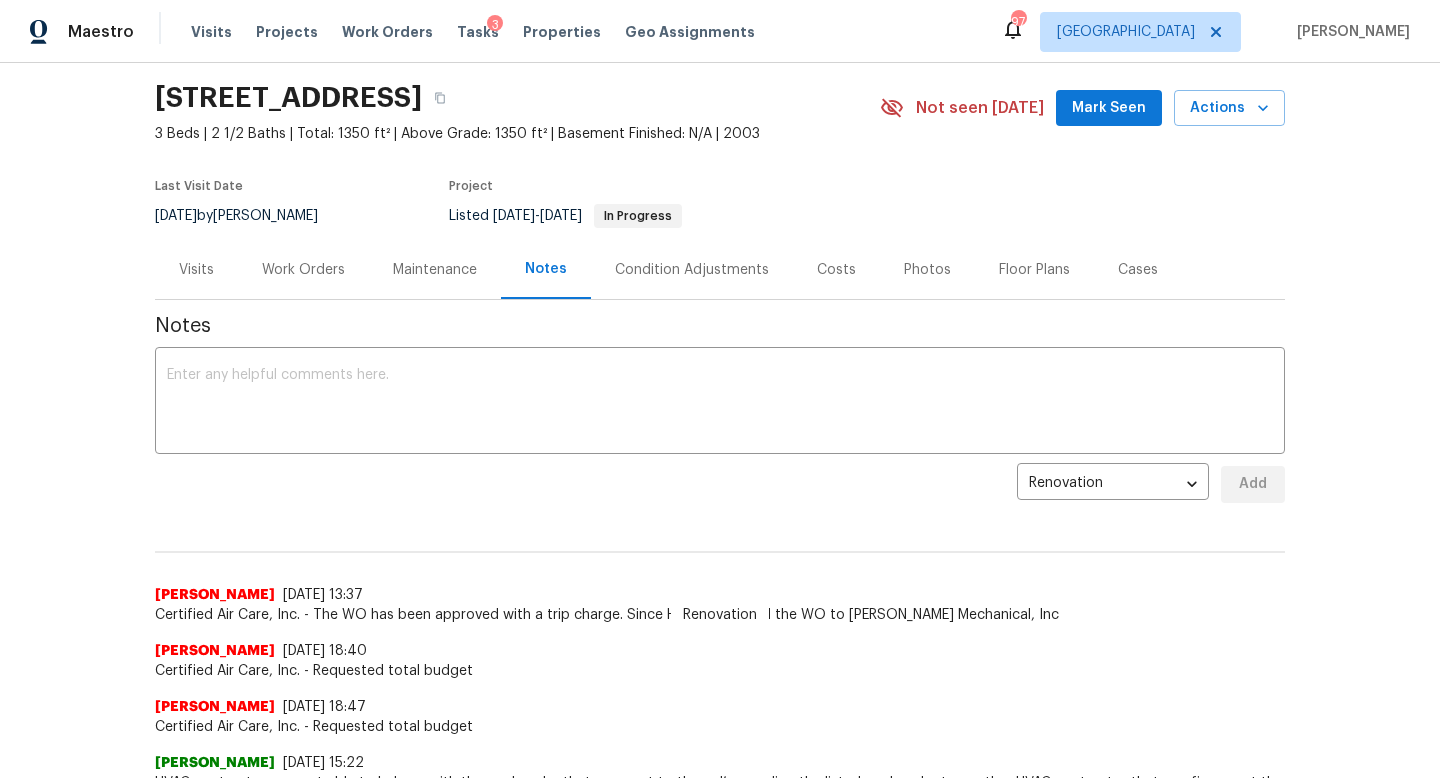 click on "Maintenance" at bounding box center (435, 269) 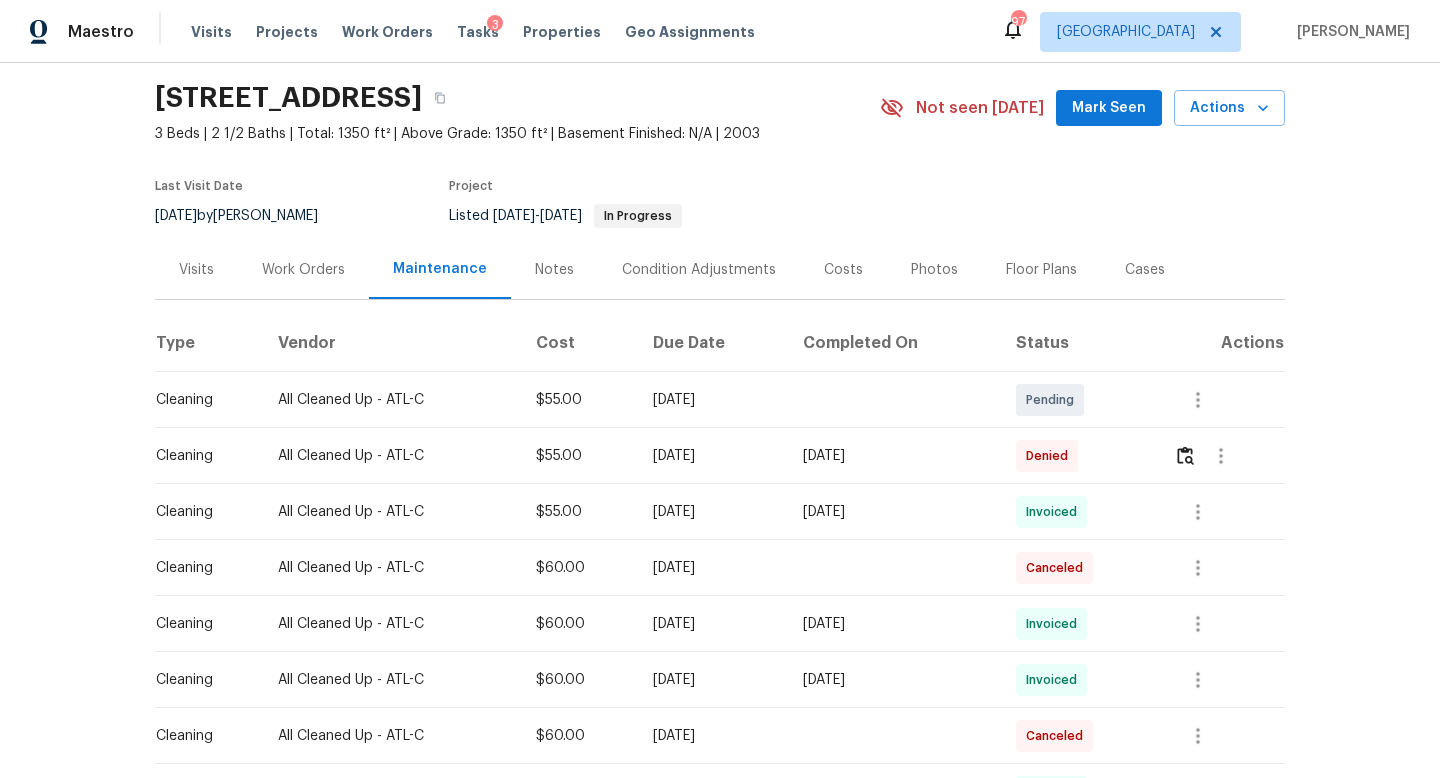 click on "Work Orders" at bounding box center [303, 270] 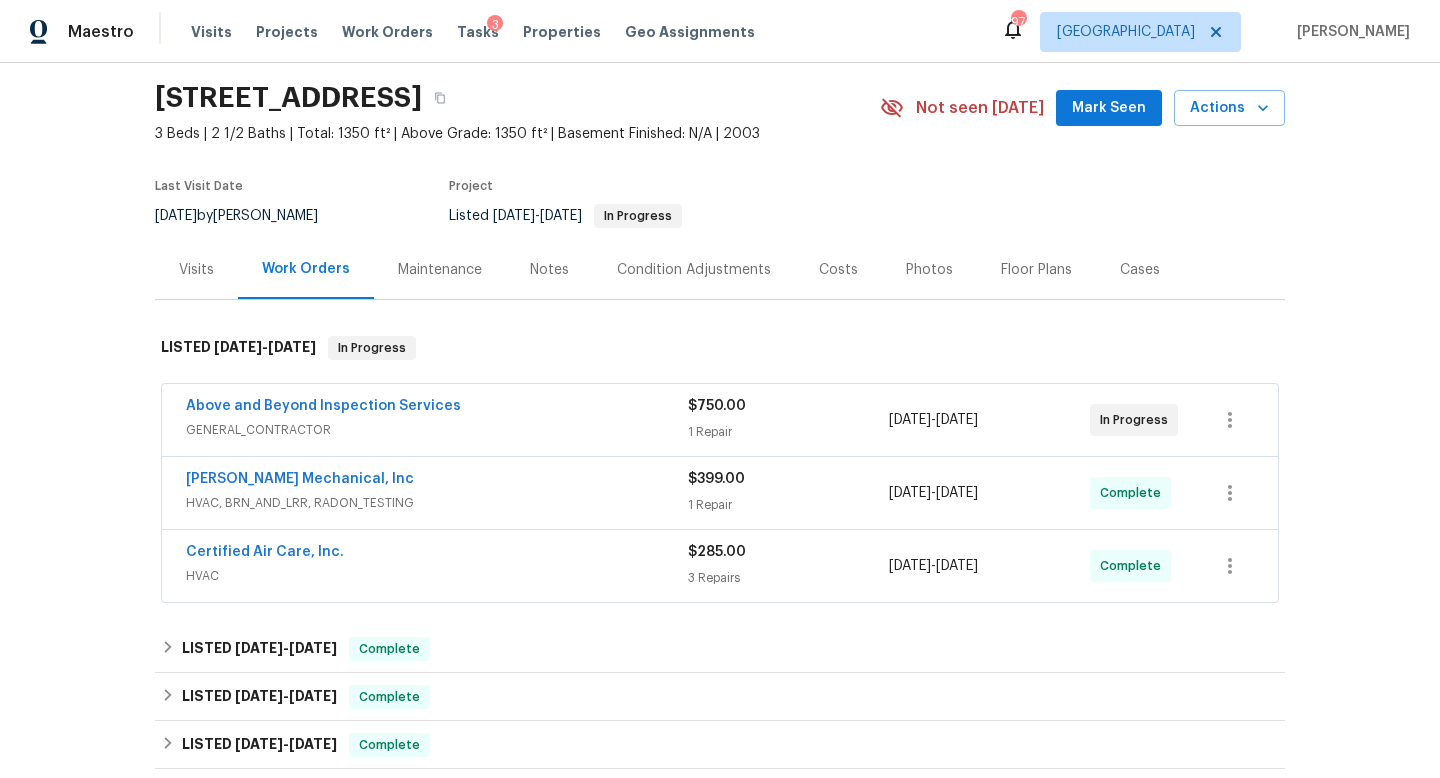 click on "Notes" at bounding box center [549, 270] 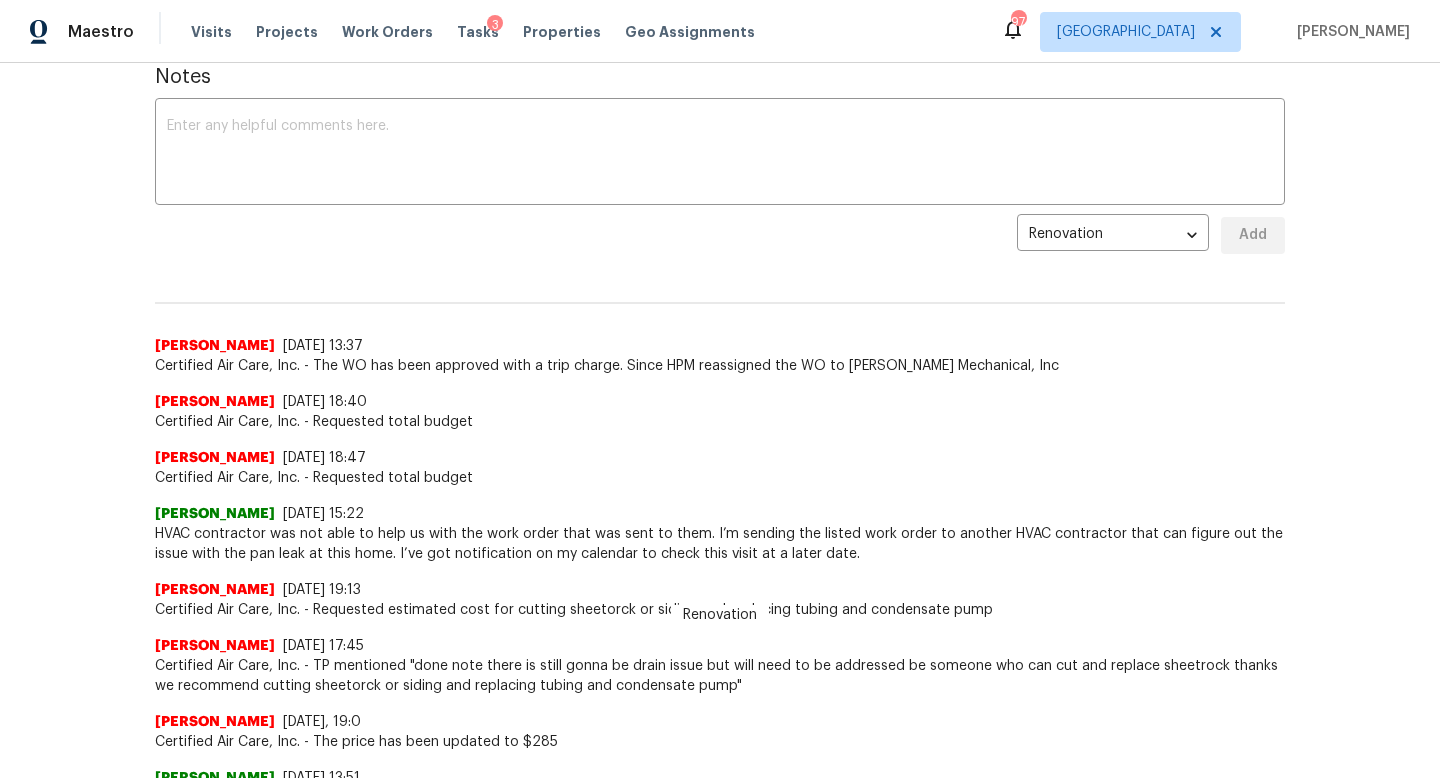 scroll, scrollTop: 0, scrollLeft: 0, axis: both 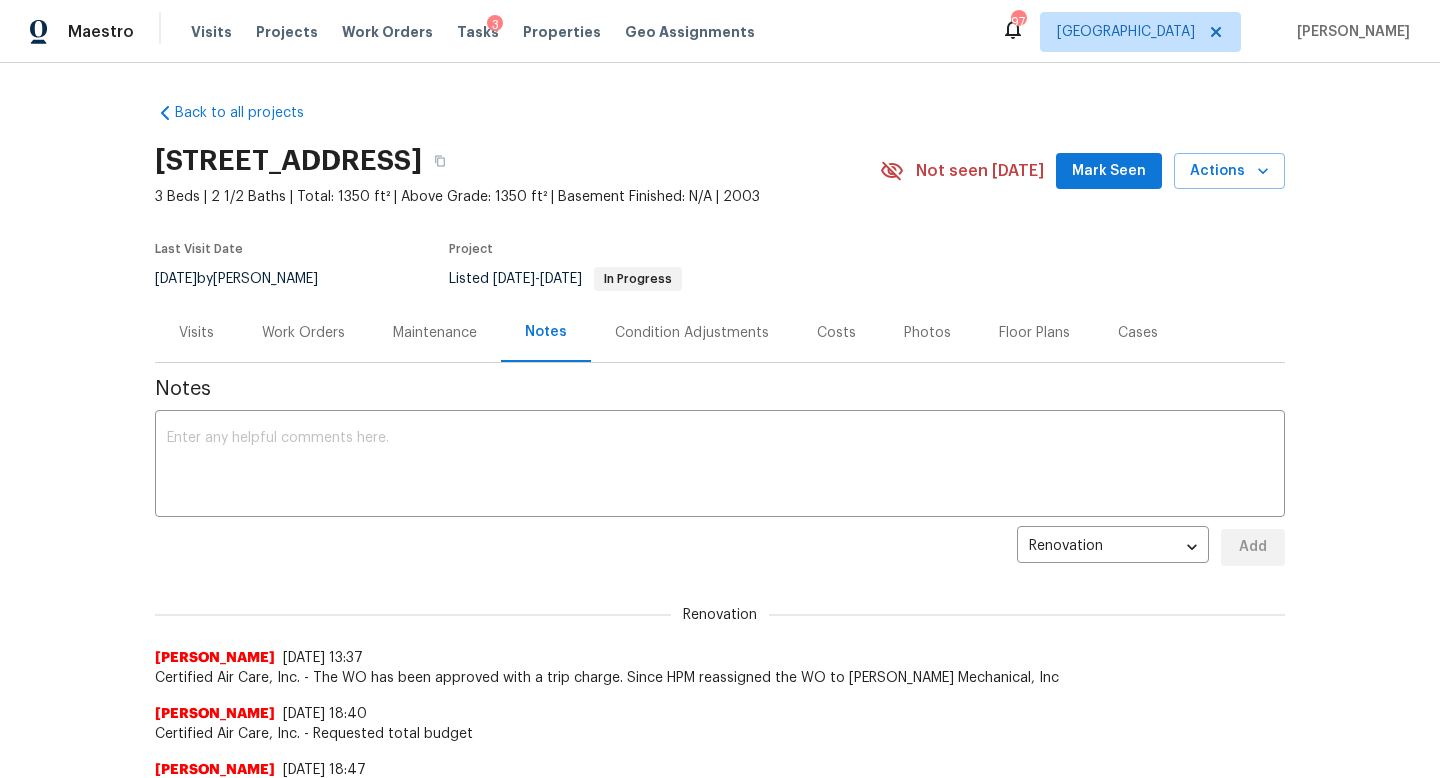 click on "Visits" at bounding box center (196, 333) 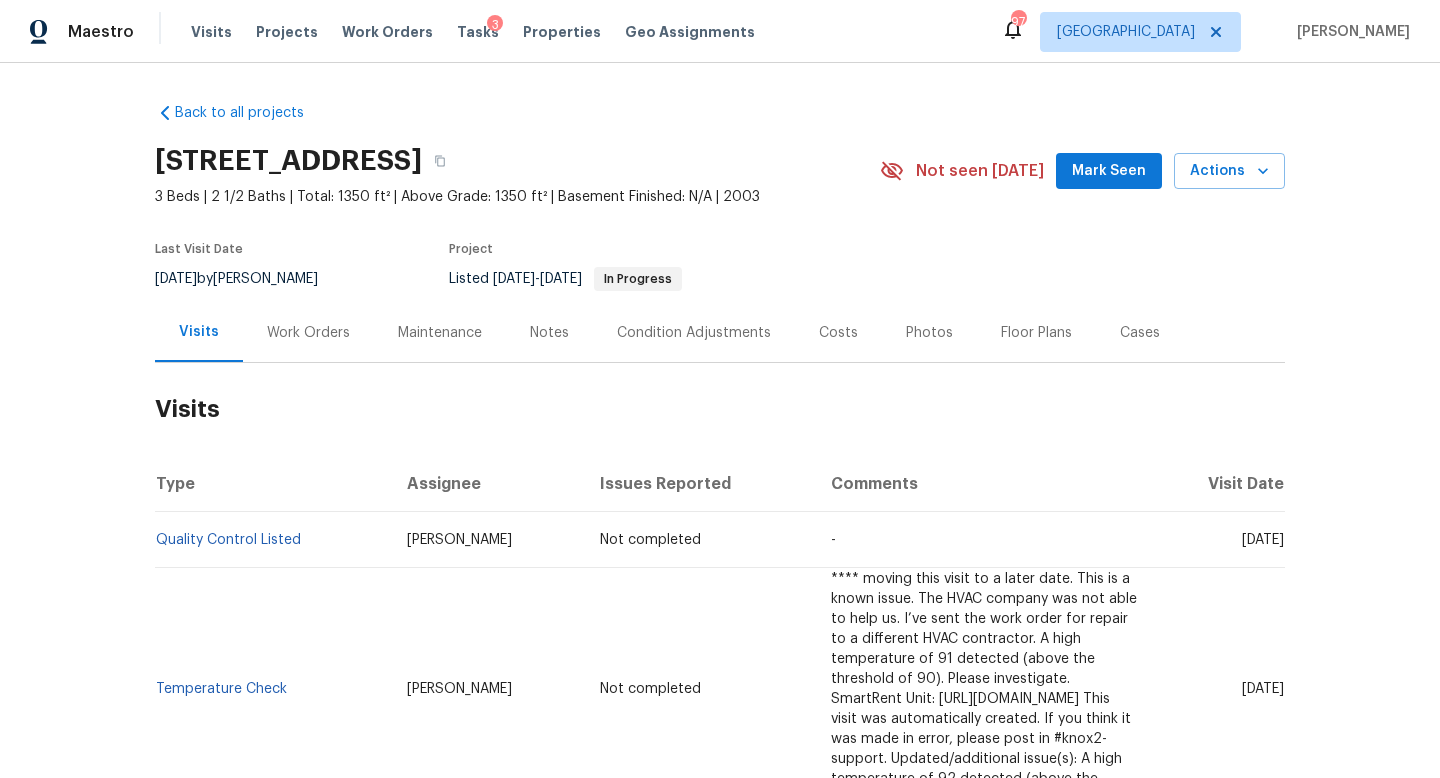 click on "Work Orders" at bounding box center [308, 333] 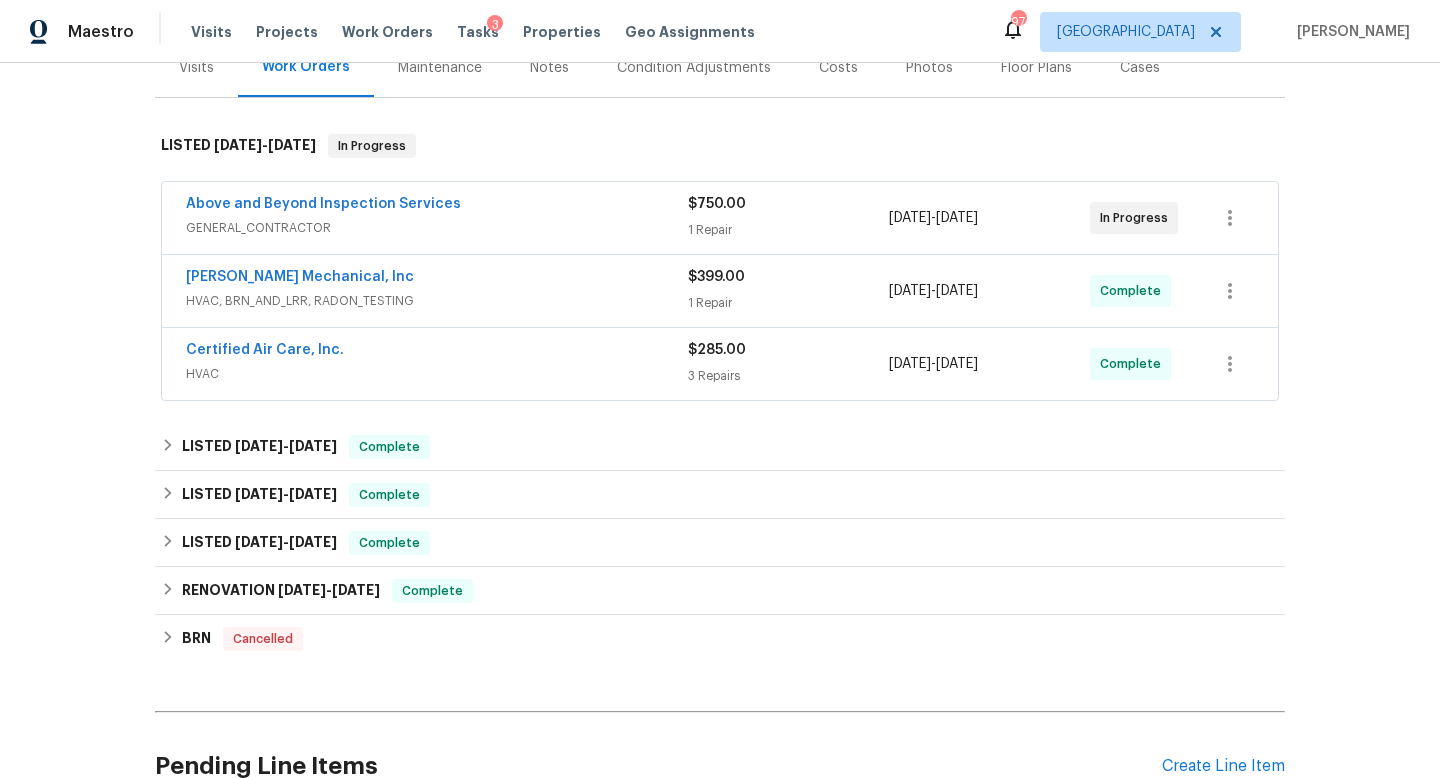 scroll, scrollTop: 275, scrollLeft: 0, axis: vertical 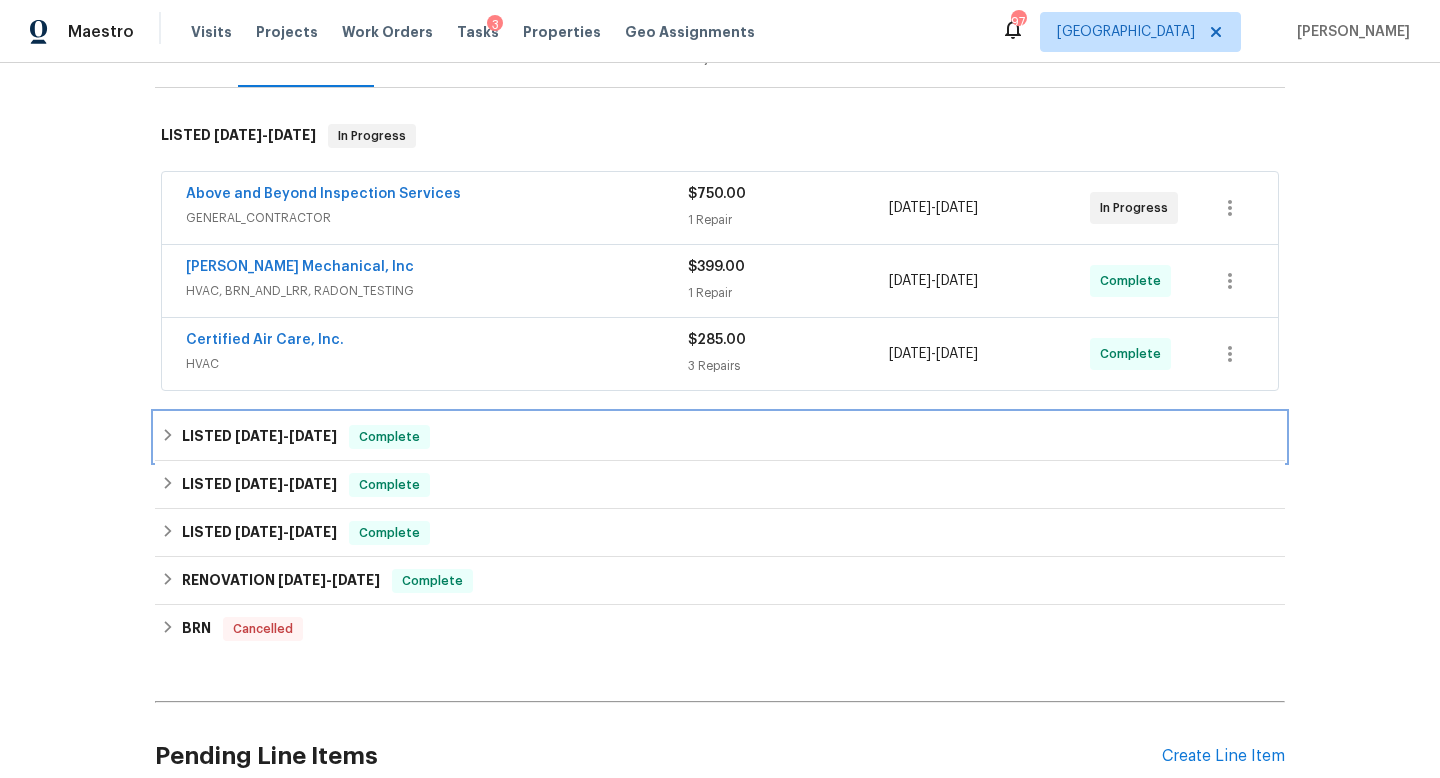 click on "6/26/25" at bounding box center [313, 436] 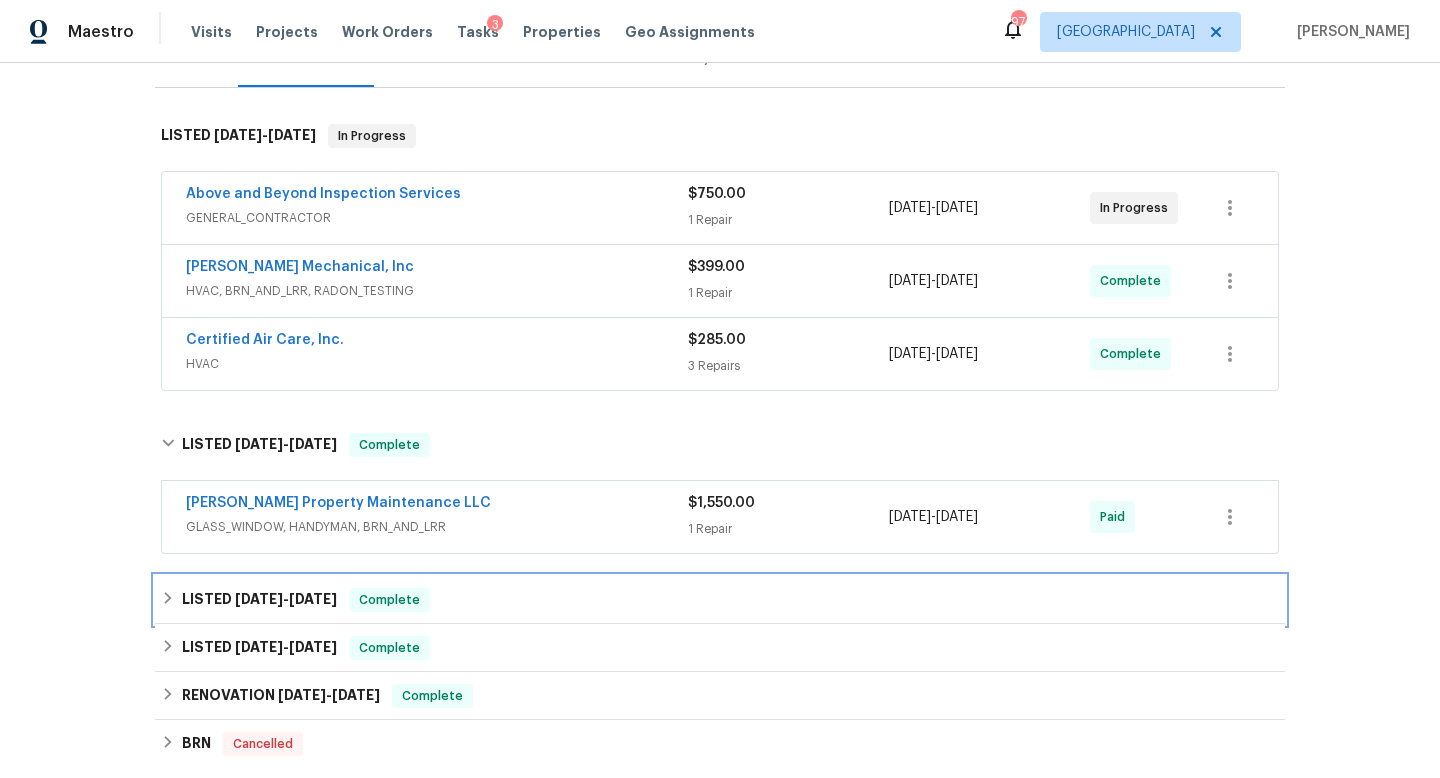 click on "LISTED   4/24/25  -  4/29/25" at bounding box center [259, 600] 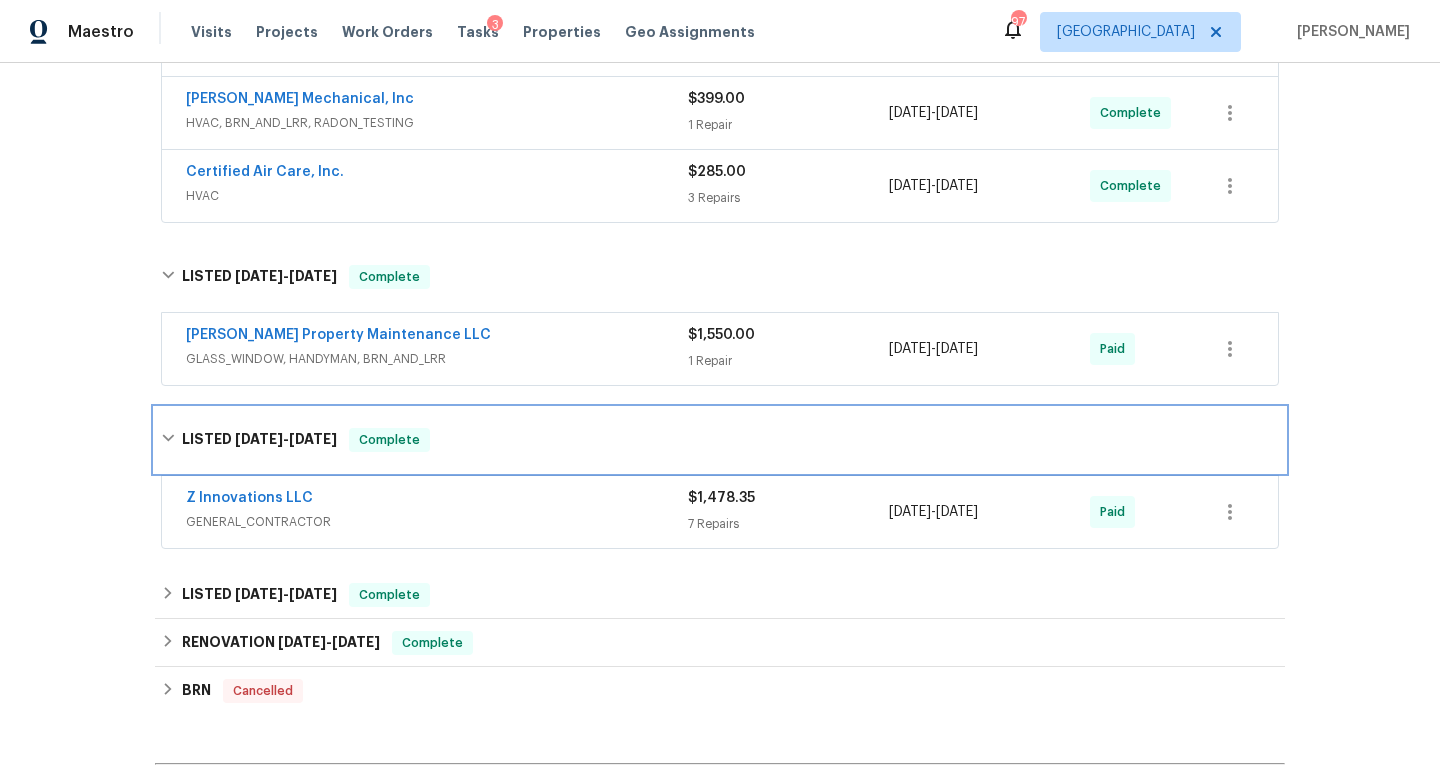 scroll, scrollTop: 446, scrollLeft: 0, axis: vertical 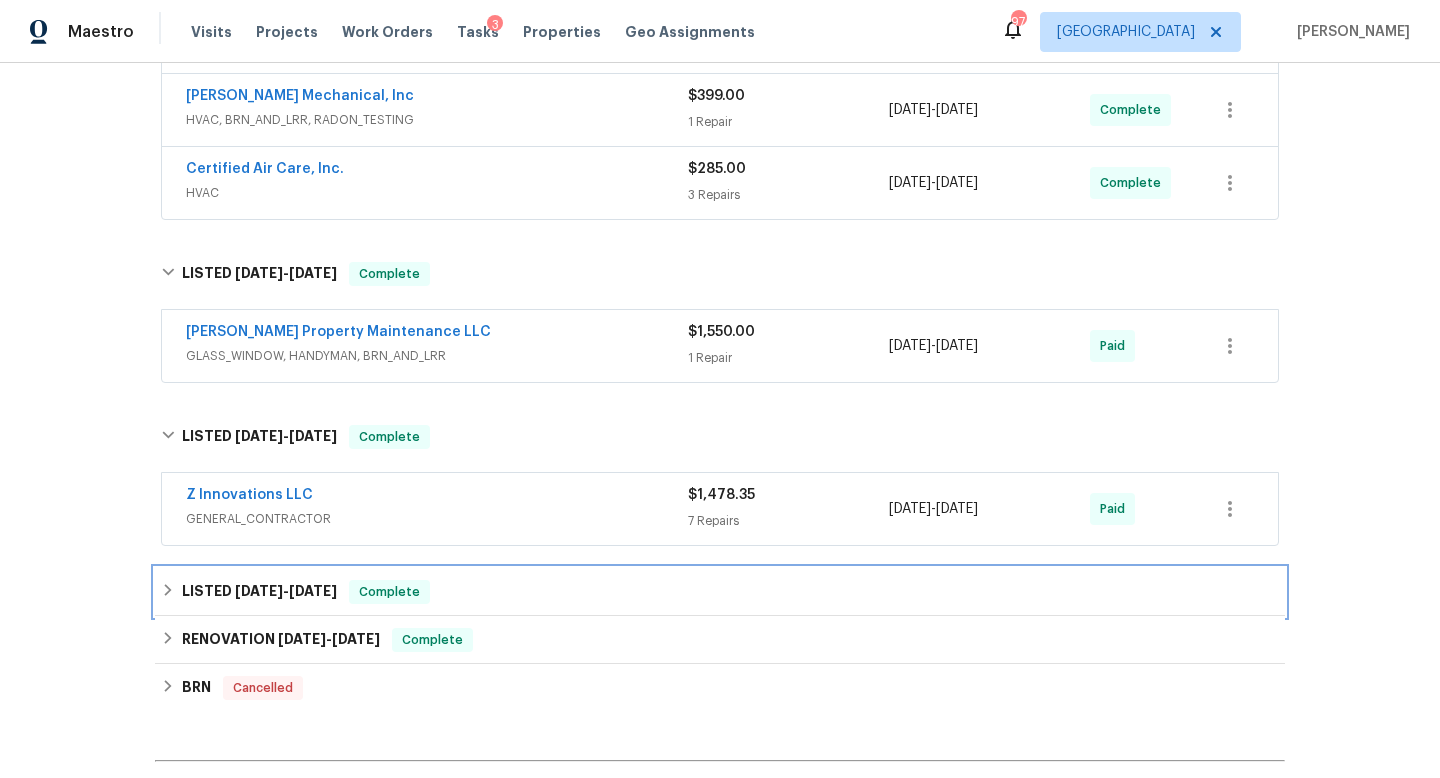 click on "LISTED   3/11/25  -  3/12/25" at bounding box center (259, 592) 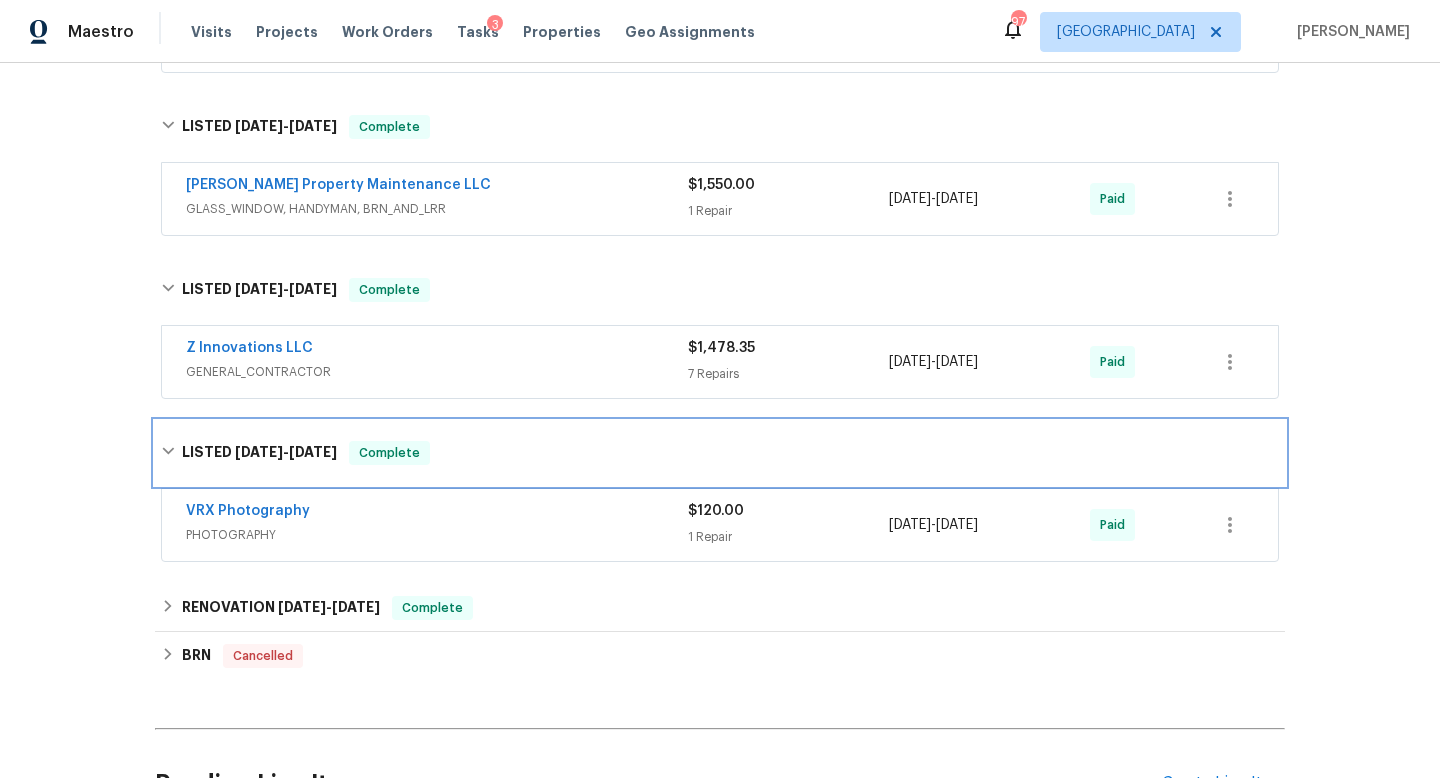 scroll, scrollTop: 612, scrollLeft: 0, axis: vertical 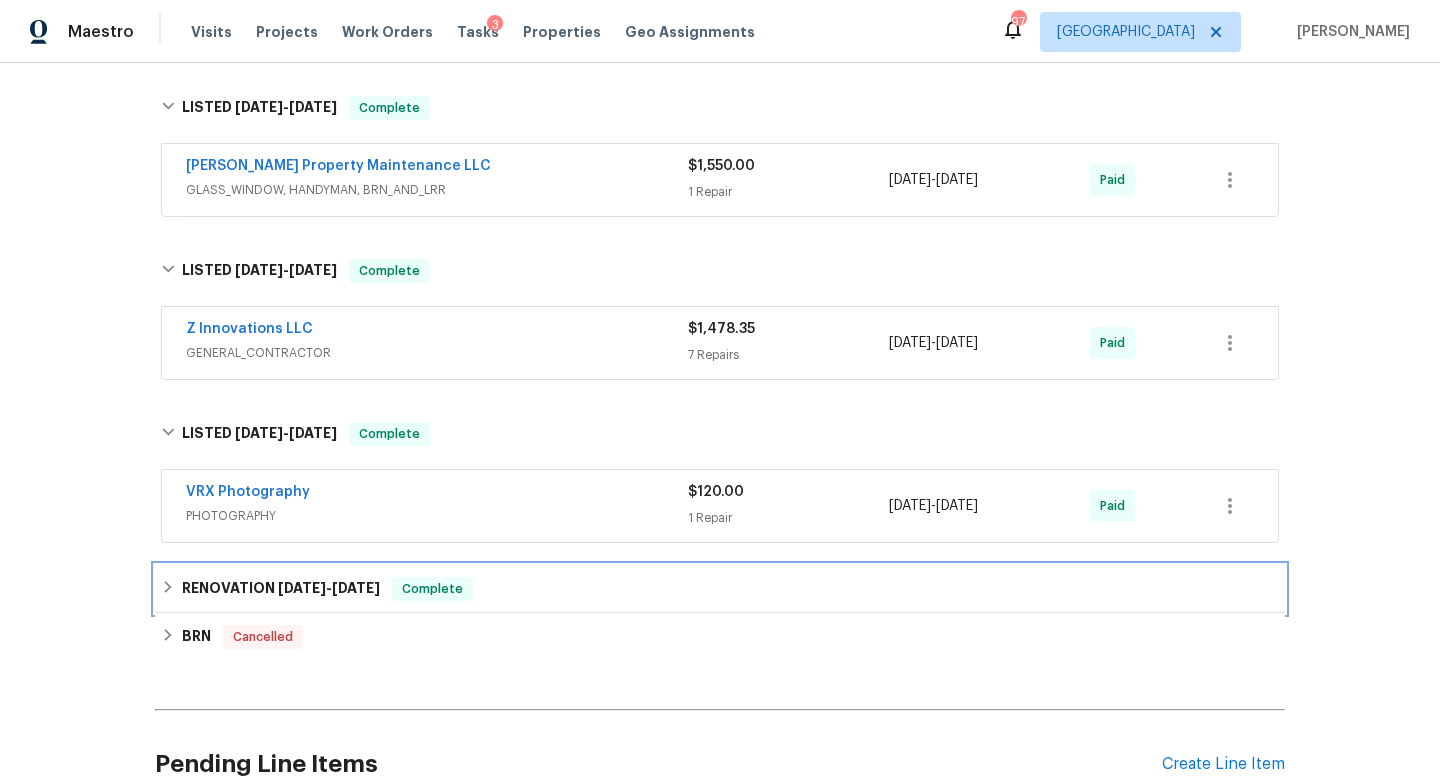 click on "2/13/25  -  3/13/25" at bounding box center (329, 588) 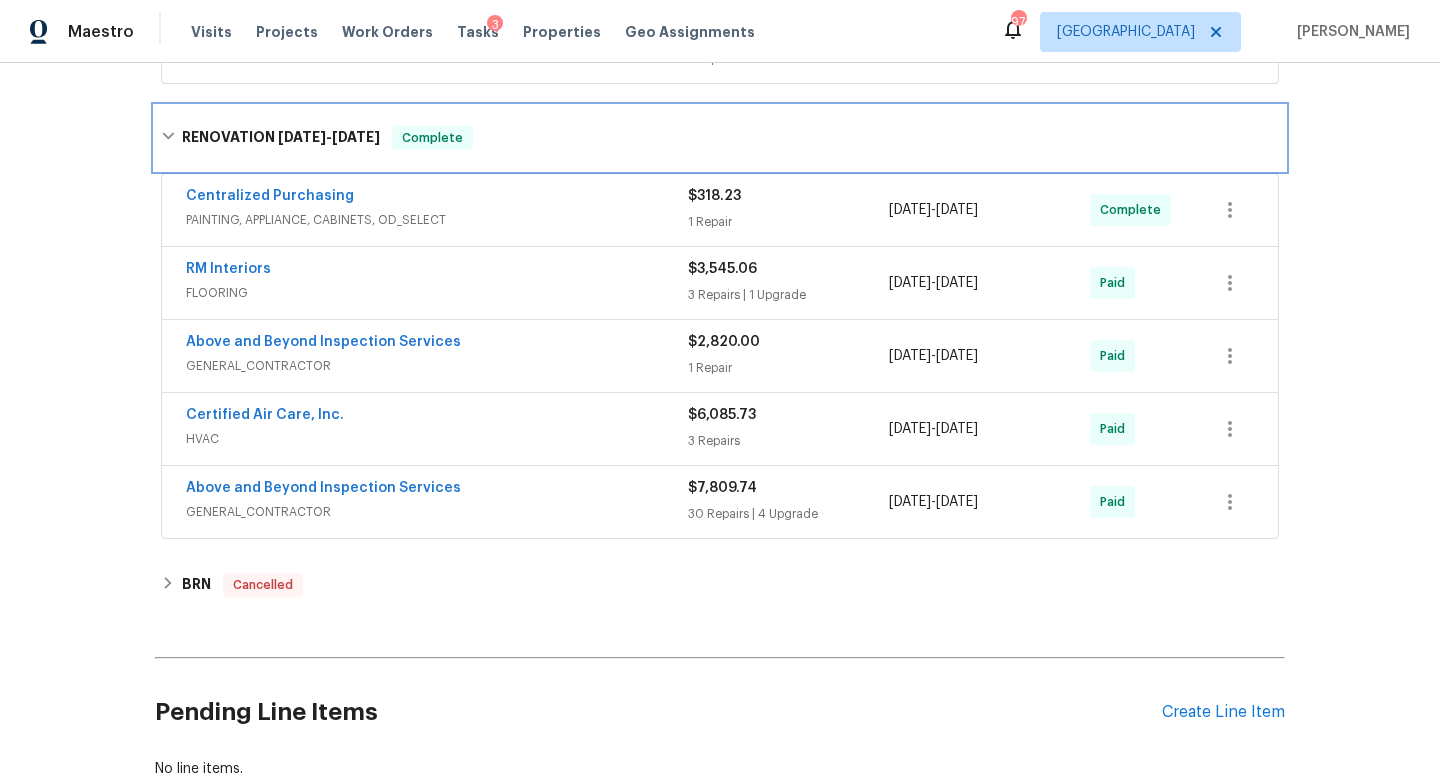scroll, scrollTop: 1083, scrollLeft: 0, axis: vertical 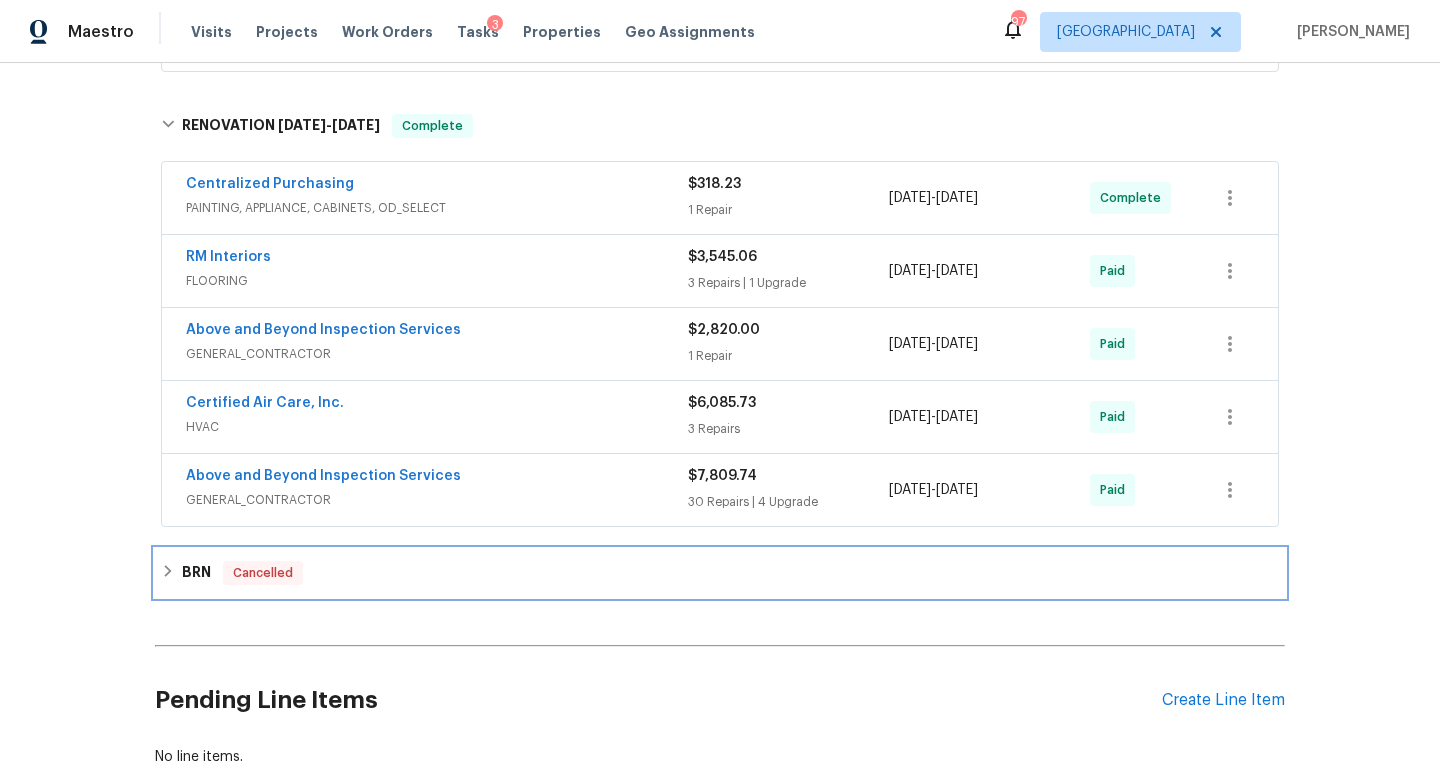 click on "BRN   Cancelled" at bounding box center [720, 573] 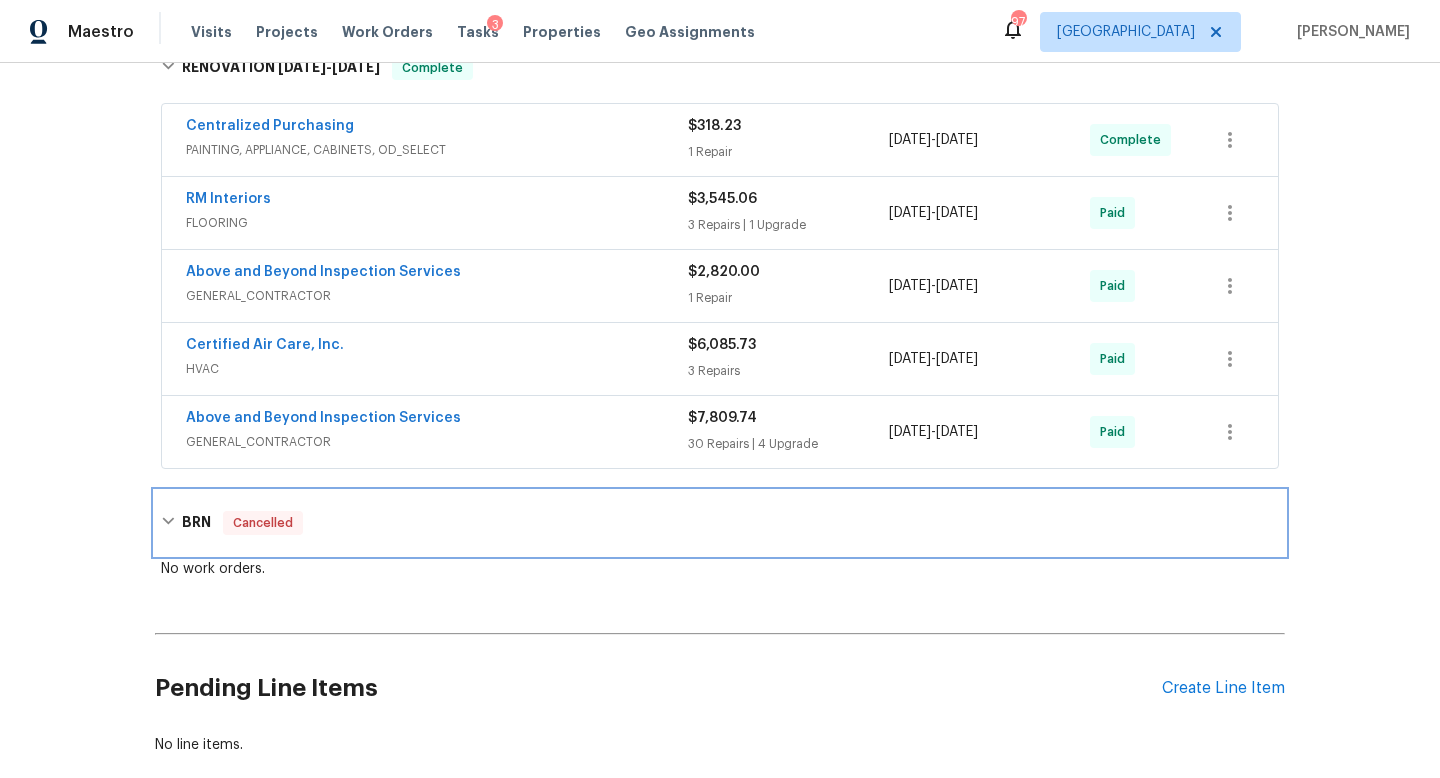 scroll, scrollTop: 1168, scrollLeft: 0, axis: vertical 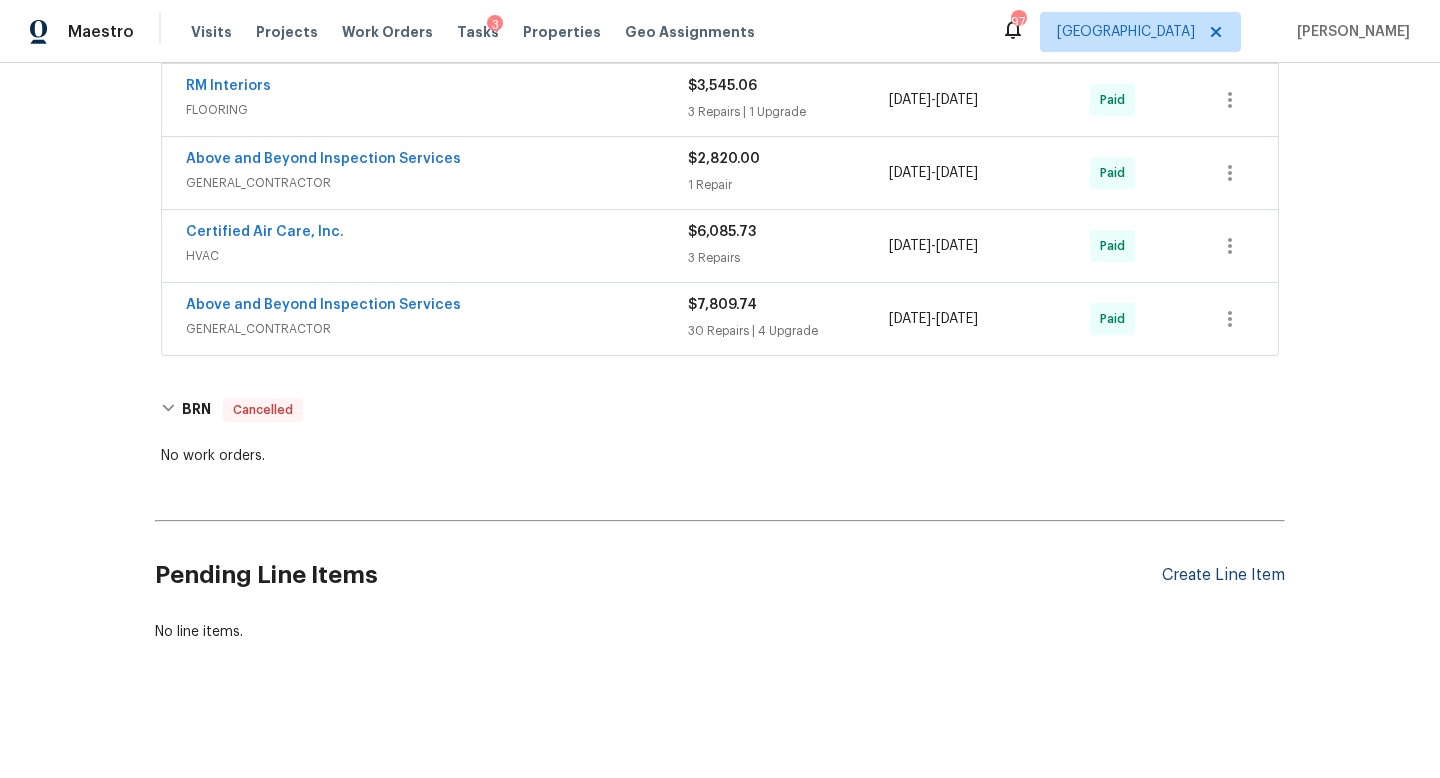 click on "Create Line Item" at bounding box center [1223, 575] 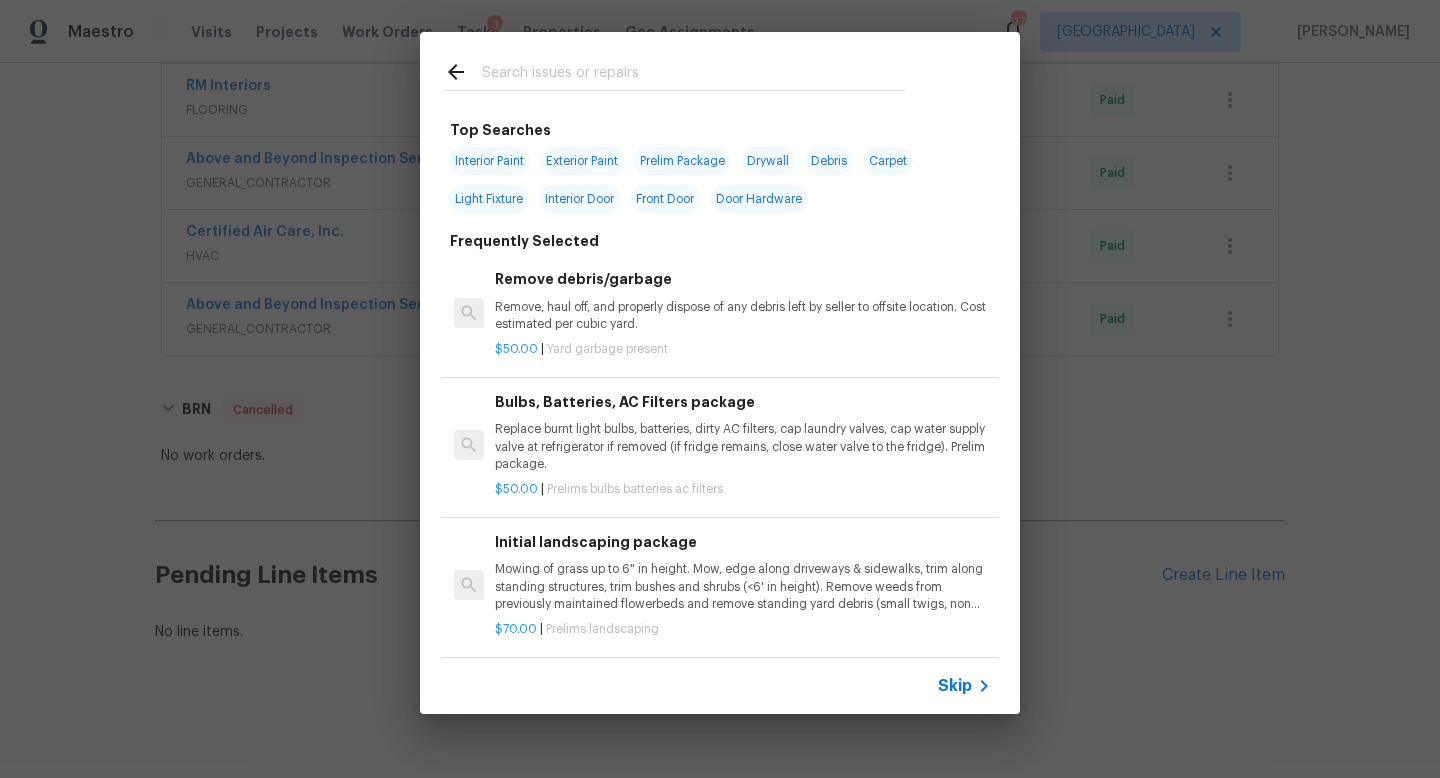 click at bounding box center [694, 75] 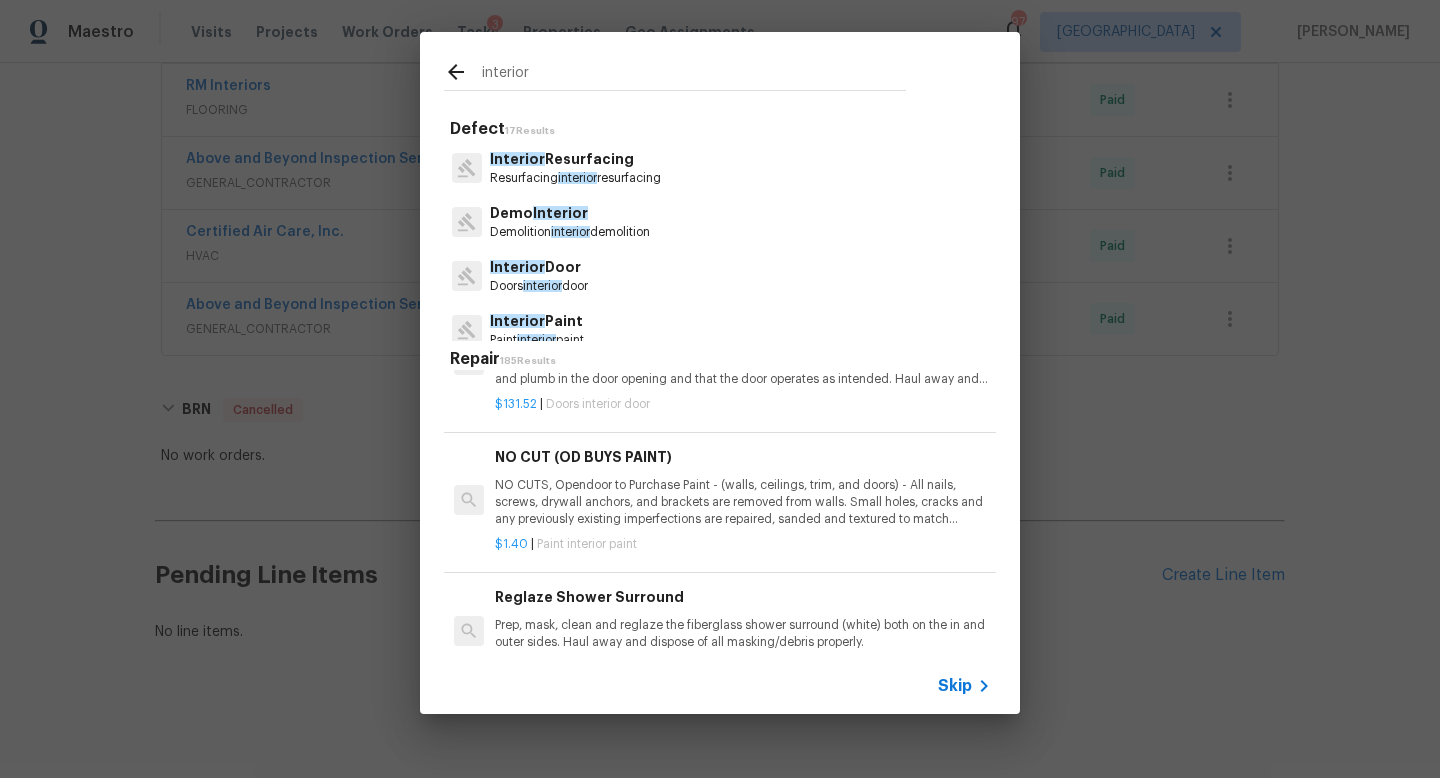 scroll, scrollTop: 2793, scrollLeft: 0, axis: vertical 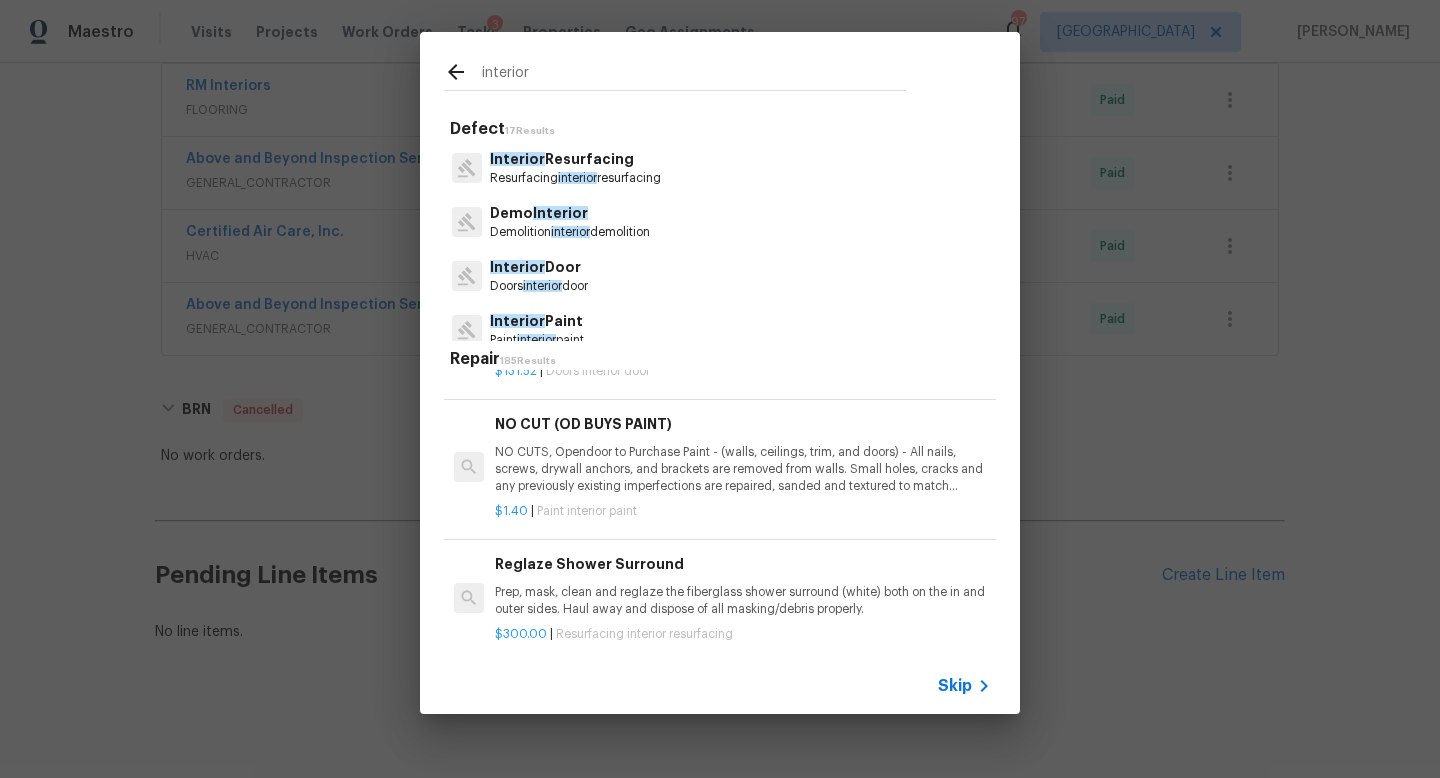 type on "interior" 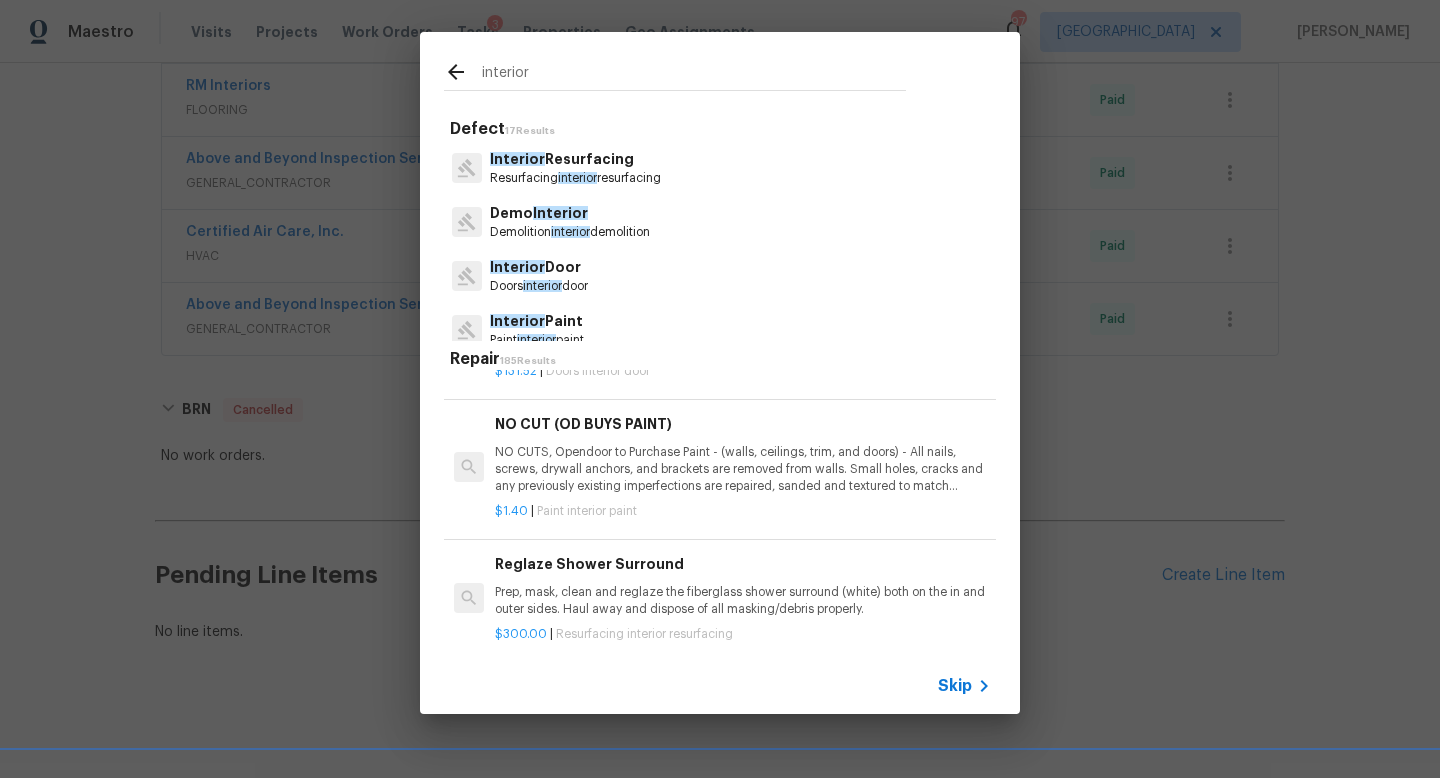 click on "interior Defect  17  Results Interior  Resurfacing Resurfacing  interior  resurfacing Demo  Interior Demolition  interior  demolition Interior  Door Doors  interior  door Interior  Paint Paint  interior  paint Interior  Trim Interior  trim  interior  trim Interior  Door Hardware Doors  interior  door hardware Interior  Bi-Fold Door Doors  interior  bi fold doors Interior  Closet Door Doors  interior  closet doors Interior  Pocket Door Doors  interior  pocket door Overall Exterior Exterior overall Demo Exterior Demolition exterior demolition Exterior Paint Paint exterior paint Exterior Door Hardware Doors exterior door hardware Exterior Storm Door Doors exterior storm door Exterior Garage Door Doors exterior garage door Exterior Door Pre-Hung Doors exterior door pre hung Exterior Screen Door  Doors exterior screen door Repair  185  Results Interior  Door Repair Repair the existing  interior $13.30   |   Doors interior door Remove  Interior  Chair Rail Remove and properly dispose of the  interior $0.24   |" at bounding box center [720, 373] 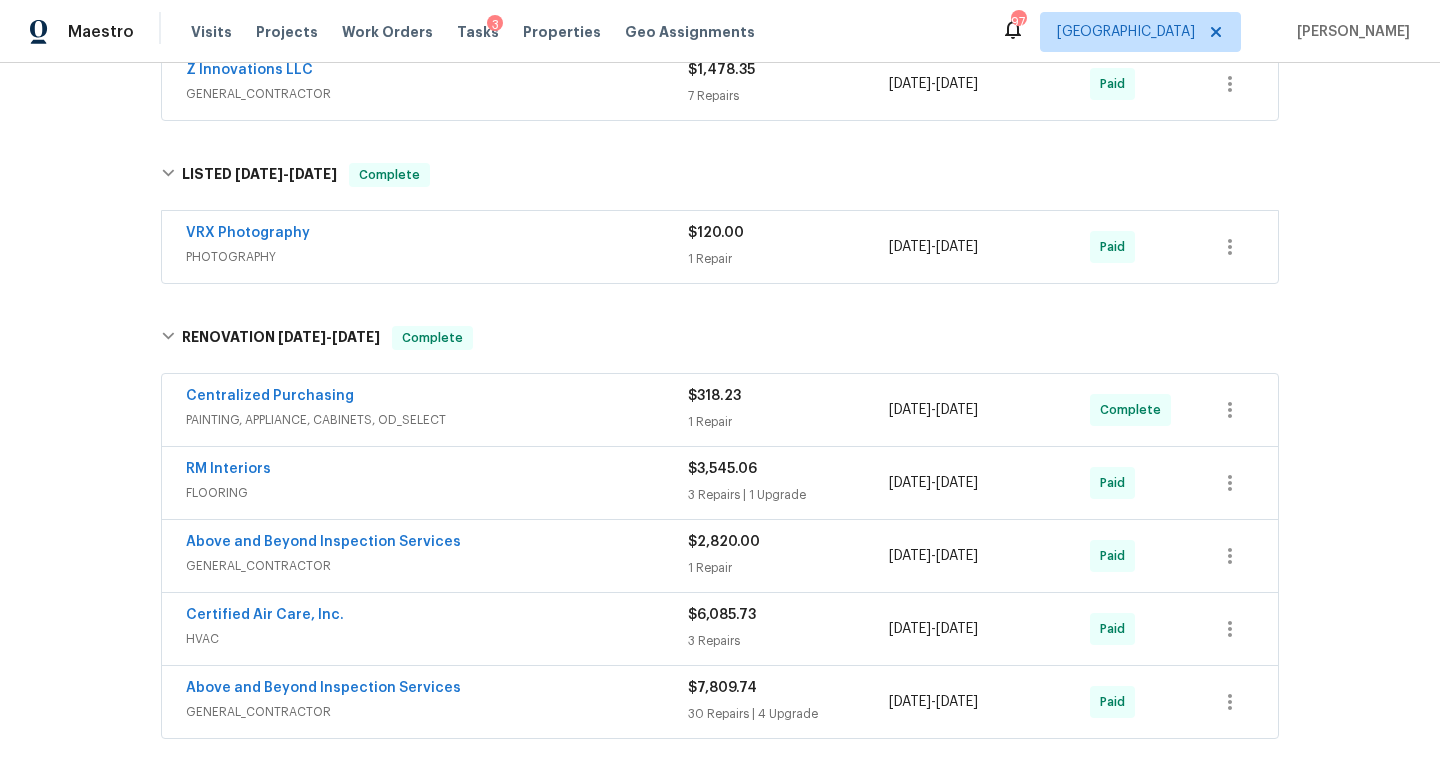 scroll, scrollTop: 1254, scrollLeft: 0, axis: vertical 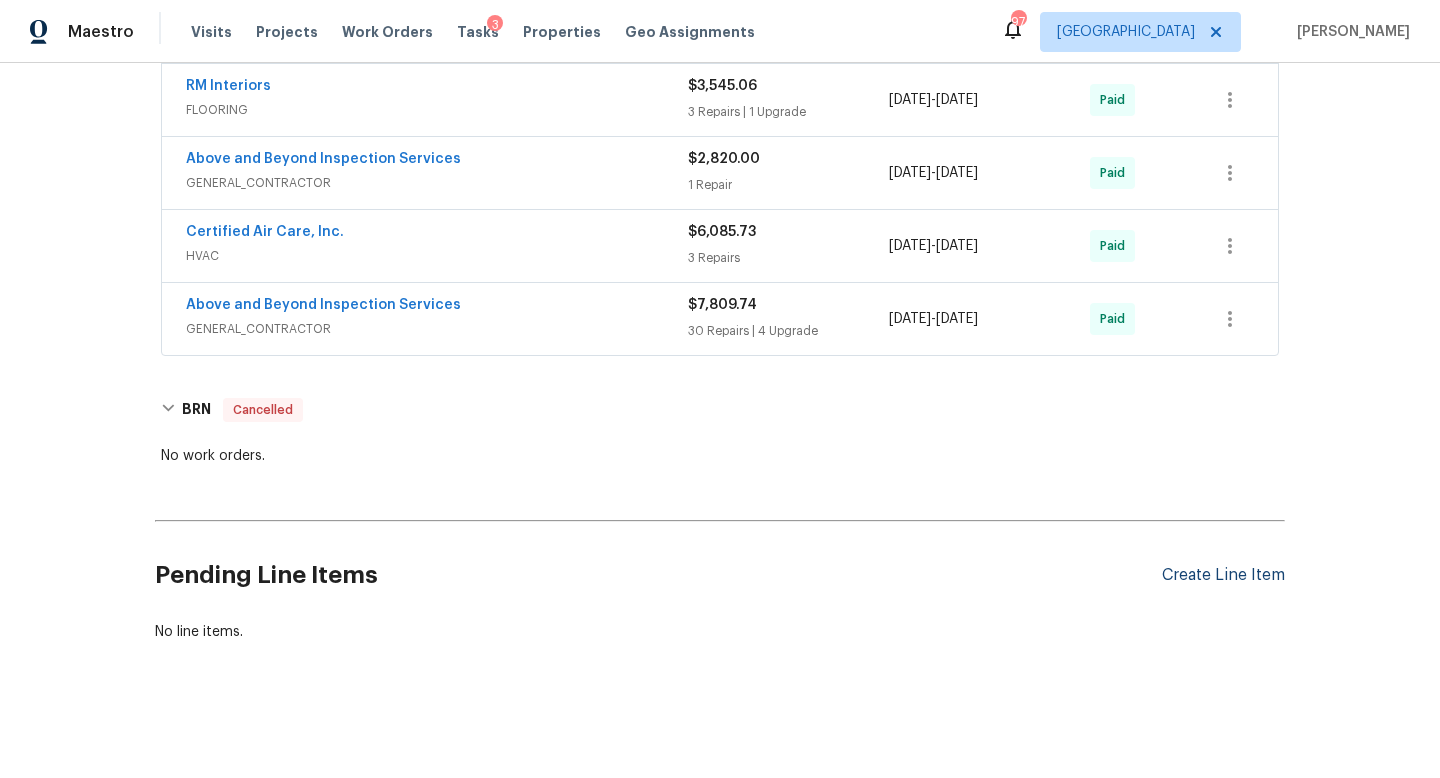 click on "Create Line Item" at bounding box center (1223, 575) 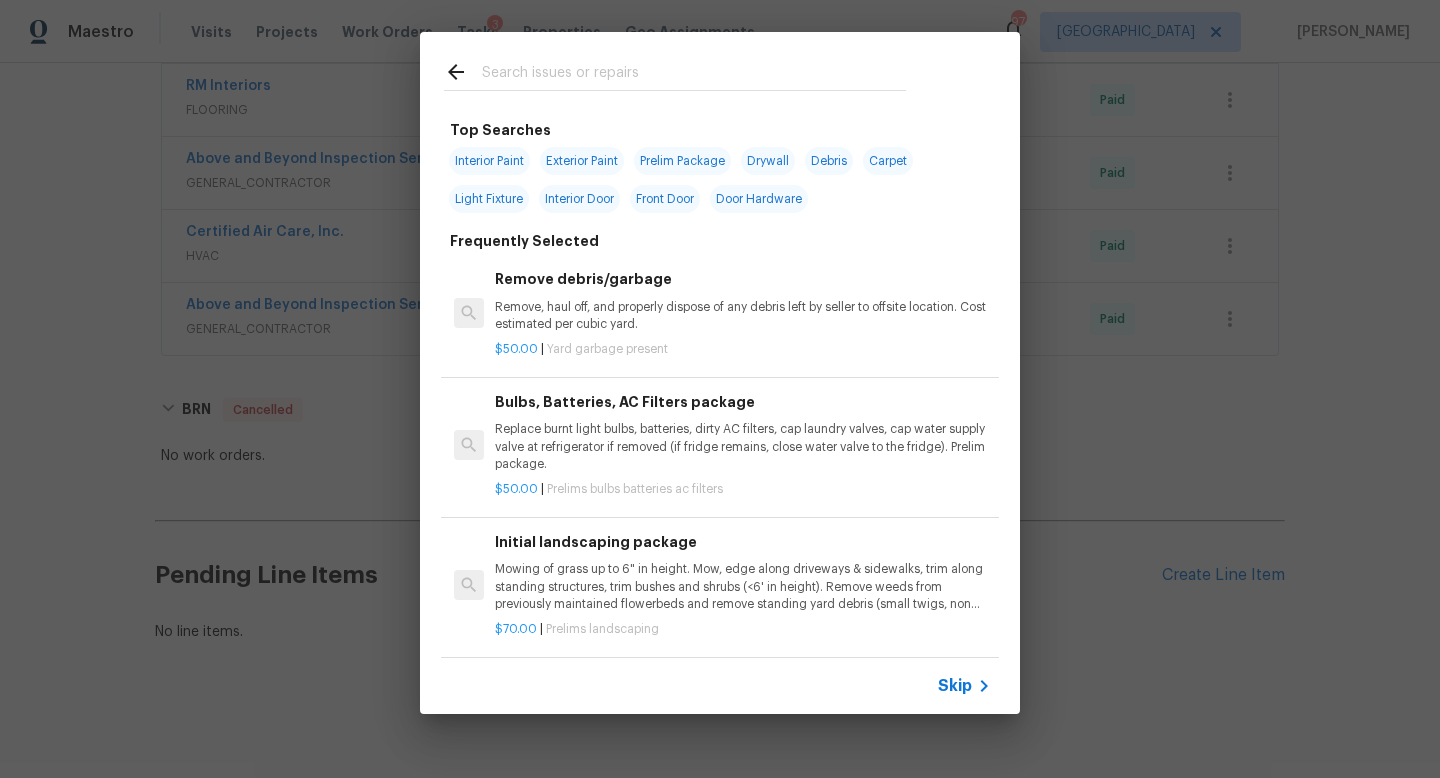 click at bounding box center (694, 75) 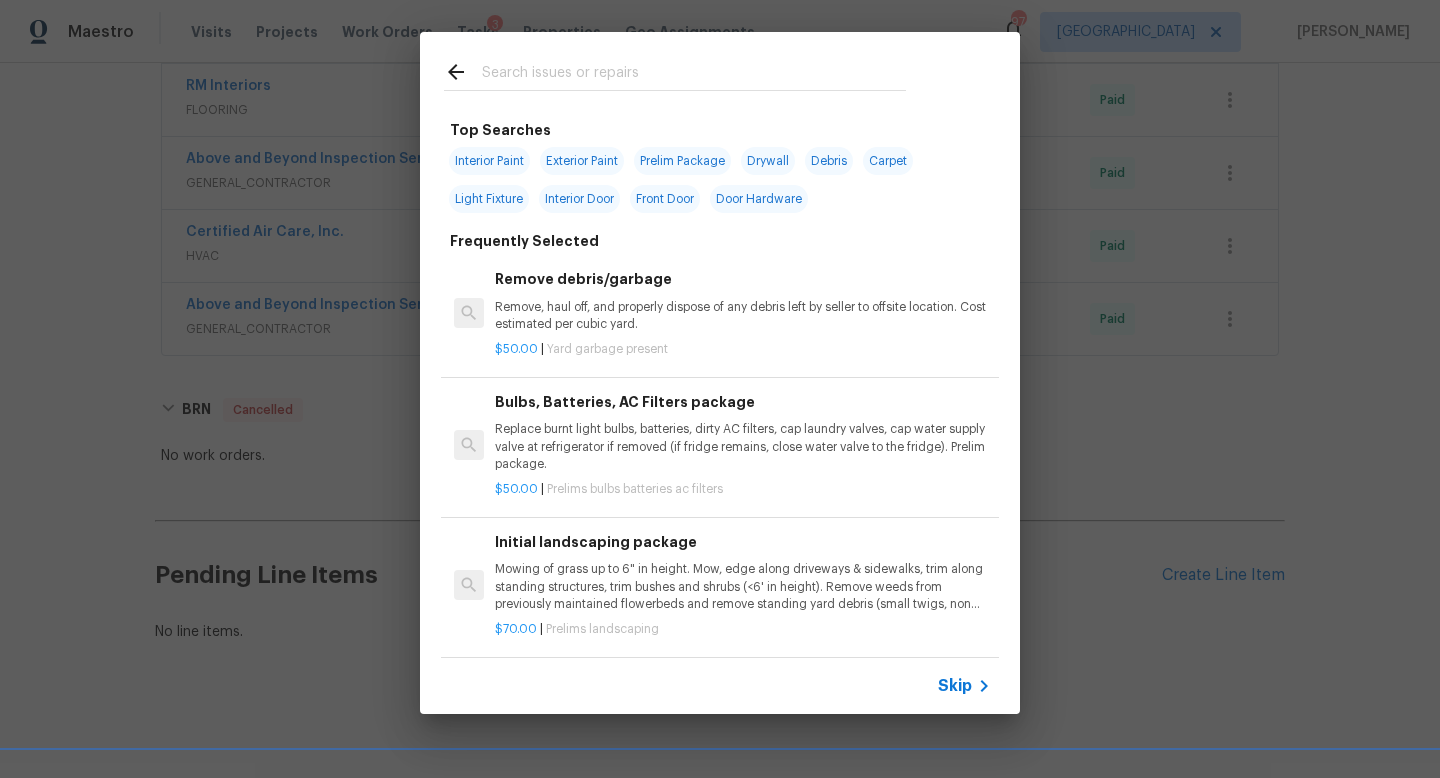 click on "Replace burnt light bulbs, batteries, dirty AC filters, cap laundry valves, cap water supply valve at refrigerator if removed (if fridge remains, close water valve to the fridge). Prelim package." at bounding box center (743, 446) 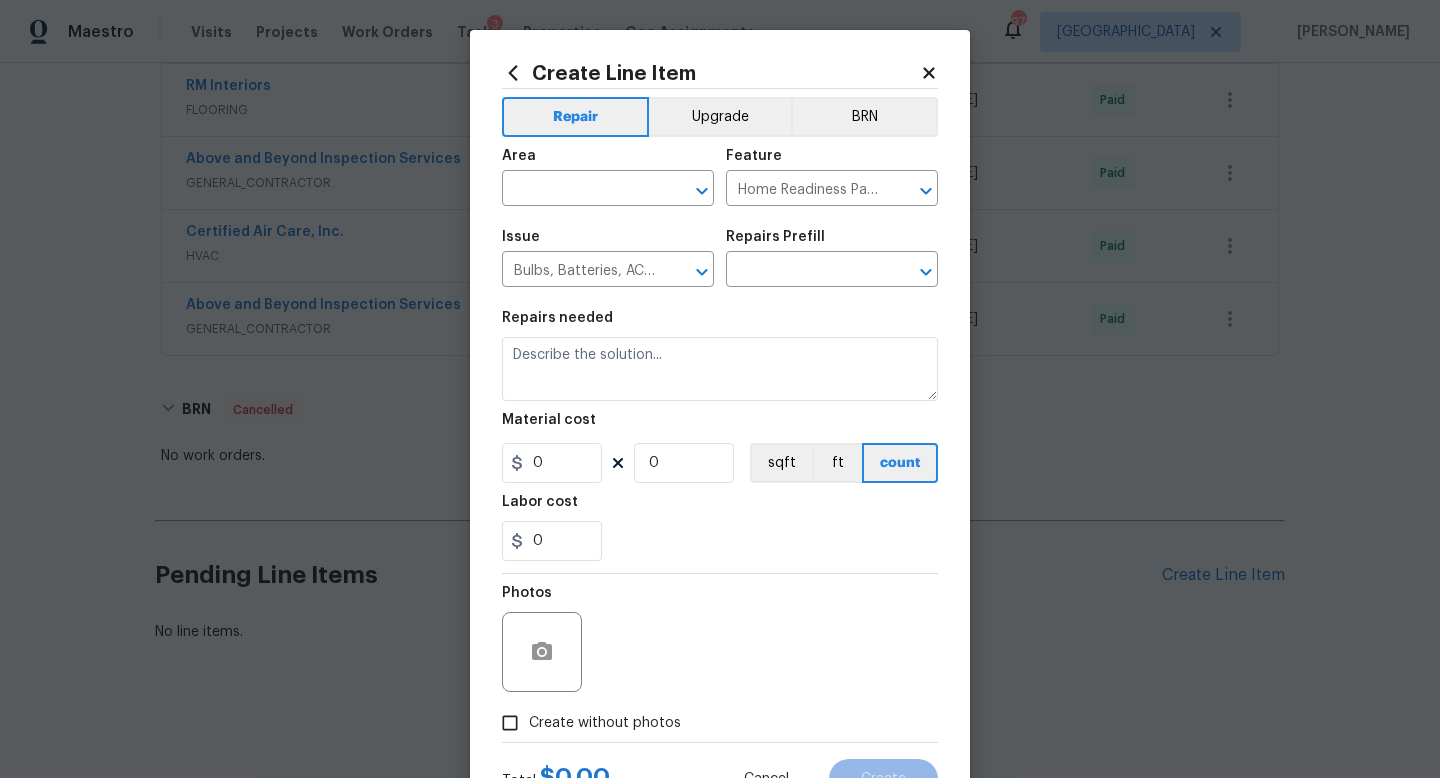 type on "Replace burnt light bulbs, batteries, dirty AC filters, cap laundry valves, cap water supply valve at refrigerator if removed (if fridge remains, close water valve to the fridge). Prelim package." 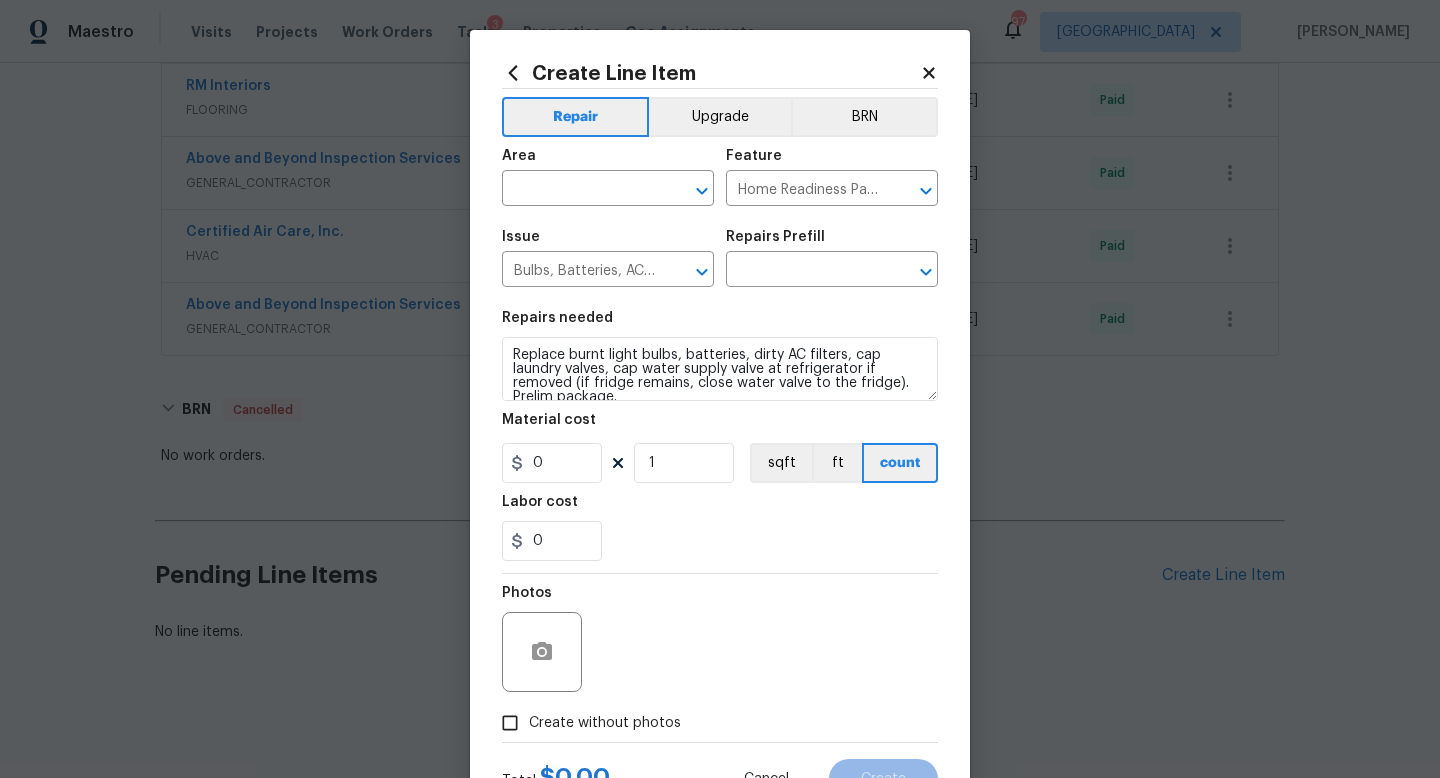 type on "Bulbs, Batteries, AC Filters package $50.00" 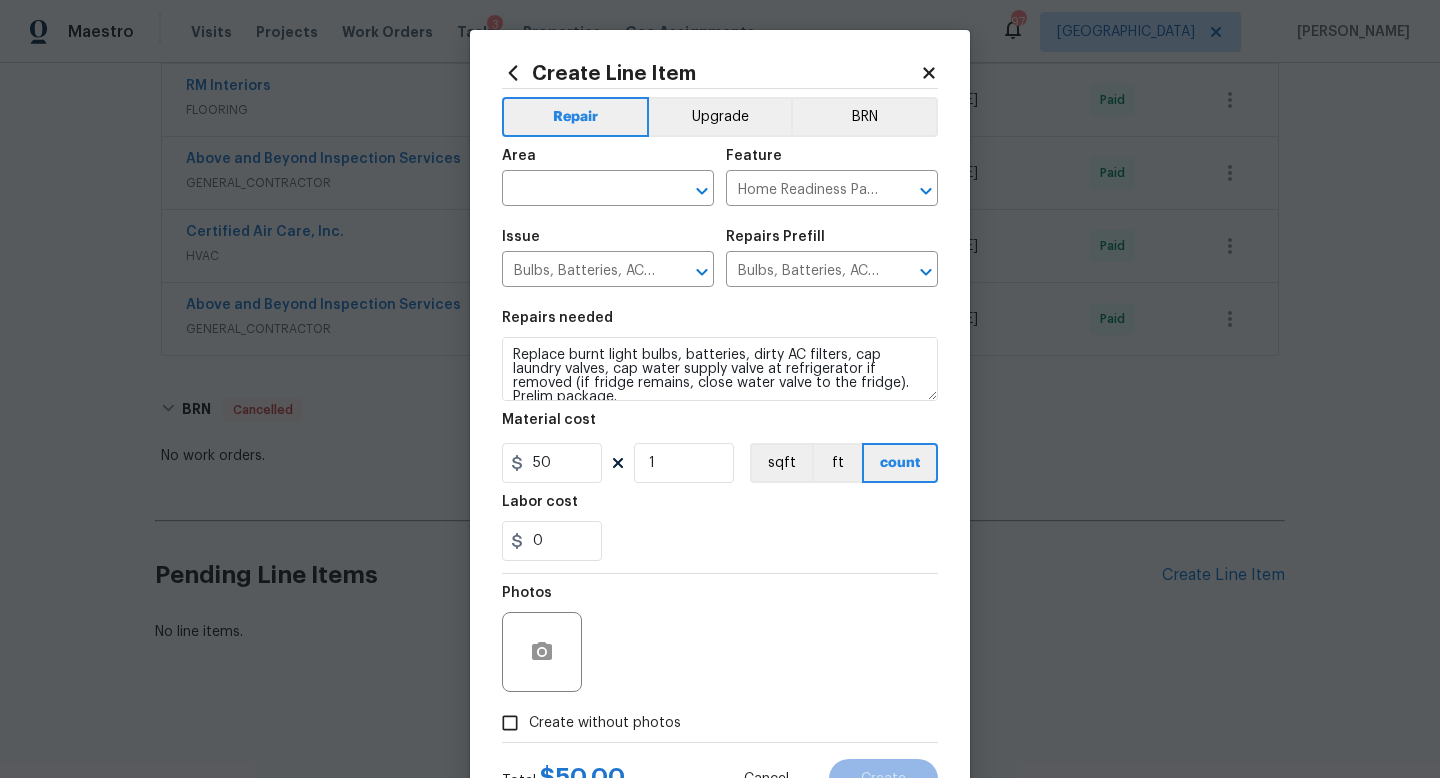 scroll, scrollTop: 84, scrollLeft: 0, axis: vertical 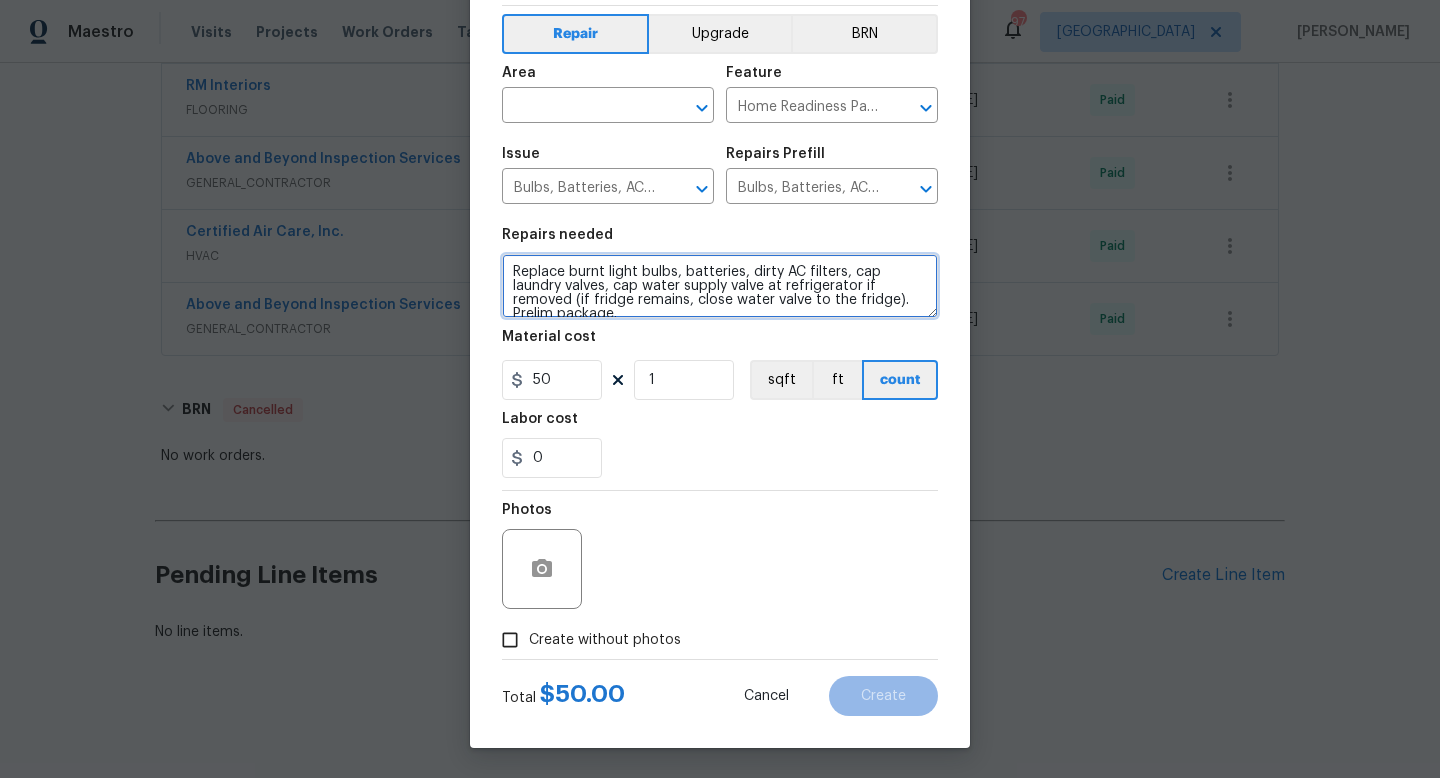 drag, startPoint x: 639, startPoint y: 300, endPoint x: 487, endPoint y: 238, distance: 164.15846 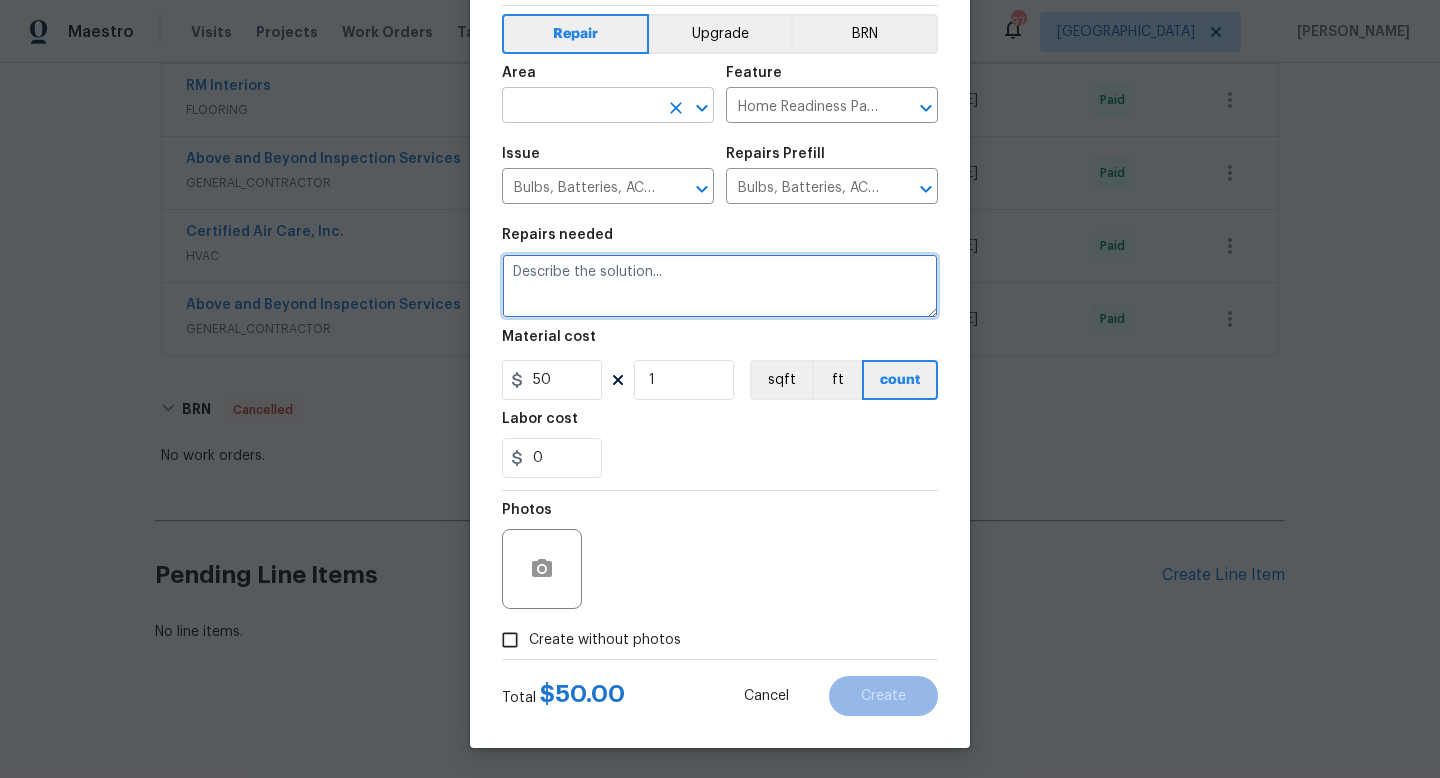 type 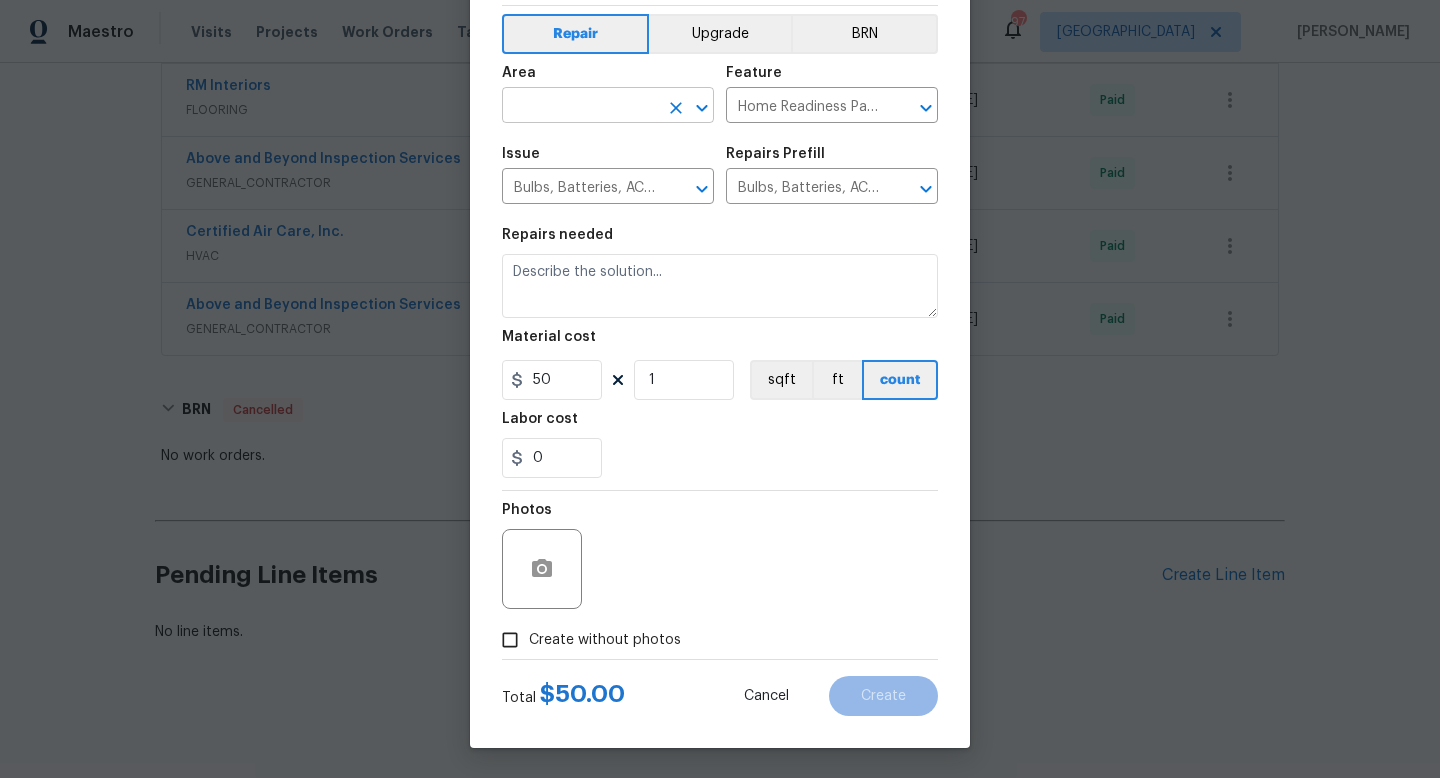 click at bounding box center (580, 107) 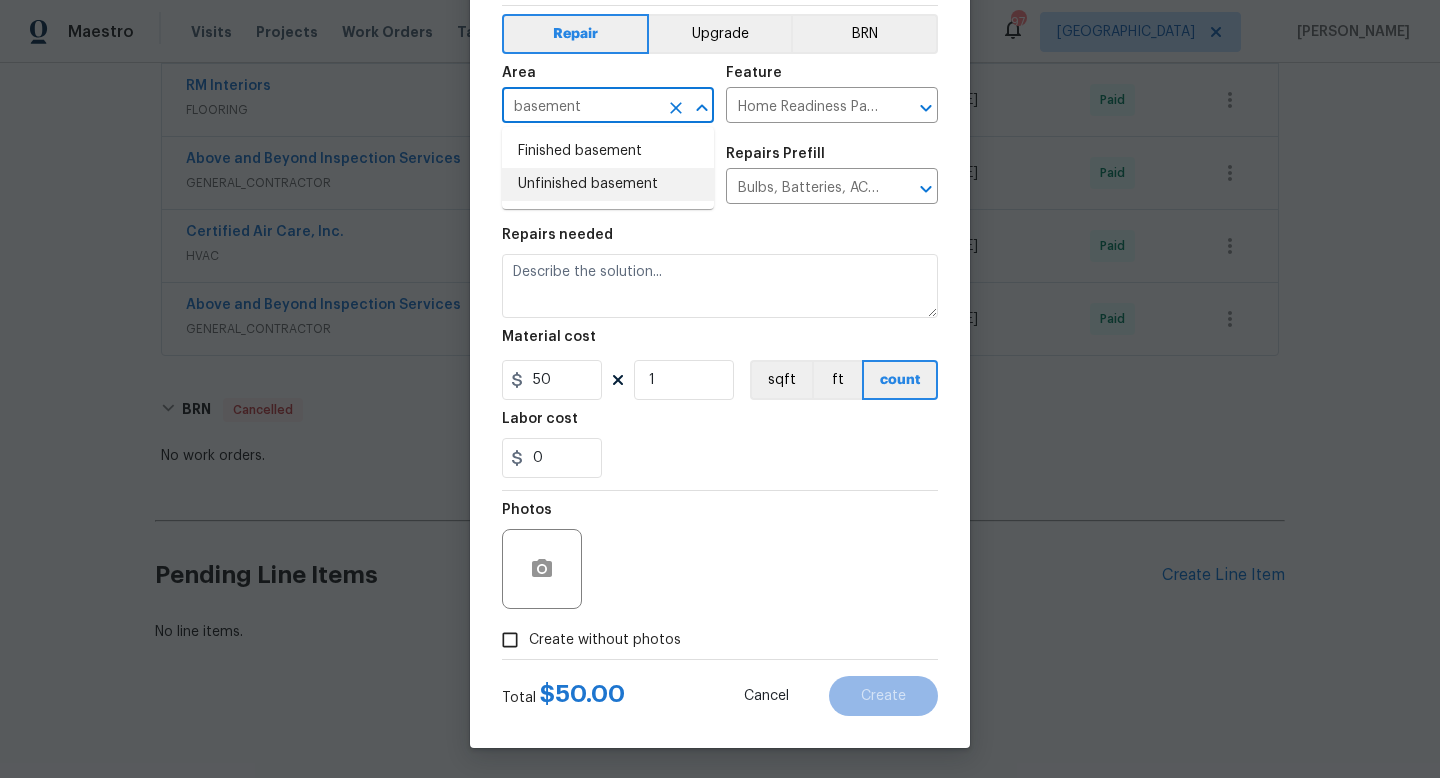 type on "basement" 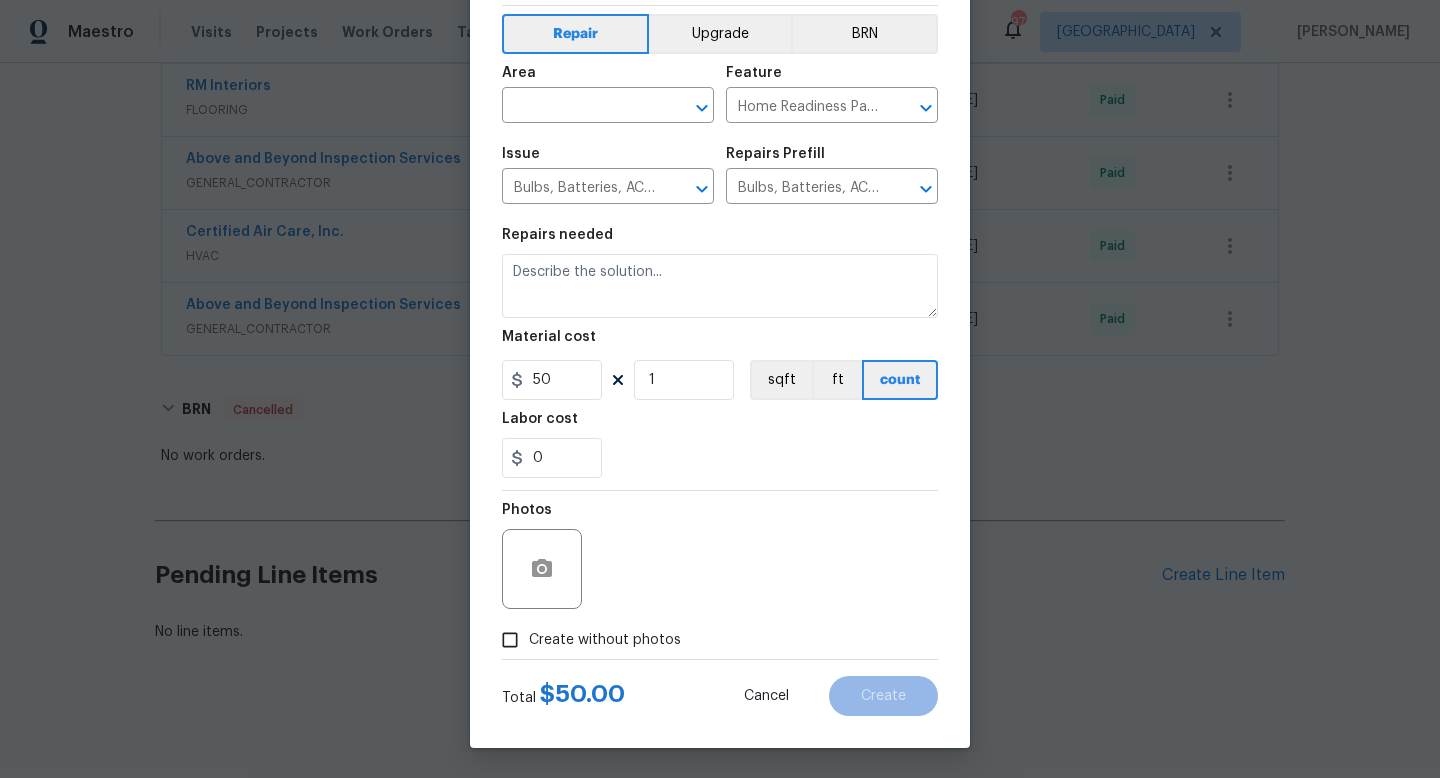 click on "Repairs needed" at bounding box center [720, 241] 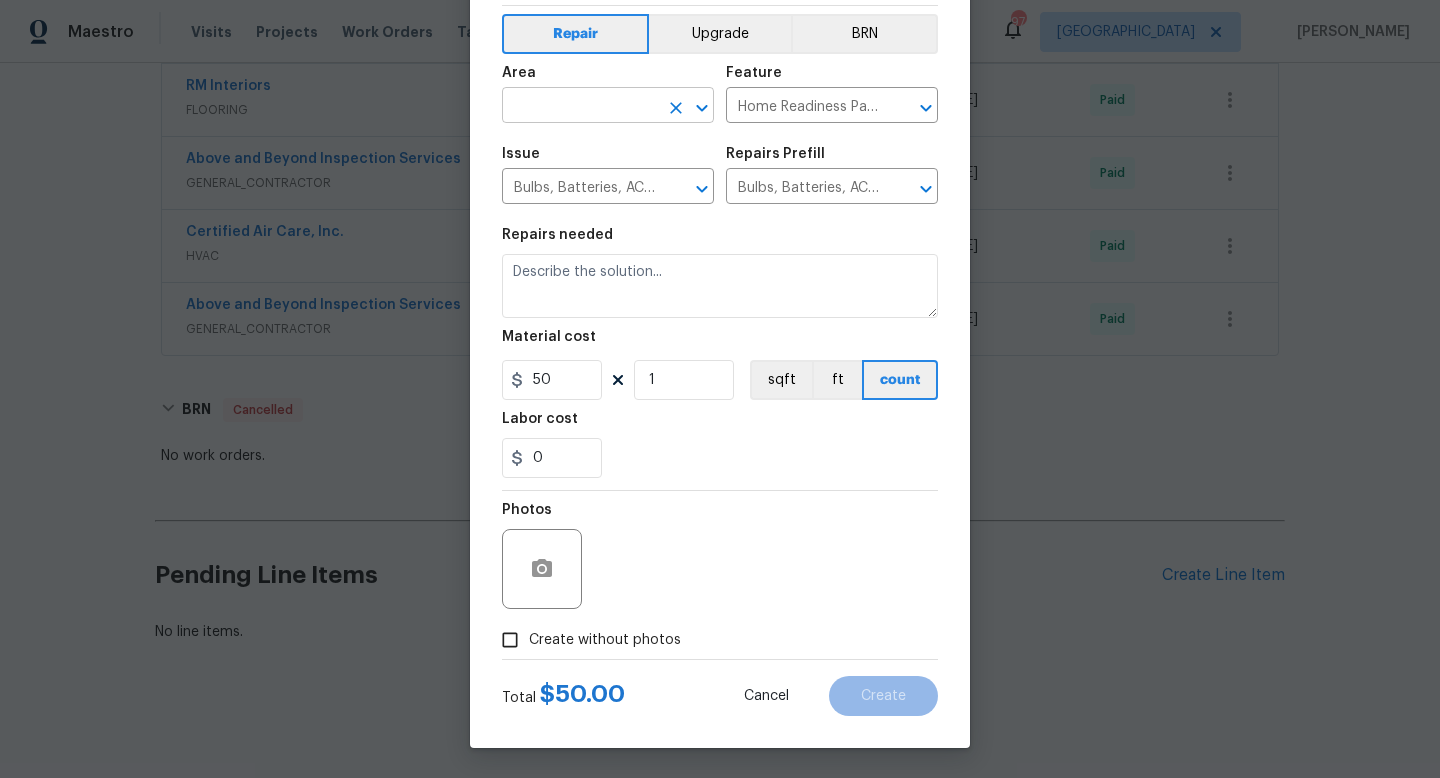 click at bounding box center (580, 107) 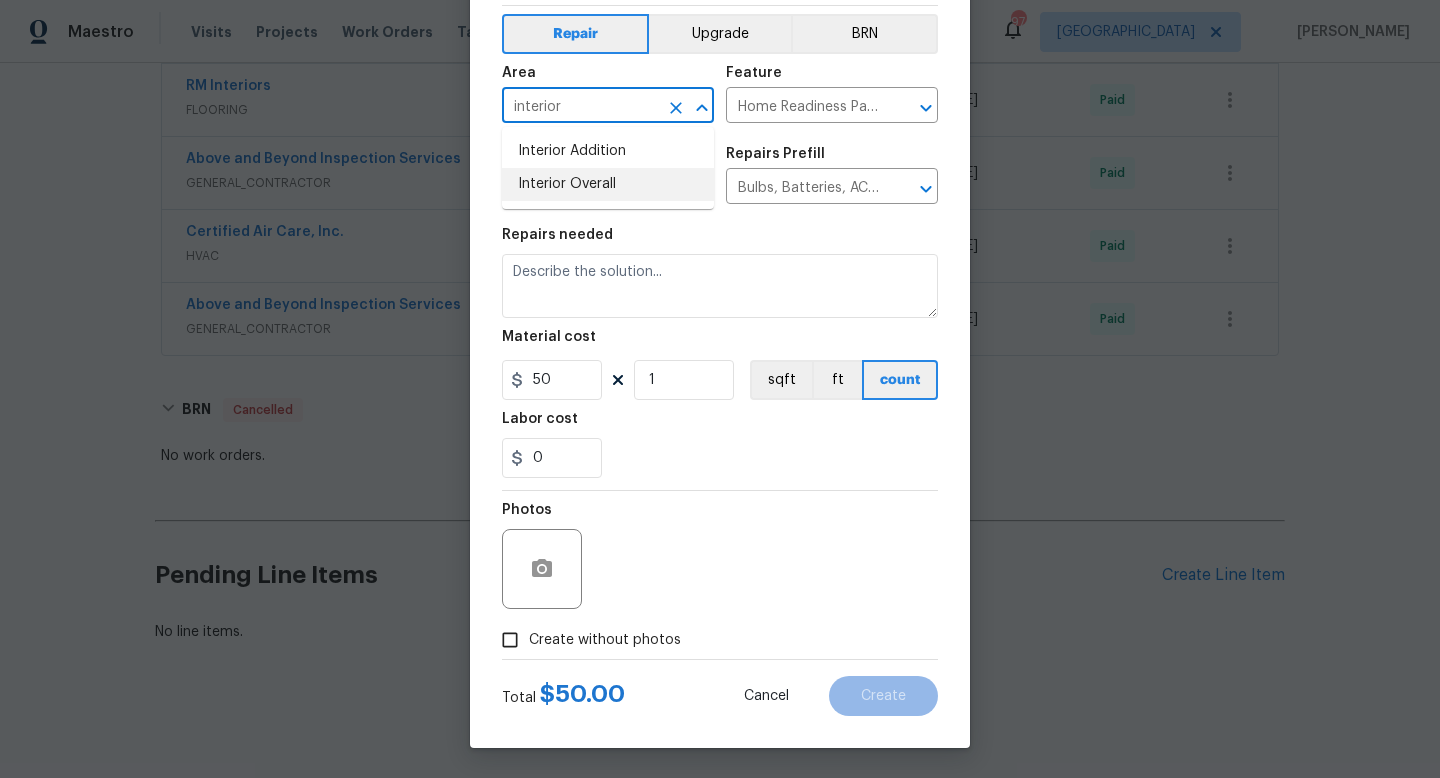 click on "Interior Overall" at bounding box center [608, 184] 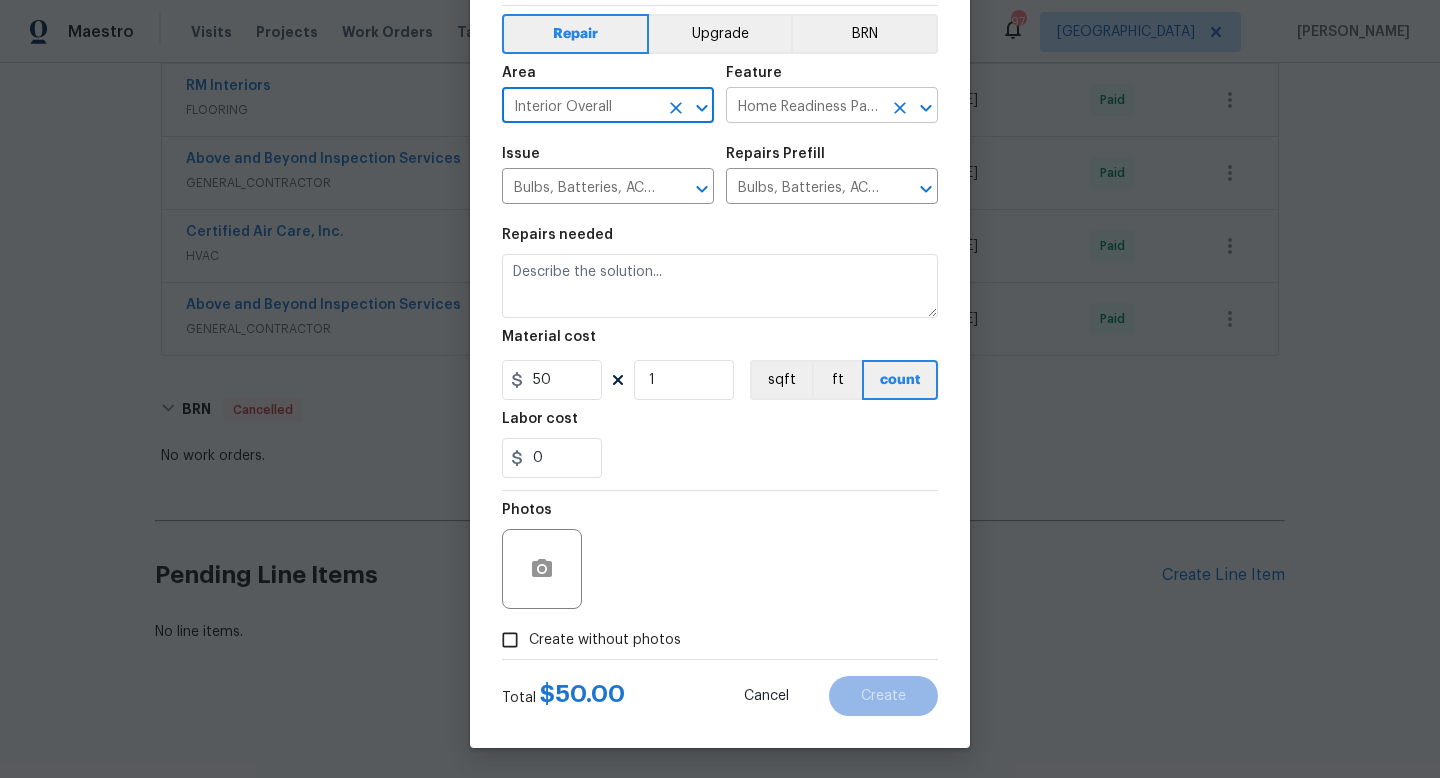 type on "Interior Overall" 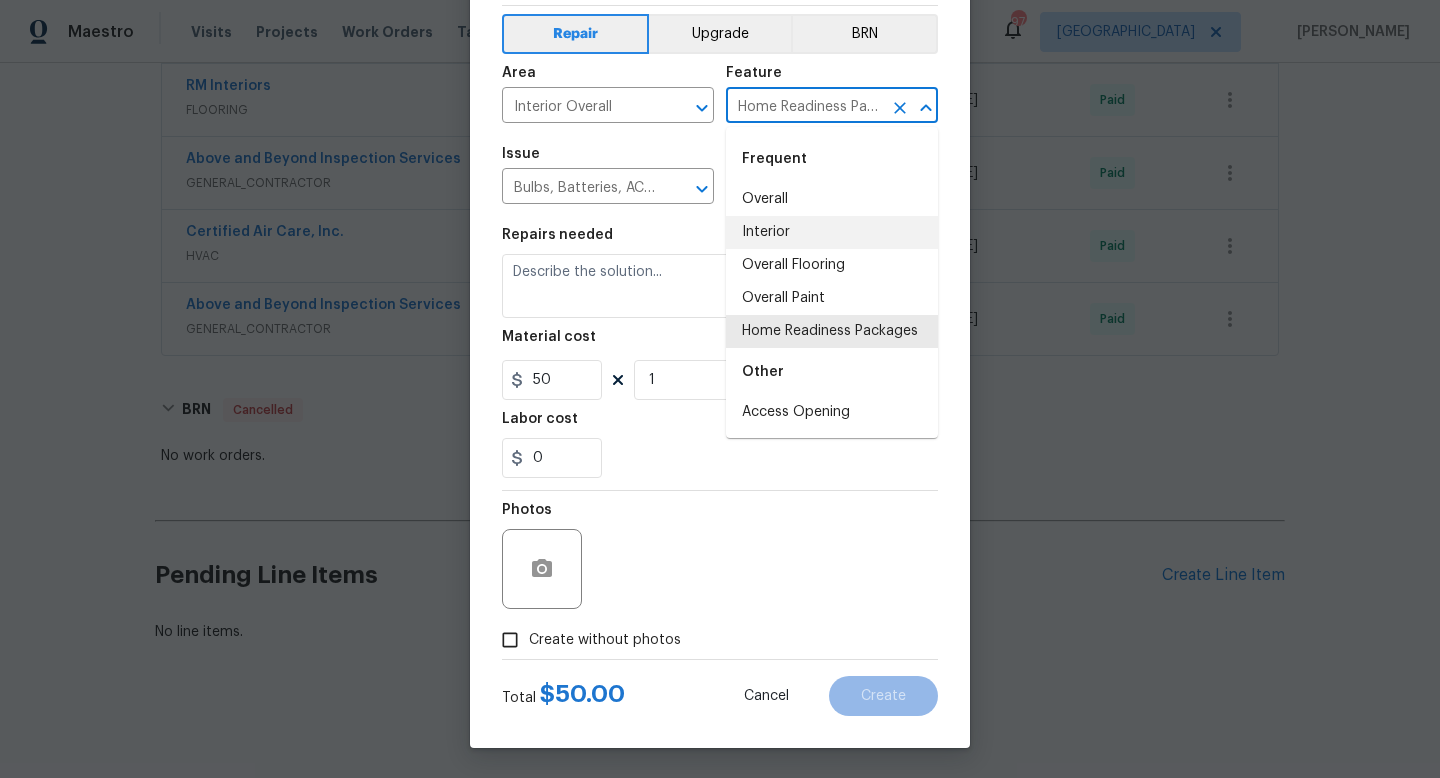 click on "Interior" at bounding box center [832, 232] 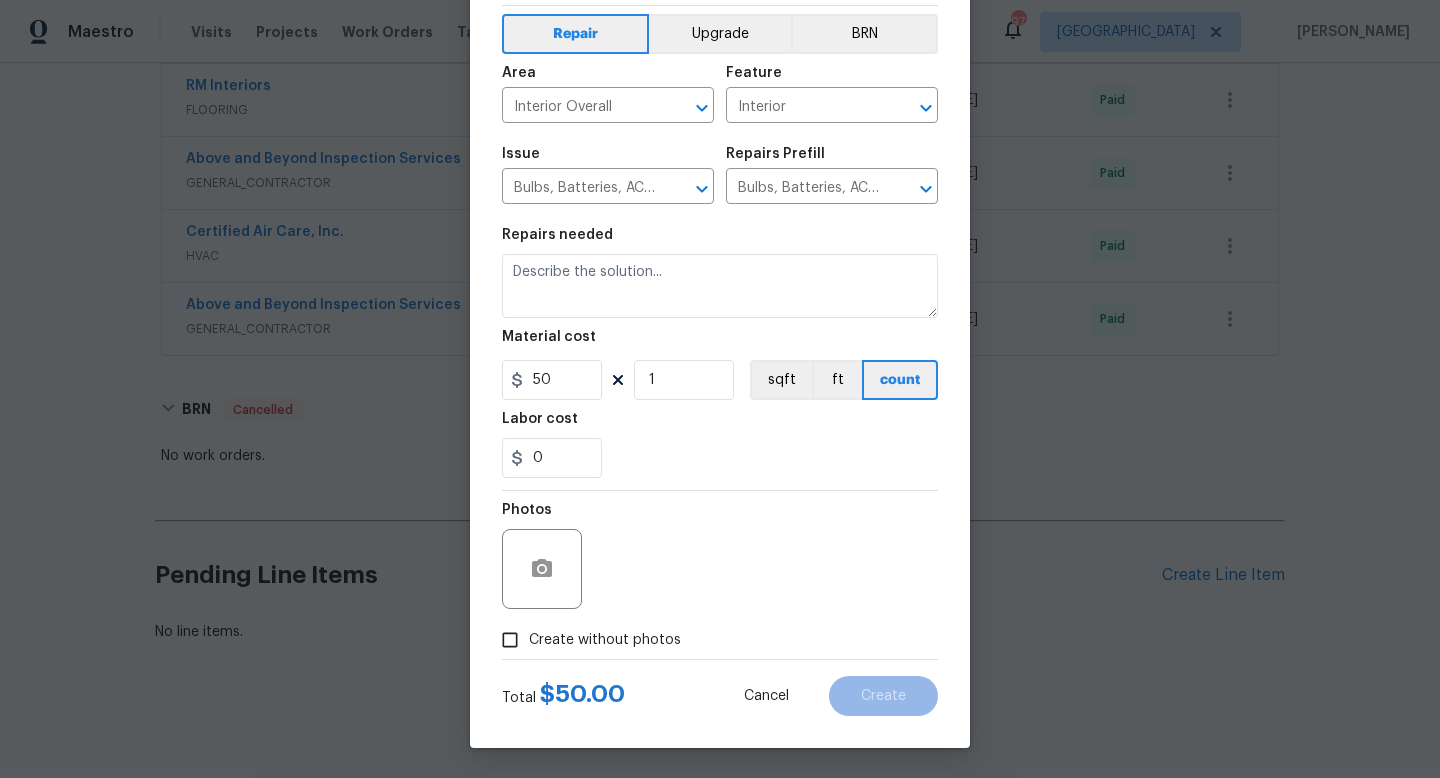 click on "Issue Bulbs, Batteries, AC Filters ​" at bounding box center (608, 175) 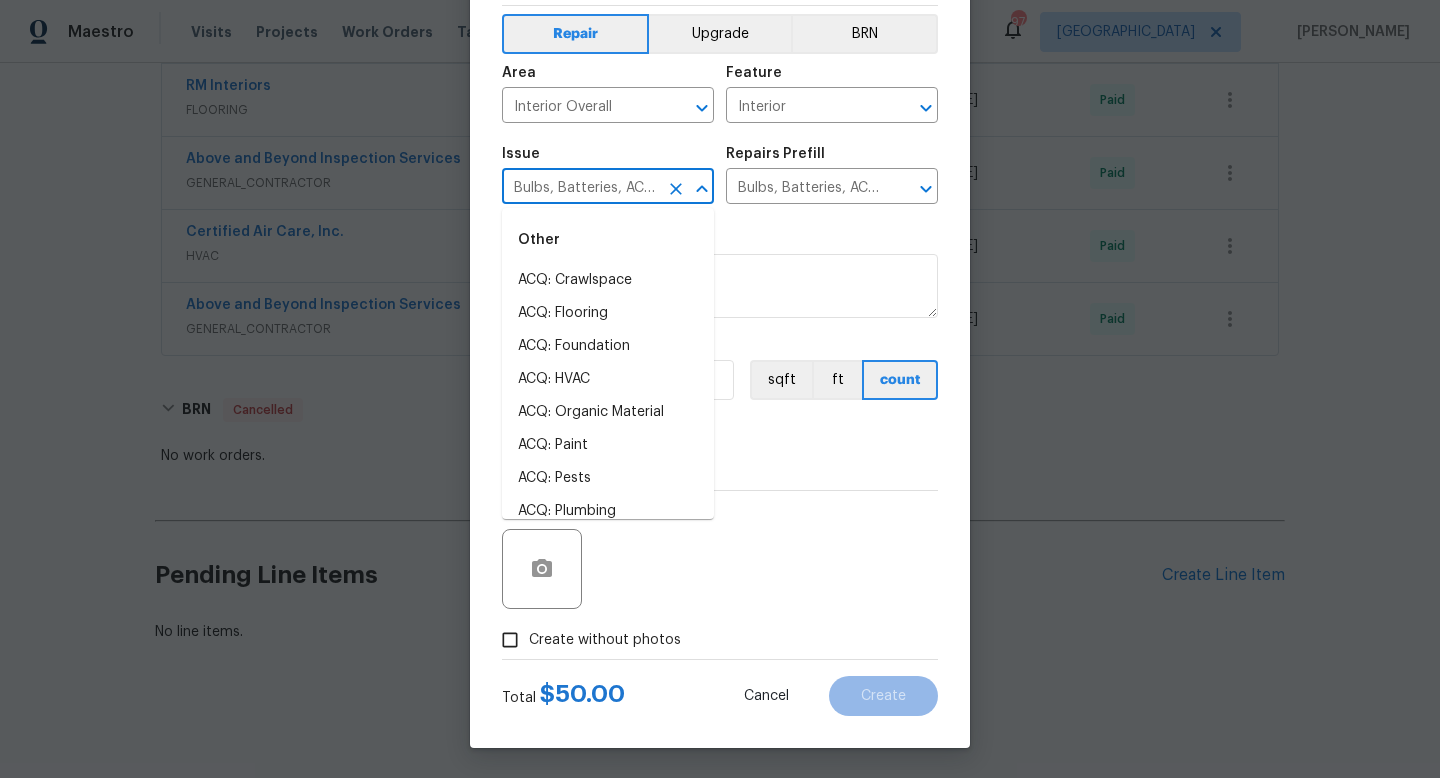 click on "Bulbs, Batteries, AC Filters" at bounding box center [580, 188] 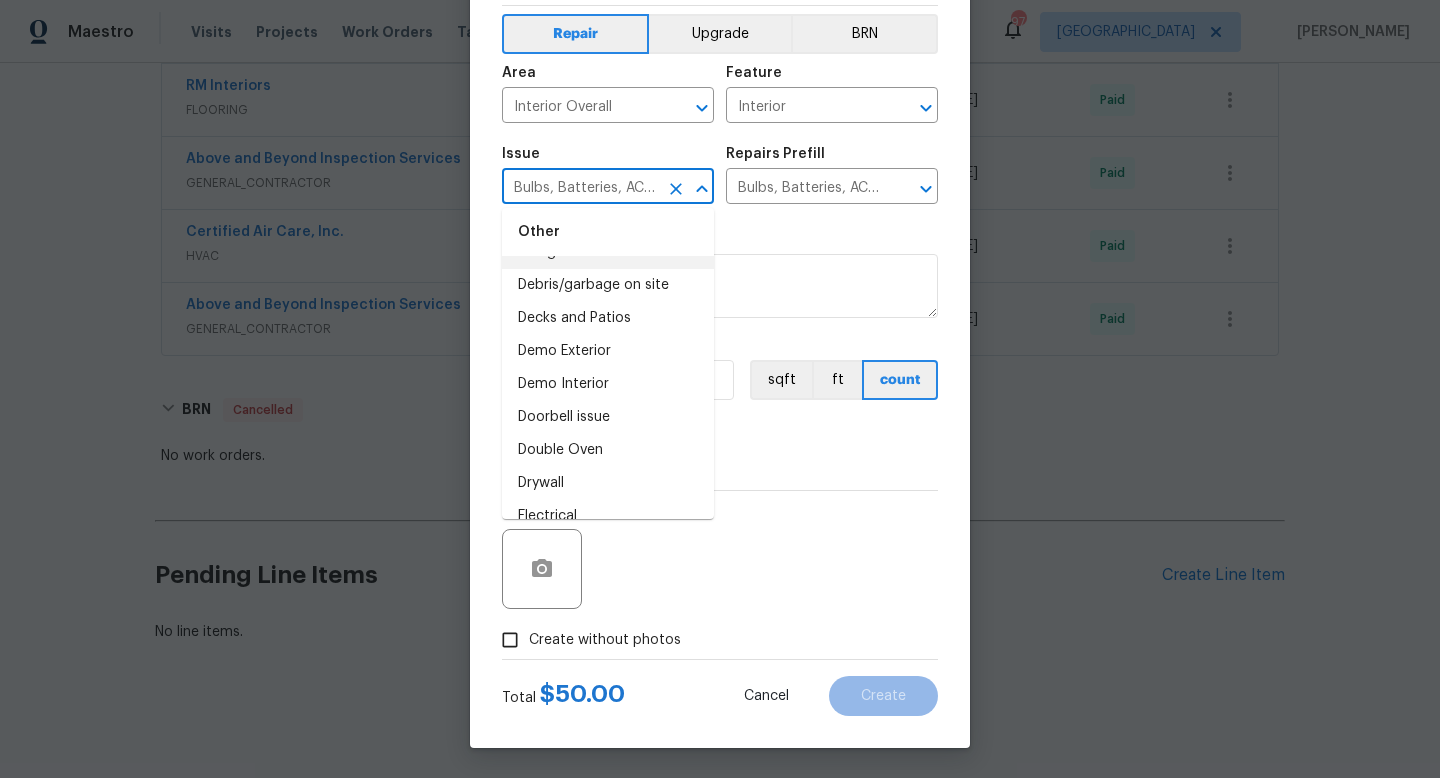 scroll, scrollTop: 879, scrollLeft: 0, axis: vertical 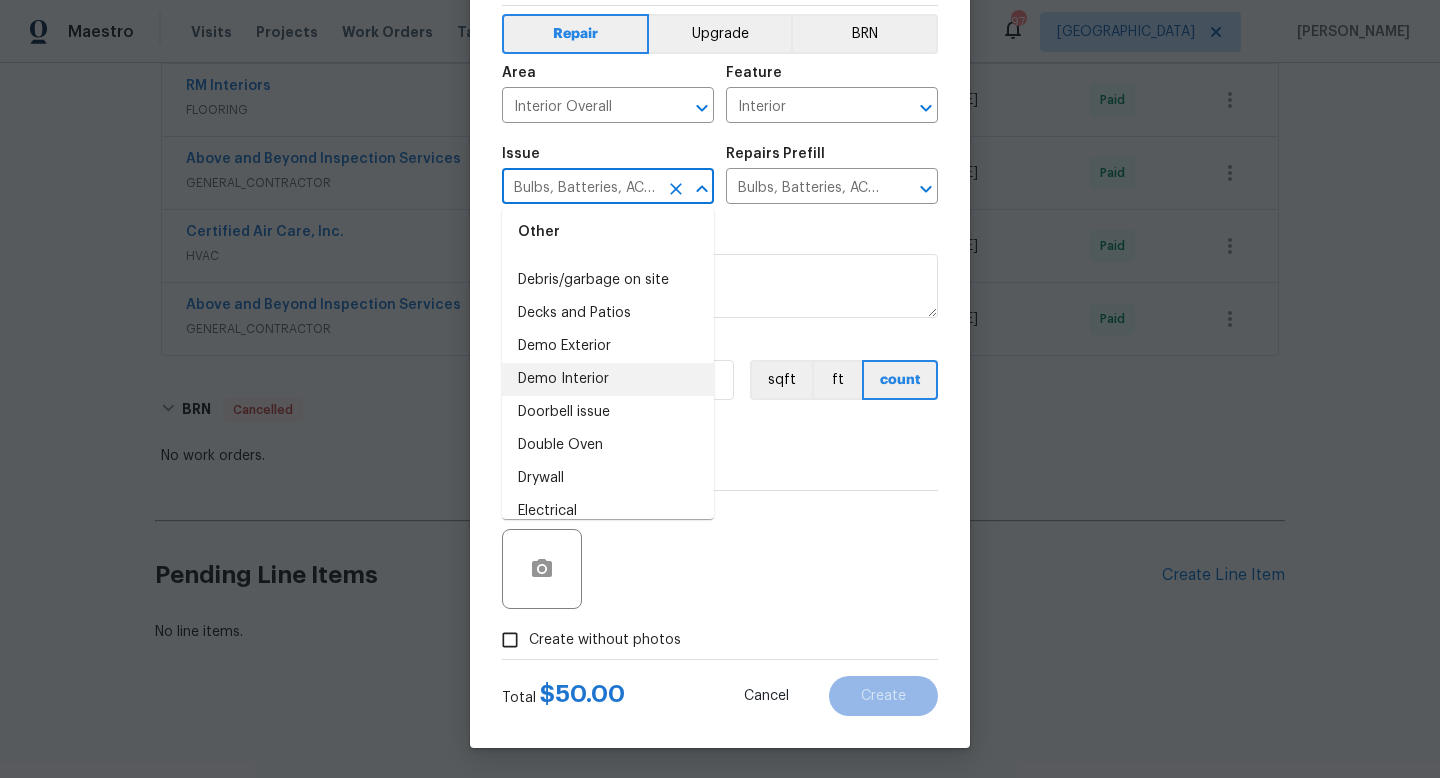 click on "Demo Interior" at bounding box center [608, 379] 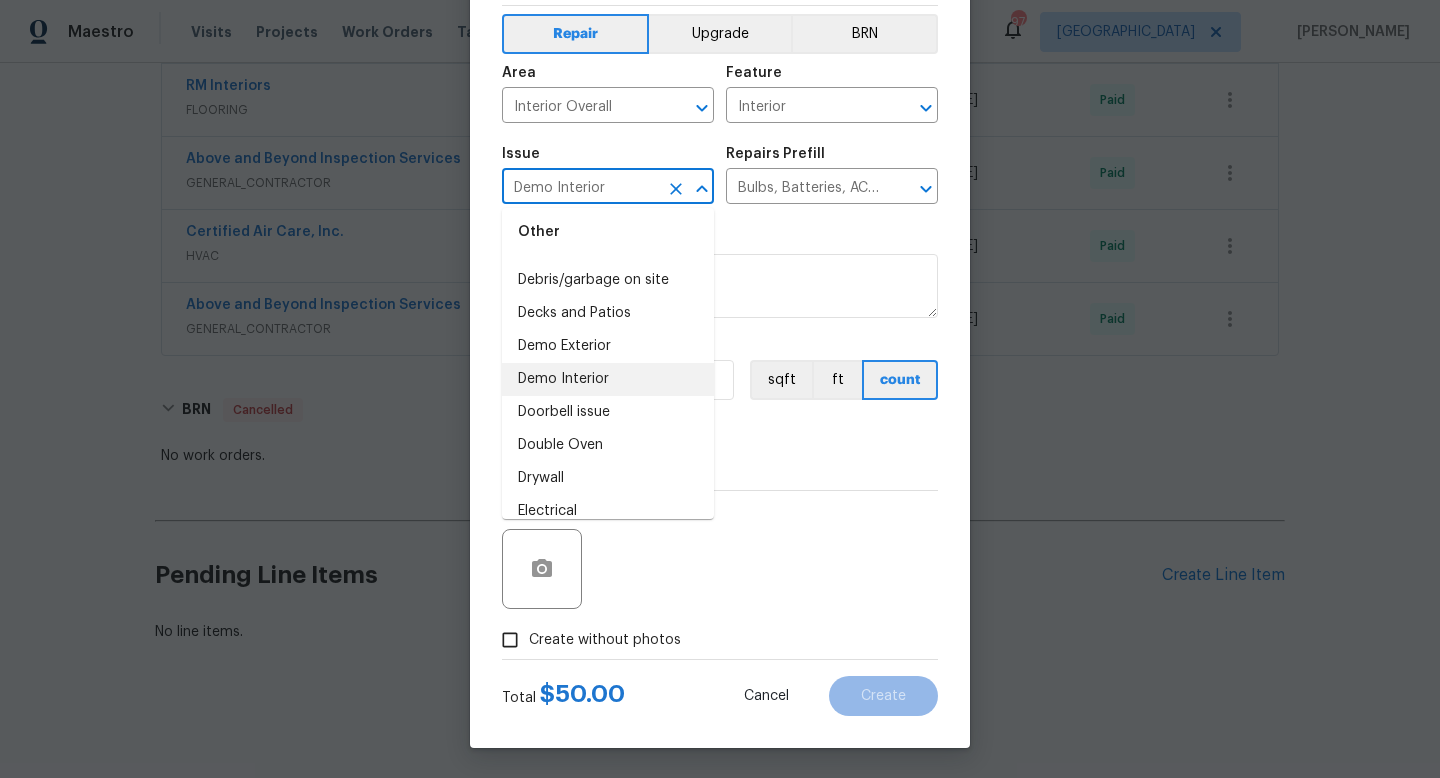 type 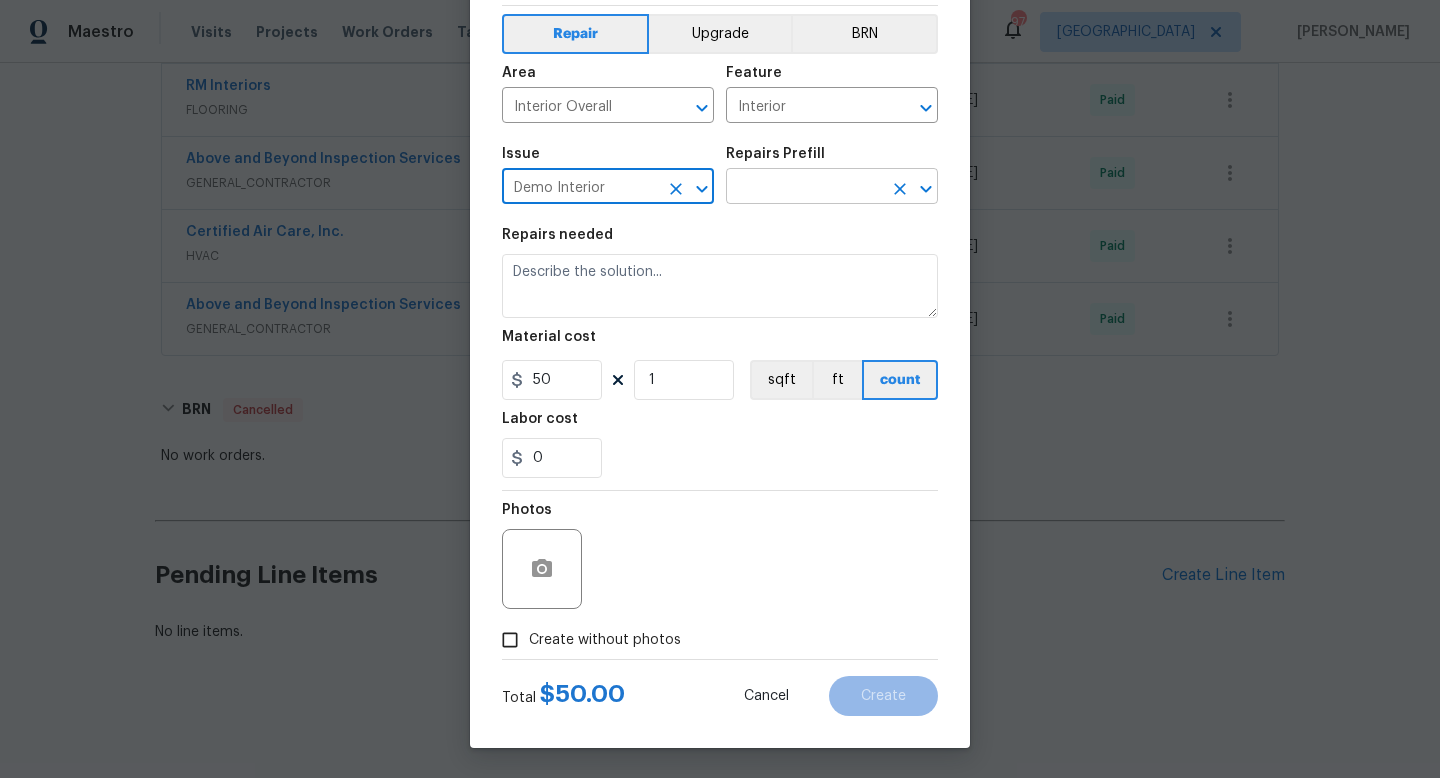 click at bounding box center (804, 188) 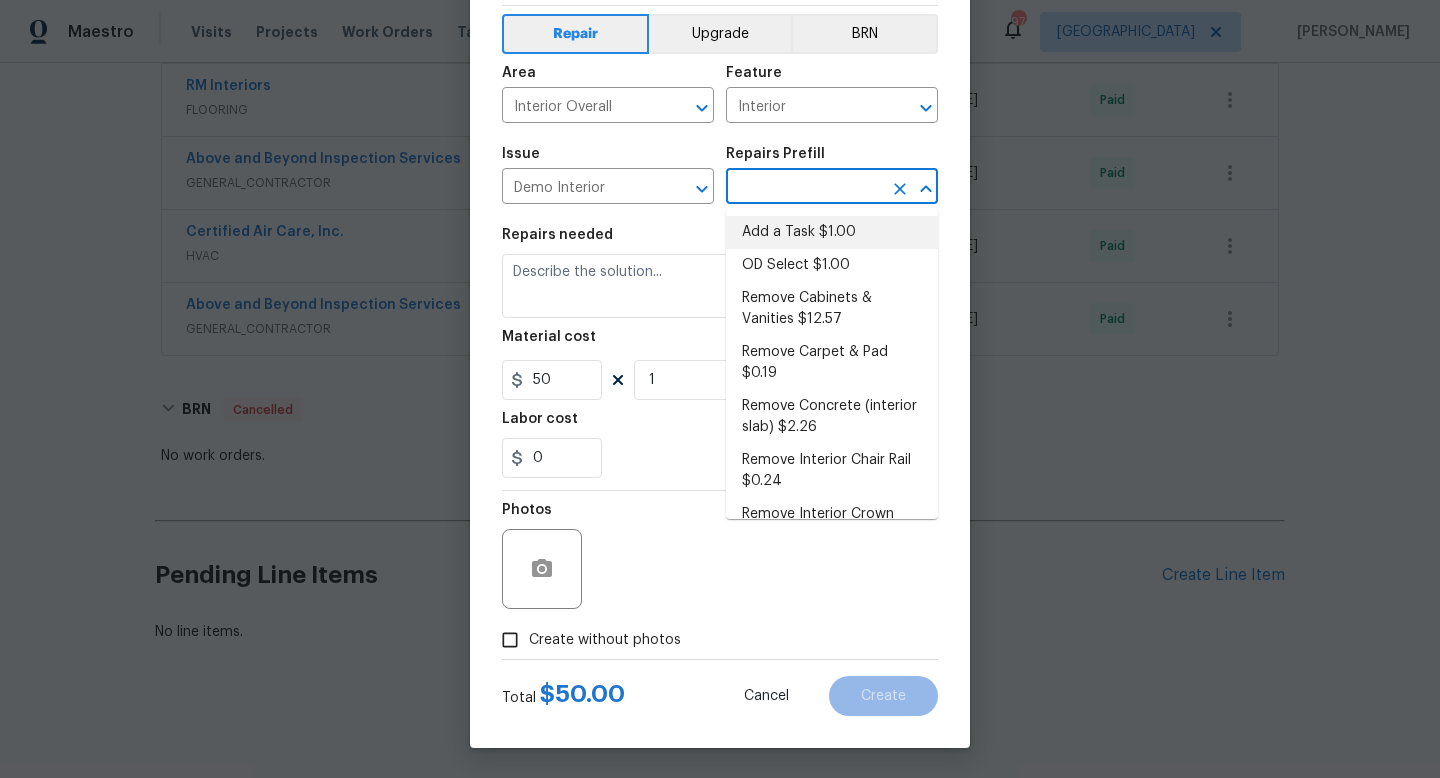 click on "Add a Task $1.00" at bounding box center (832, 232) 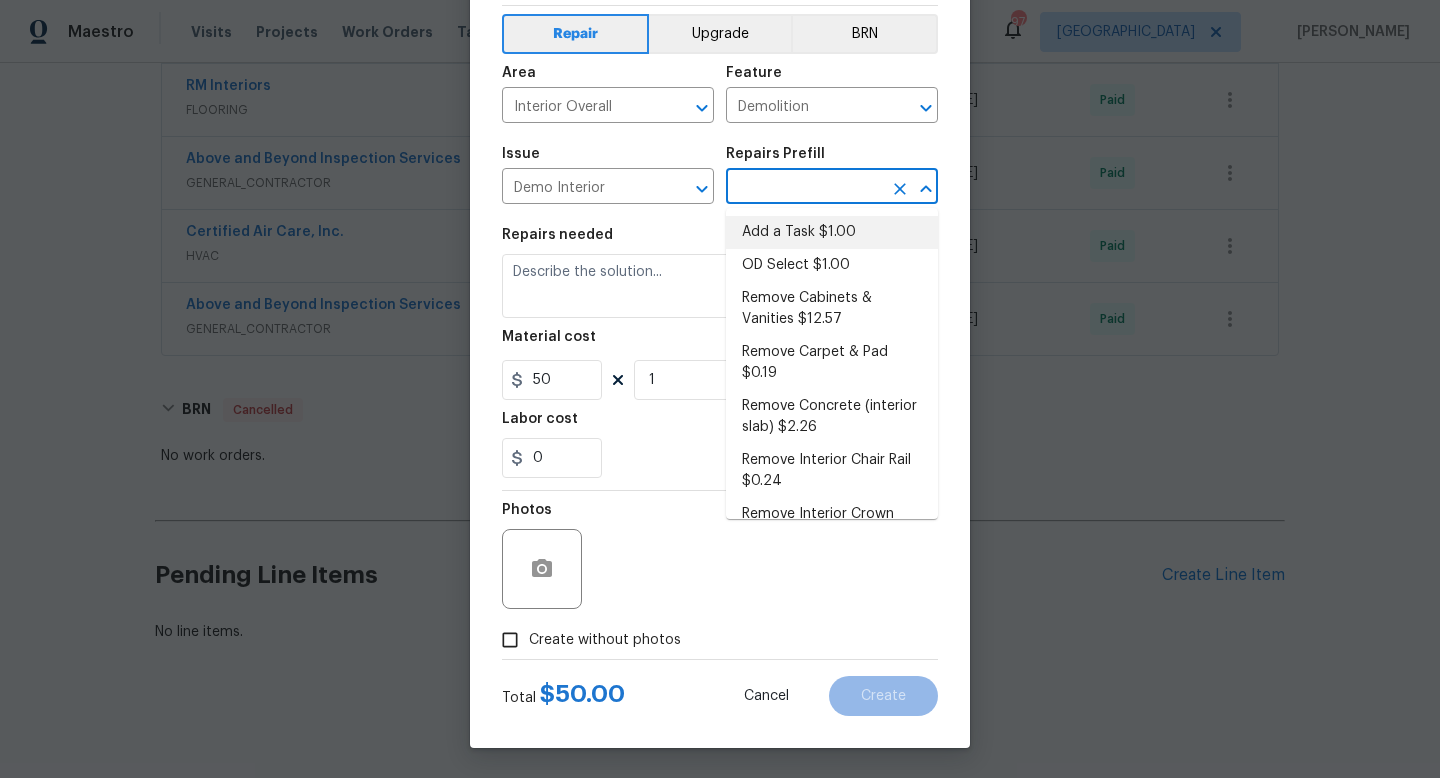 type on "HPM to detail" 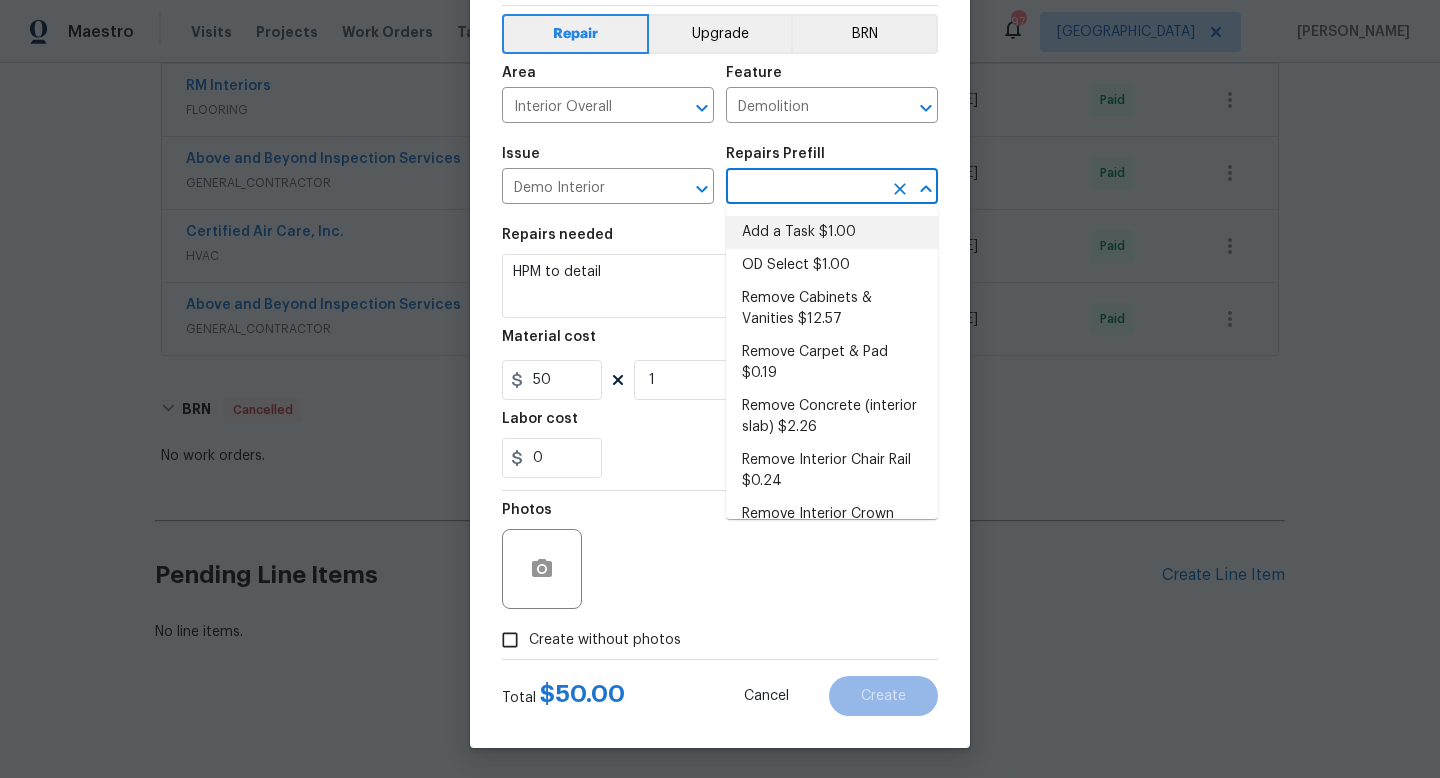 type on "Add a Task $1.00" 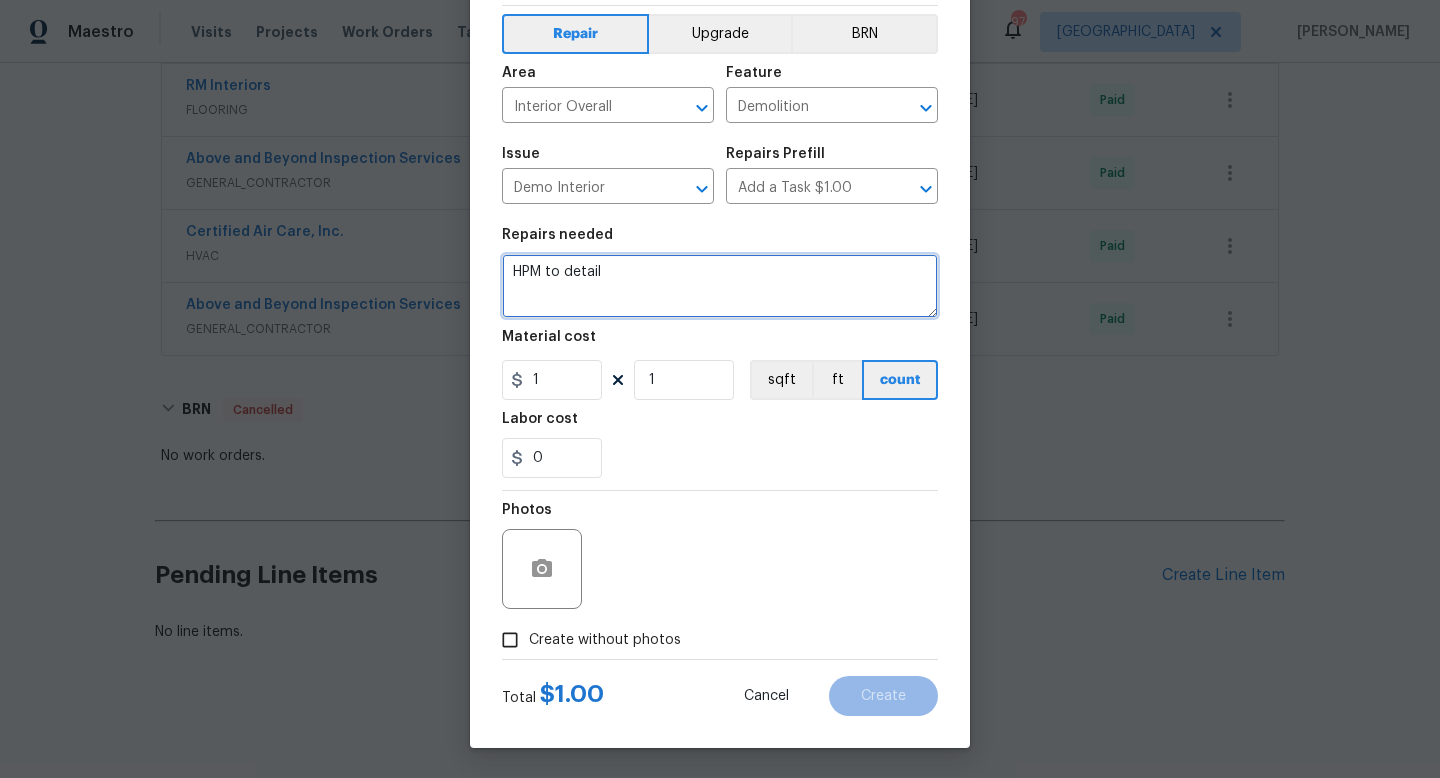 drag, startPoint x: 624, startPoint y: 276, endPoint x: 437, endPoint y: 269, distance: 187.13097 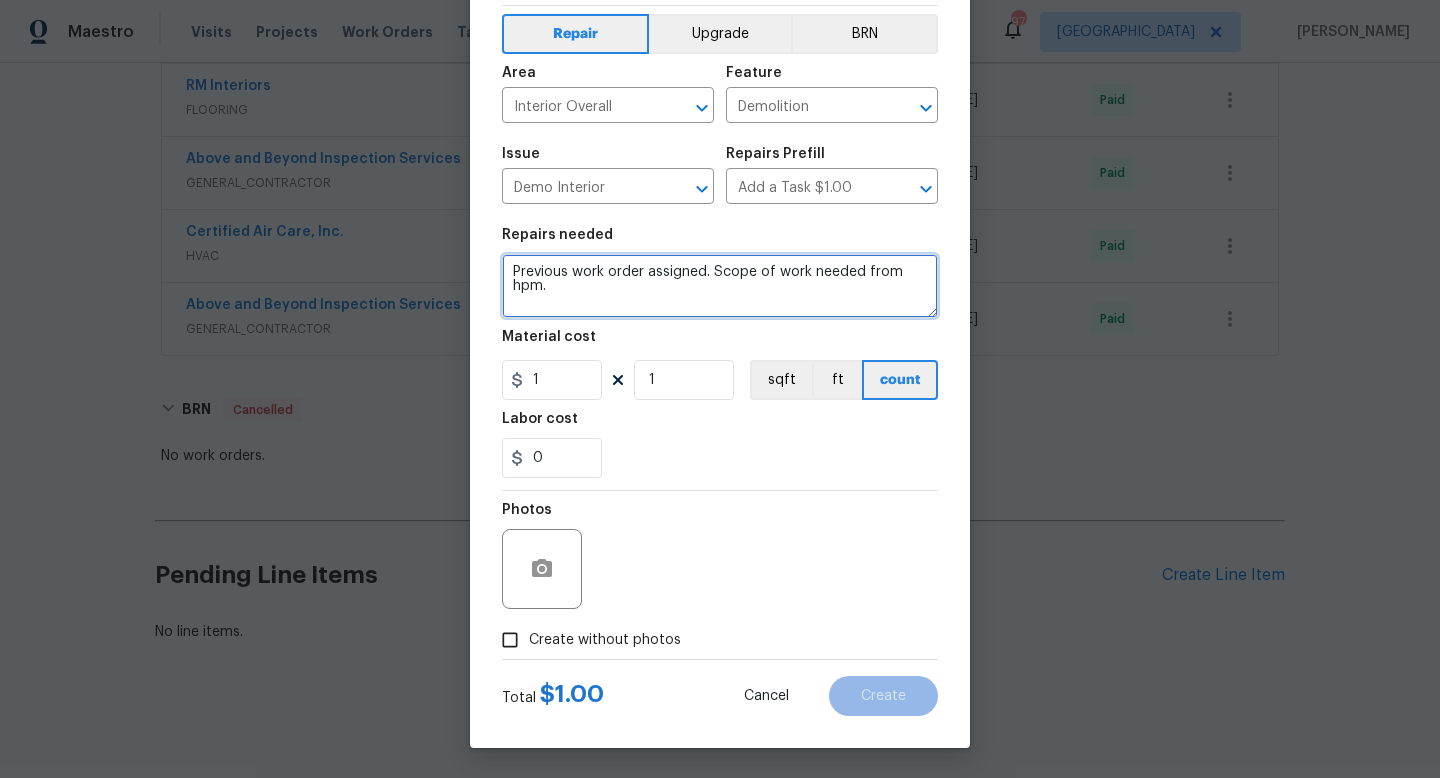 type on "Previous work order assigned. Scope of work needed from hpm." 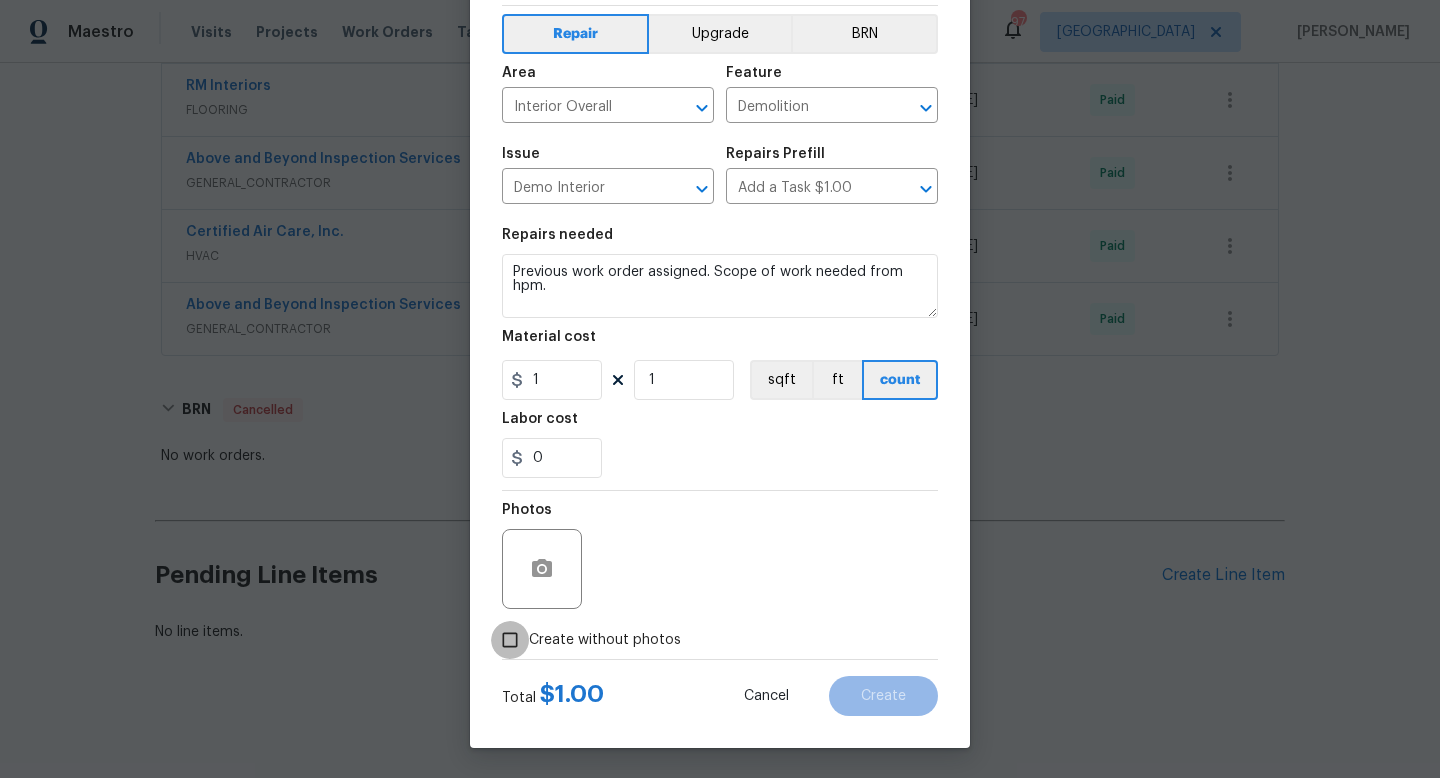 click on "Create without photos" at bounding box center [510, 640] 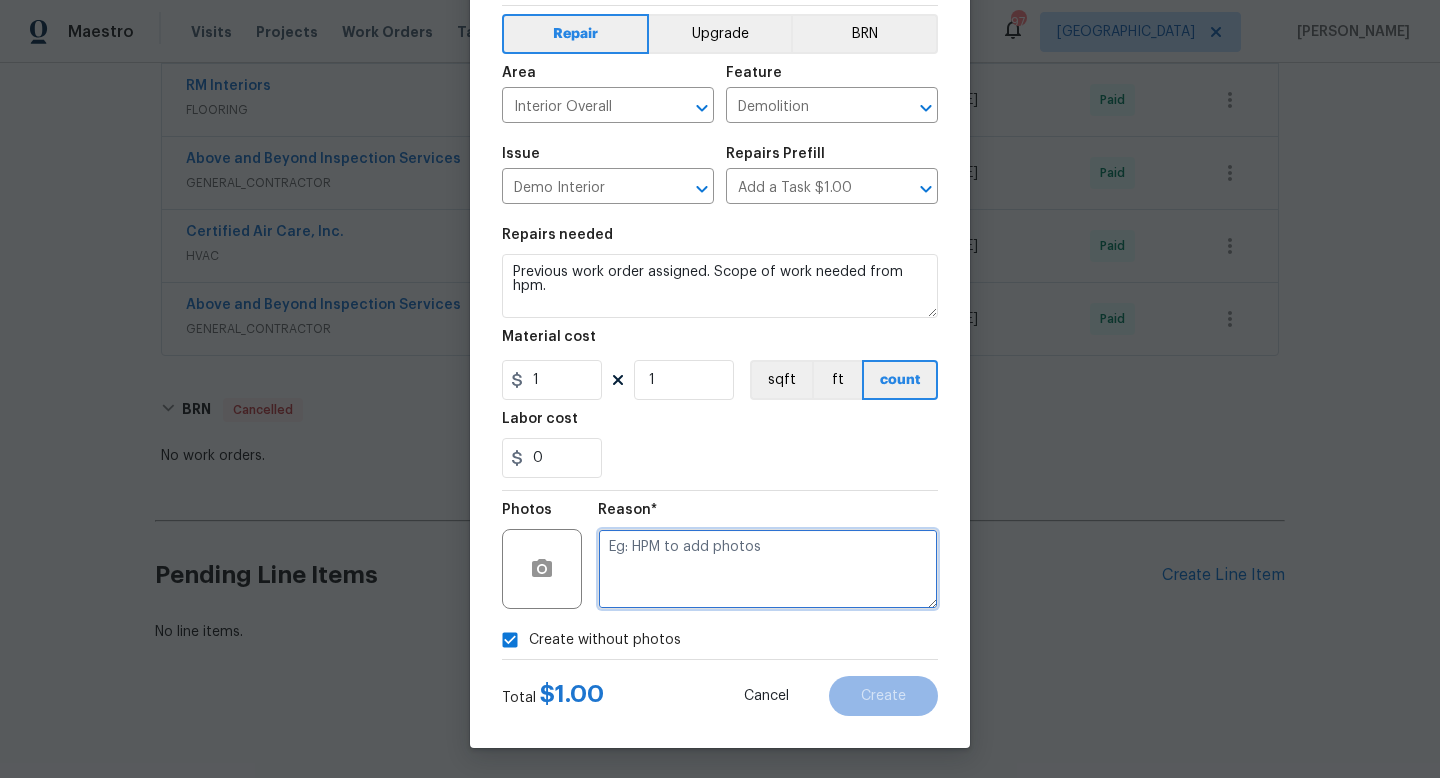 click at bounding box center [768, 569] 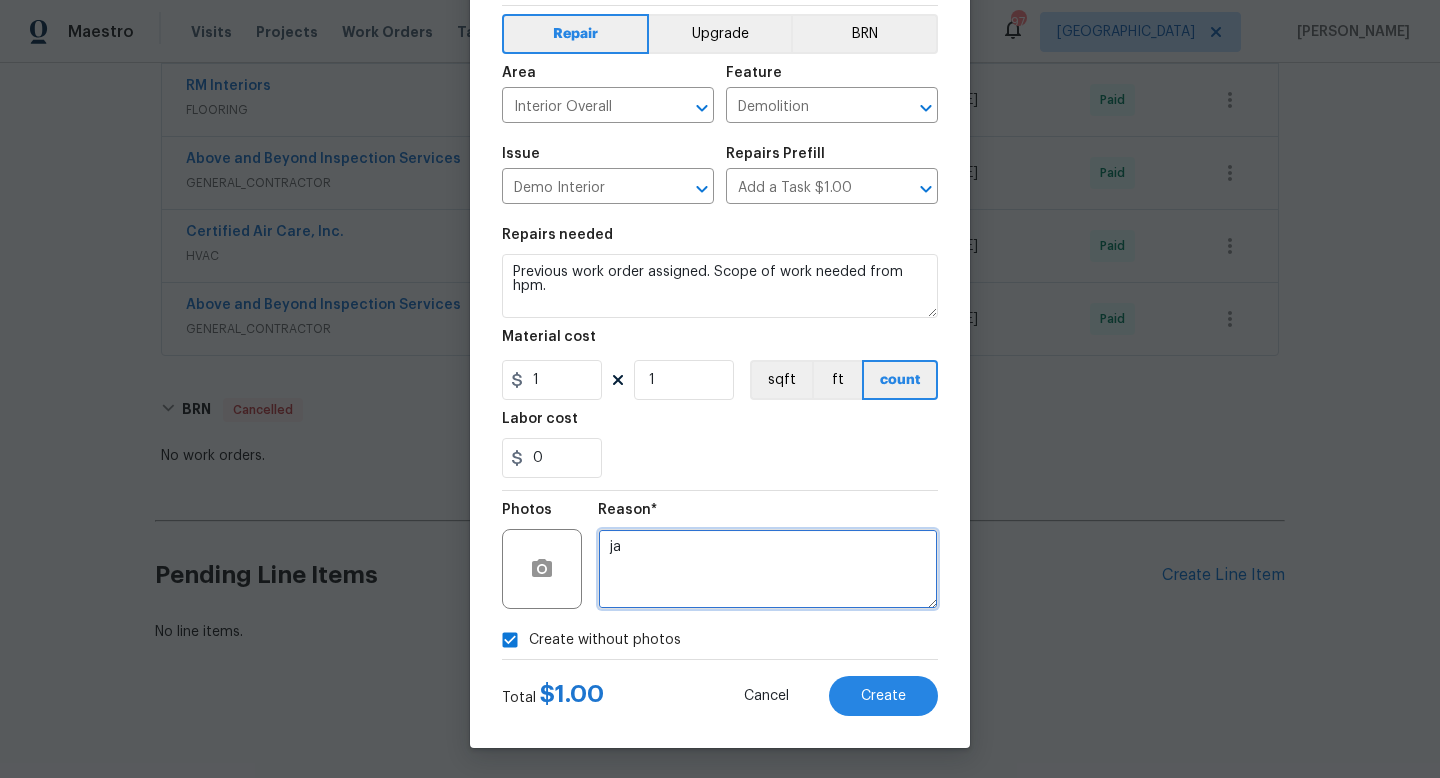 type on "j" 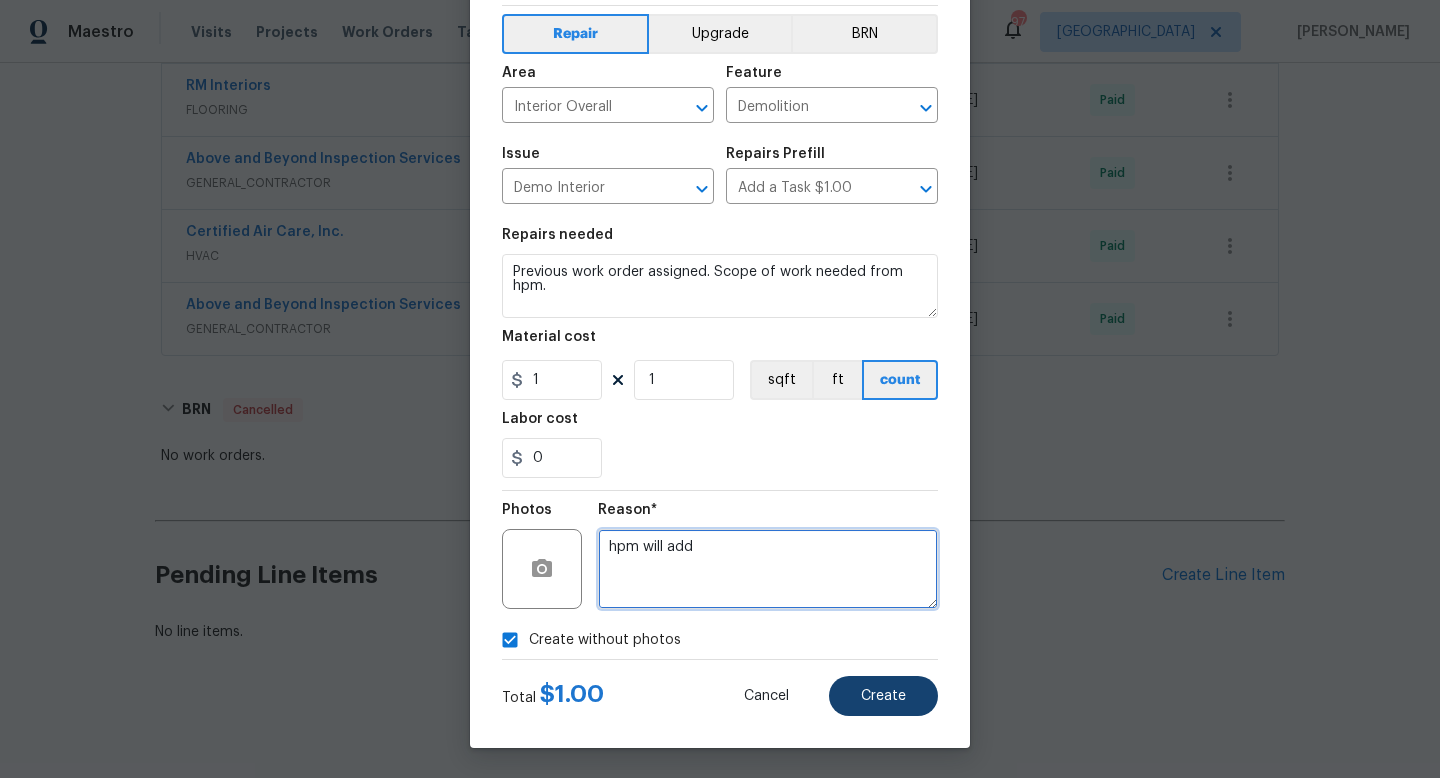 type on "hpm will add" 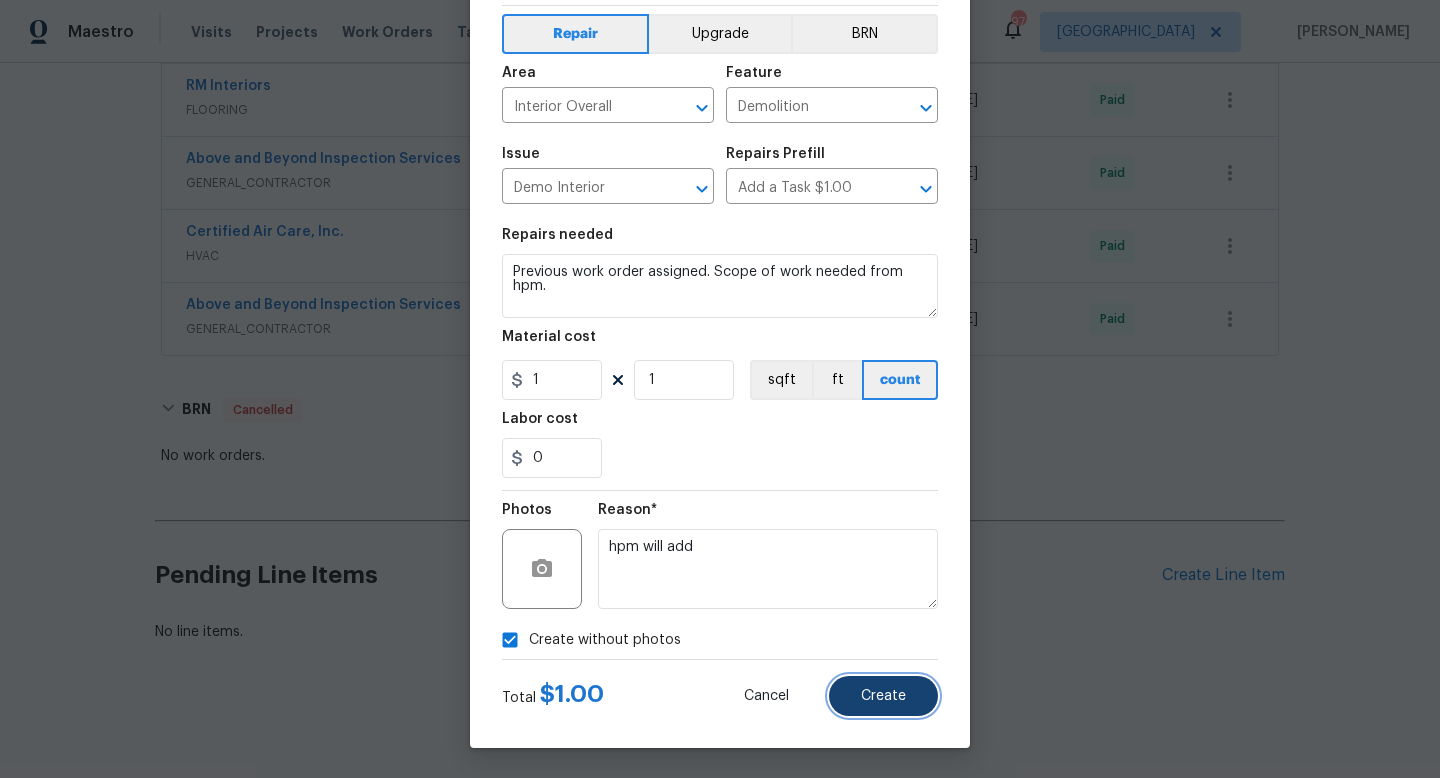 click on "Create" at bounding box center (883, 696) 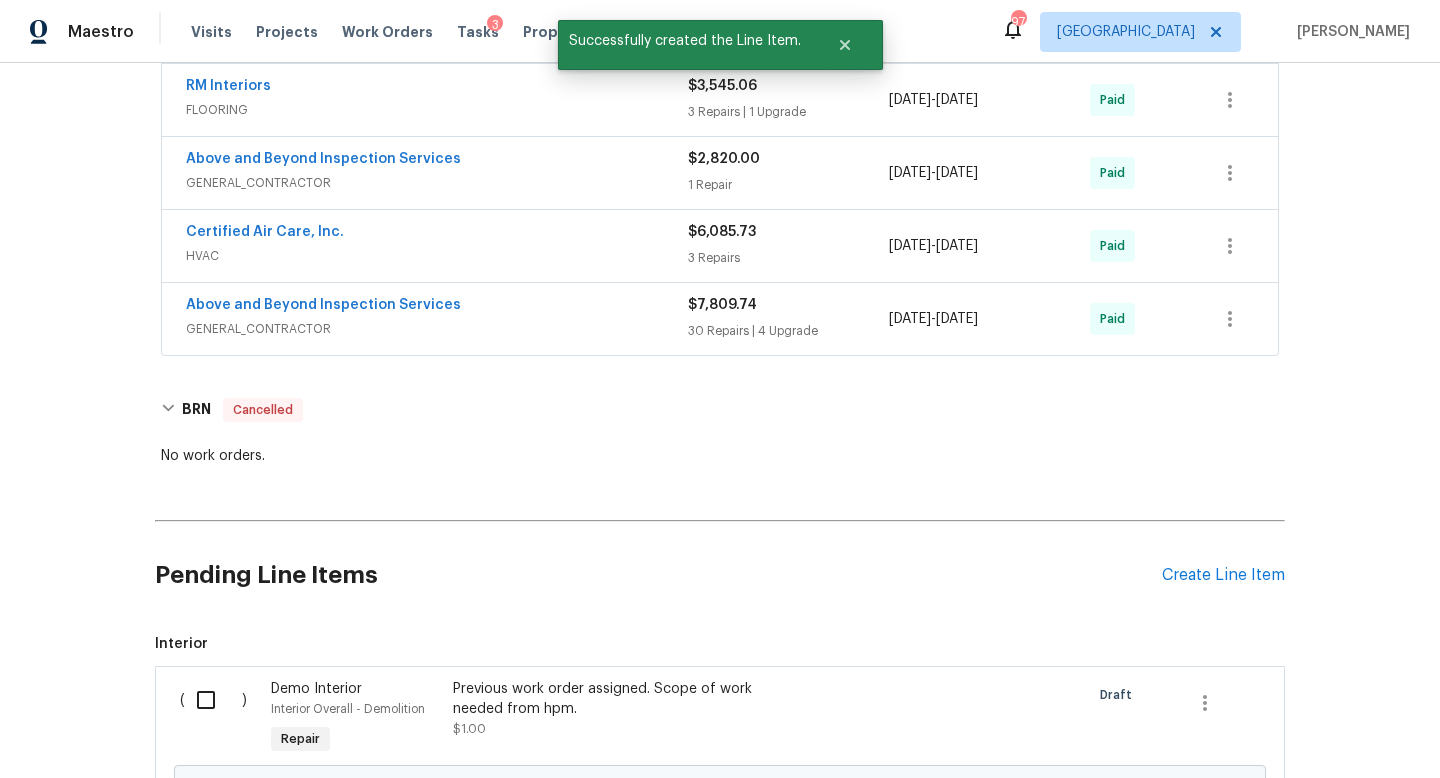 scroll, scrollTop: 1482, scrollLeft: 0, axis: vertical 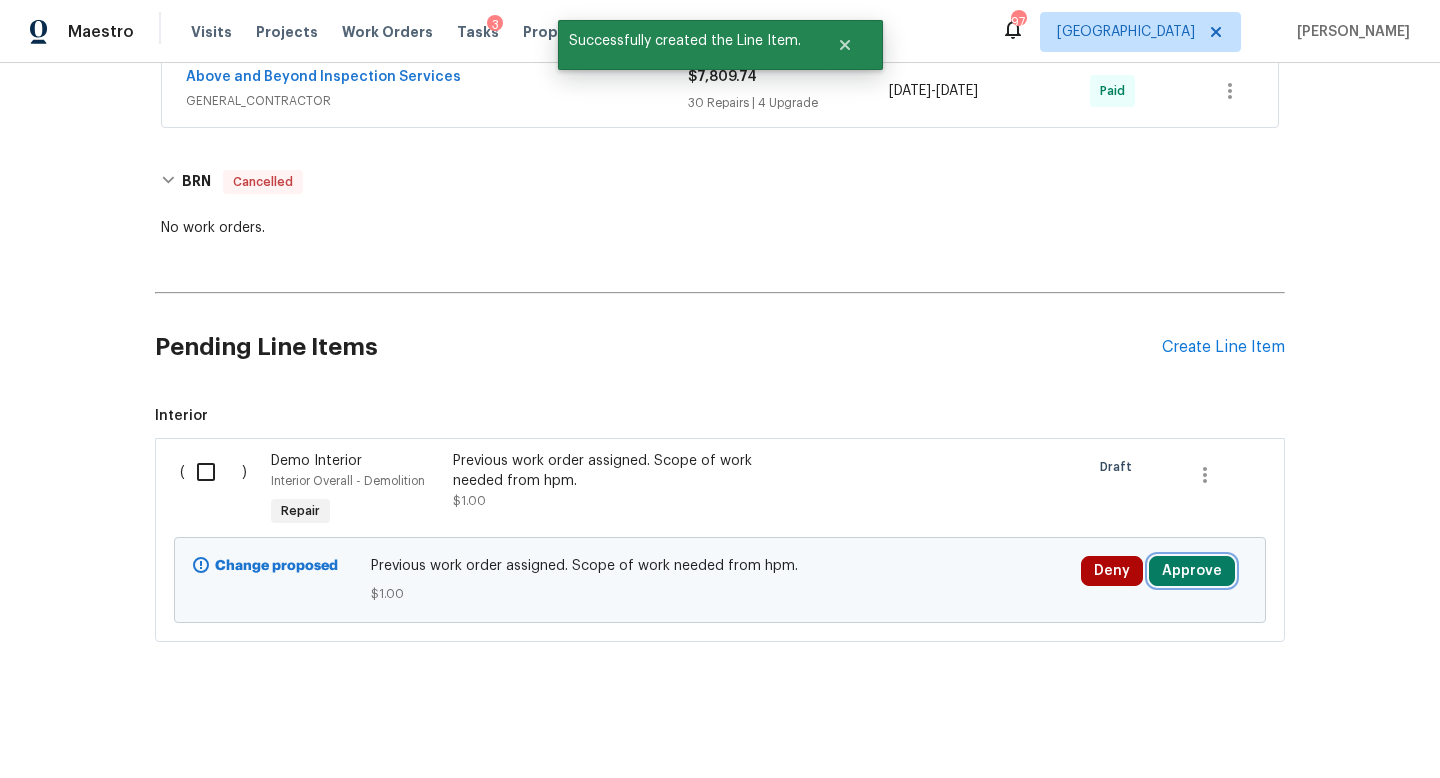 click on "Approve" at bounding box center (1192, 571) 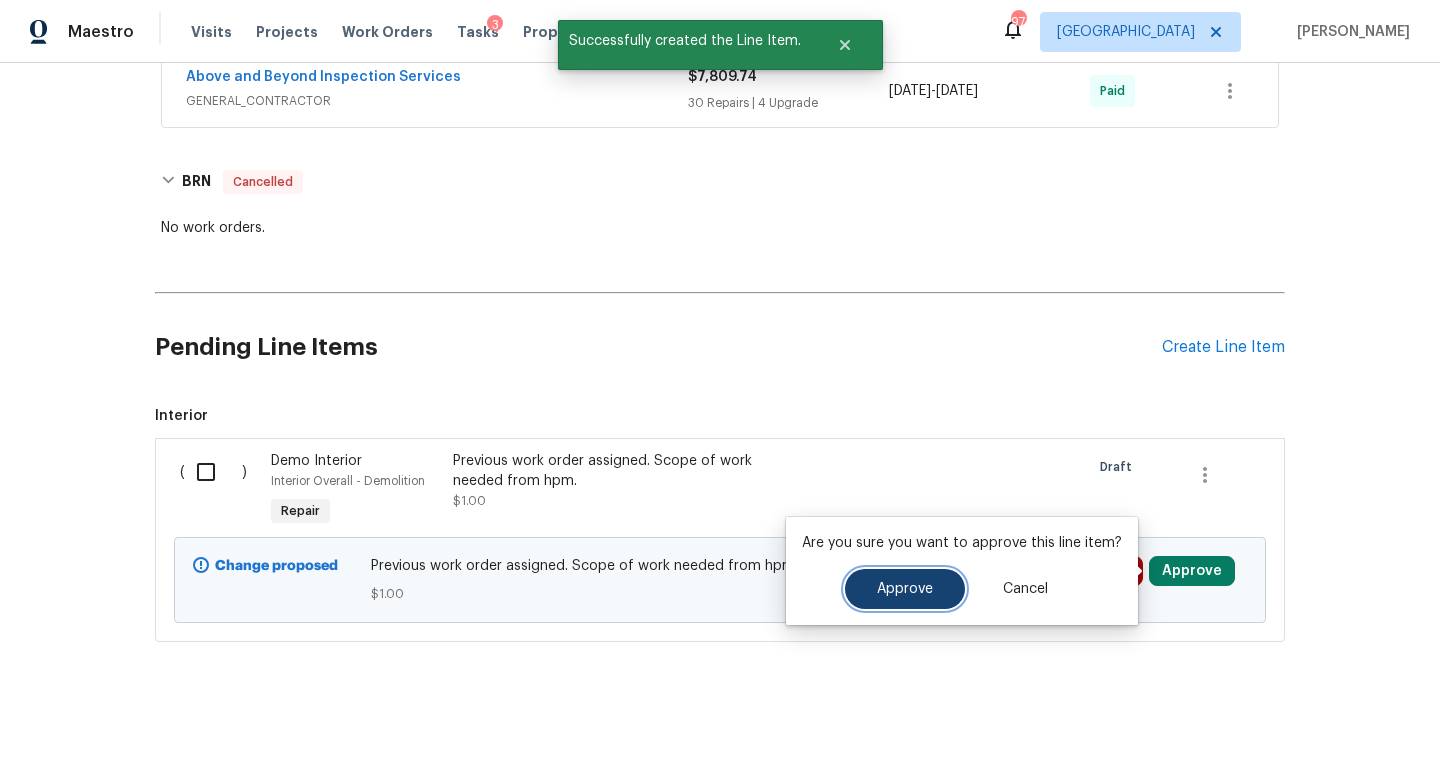 click on "Approve" at bounding box center [905, 589] 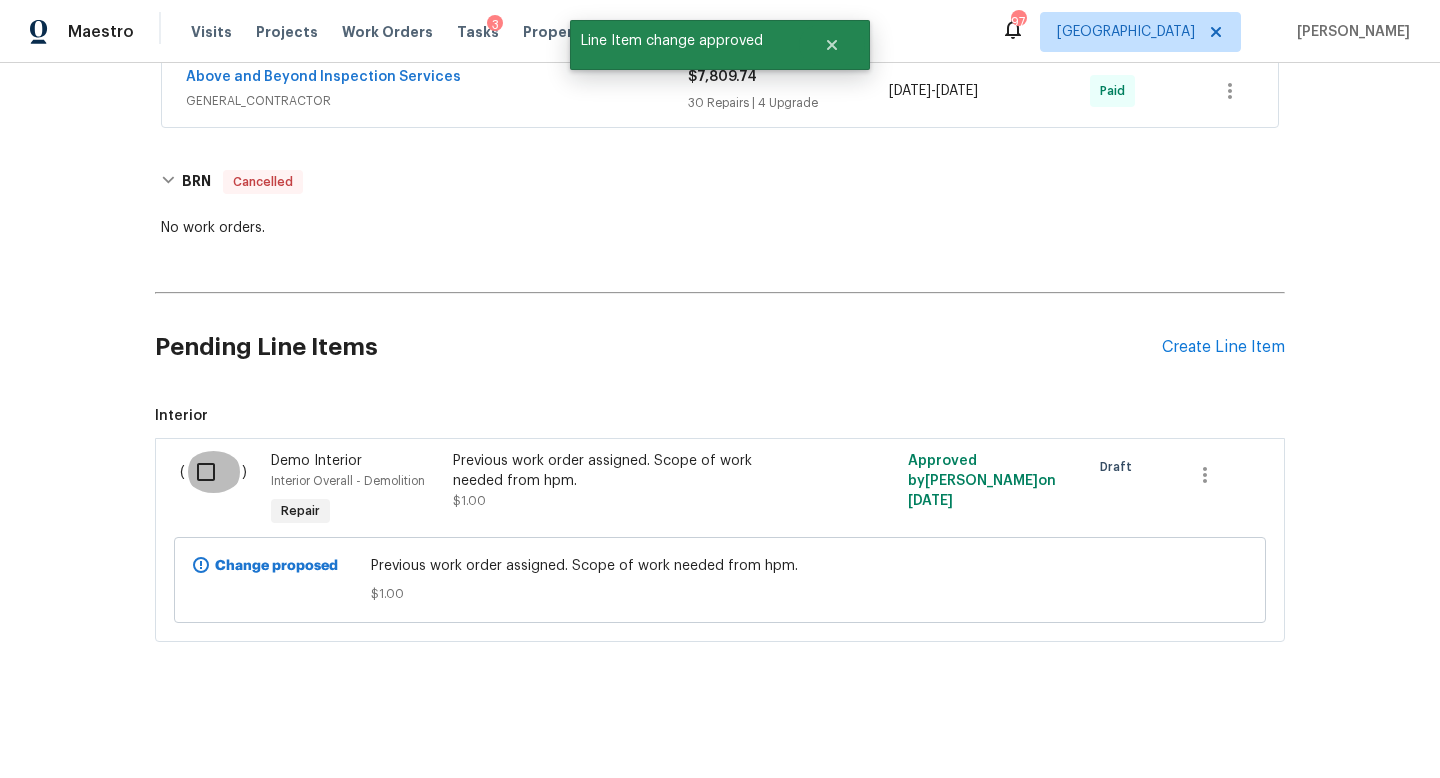 click at bounding box center (213, 472) 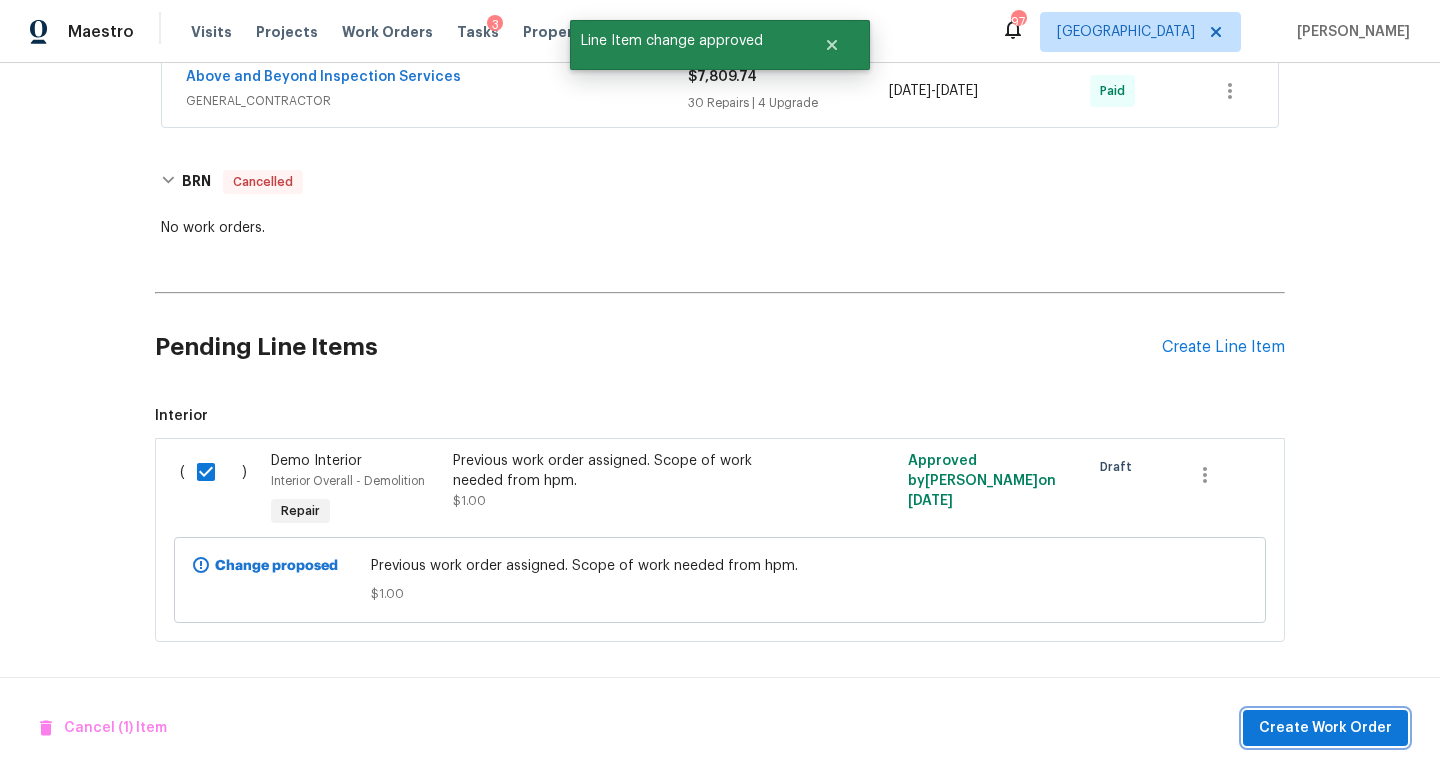 click on "Create Work Order" at bounding box center [1325, 728] 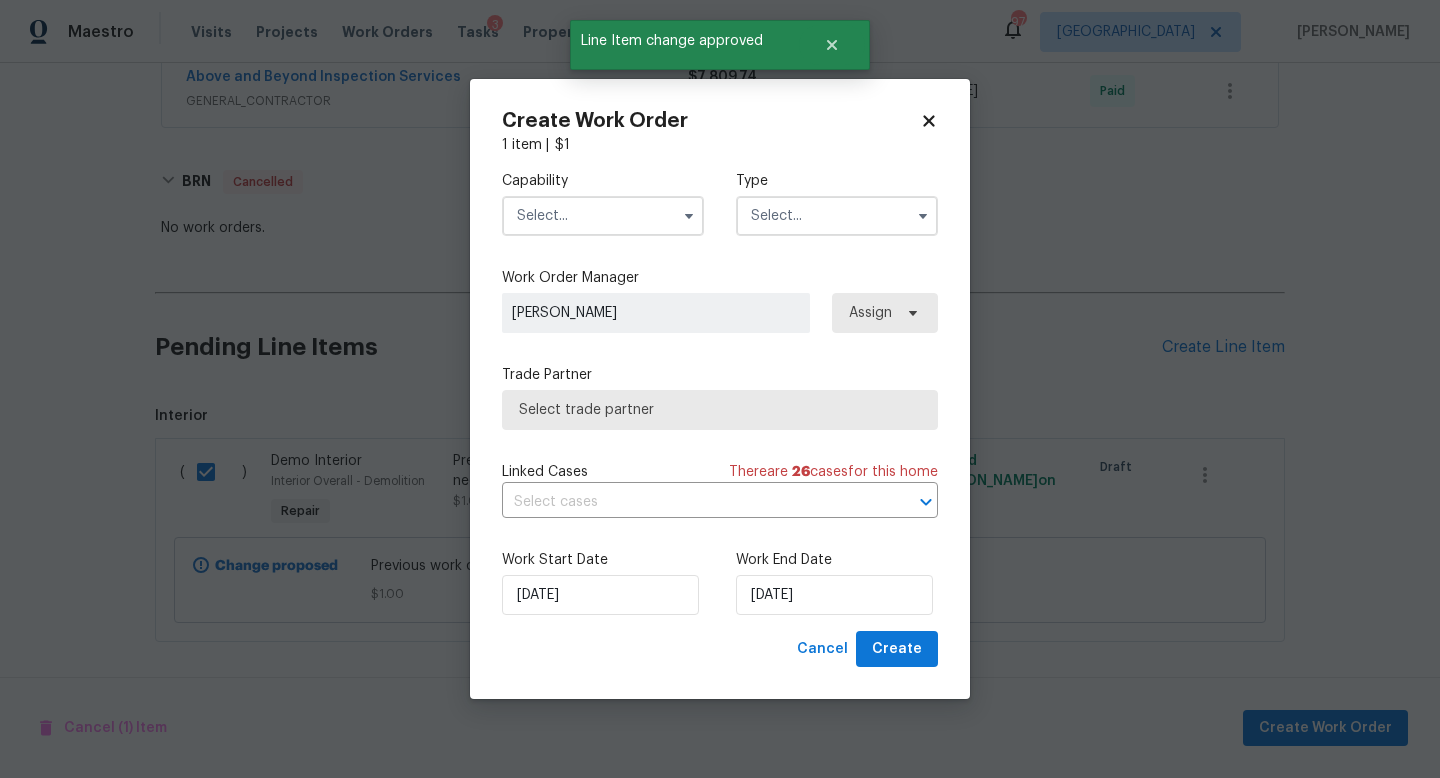 click at bounding box center (603, 216) 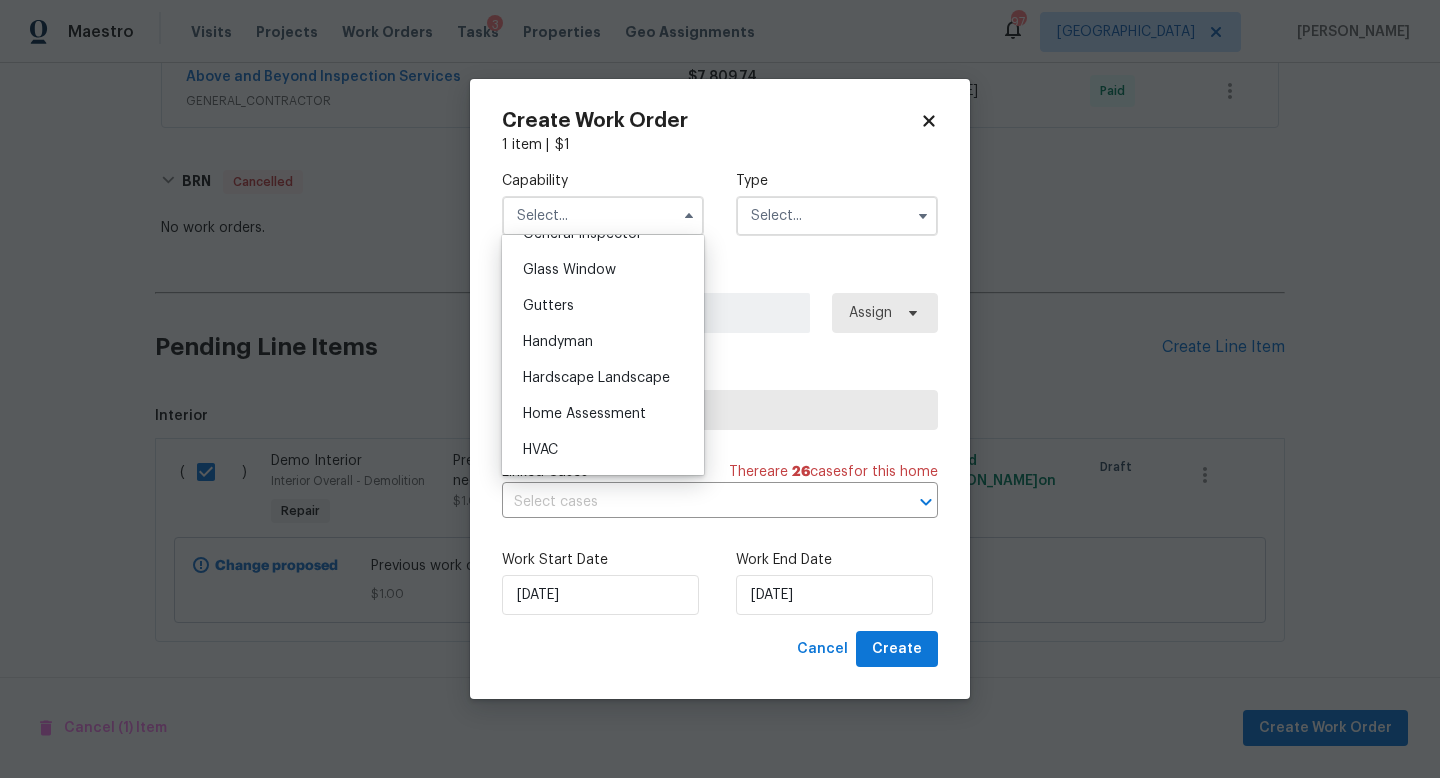 scroll, scrollTop: 1017, scrollLeft: 0, axis: vertical 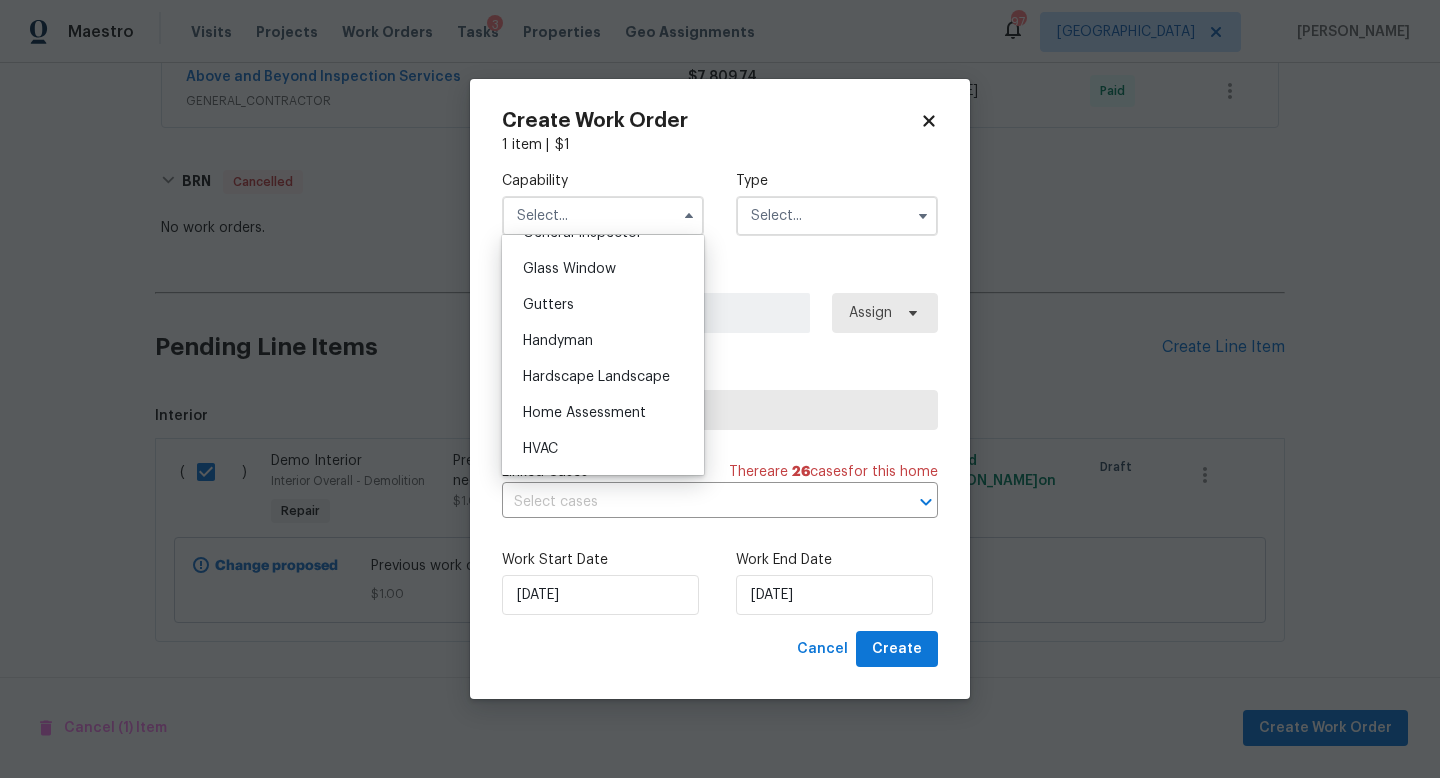 click on "Handyman" at bounding box center [558, 341] 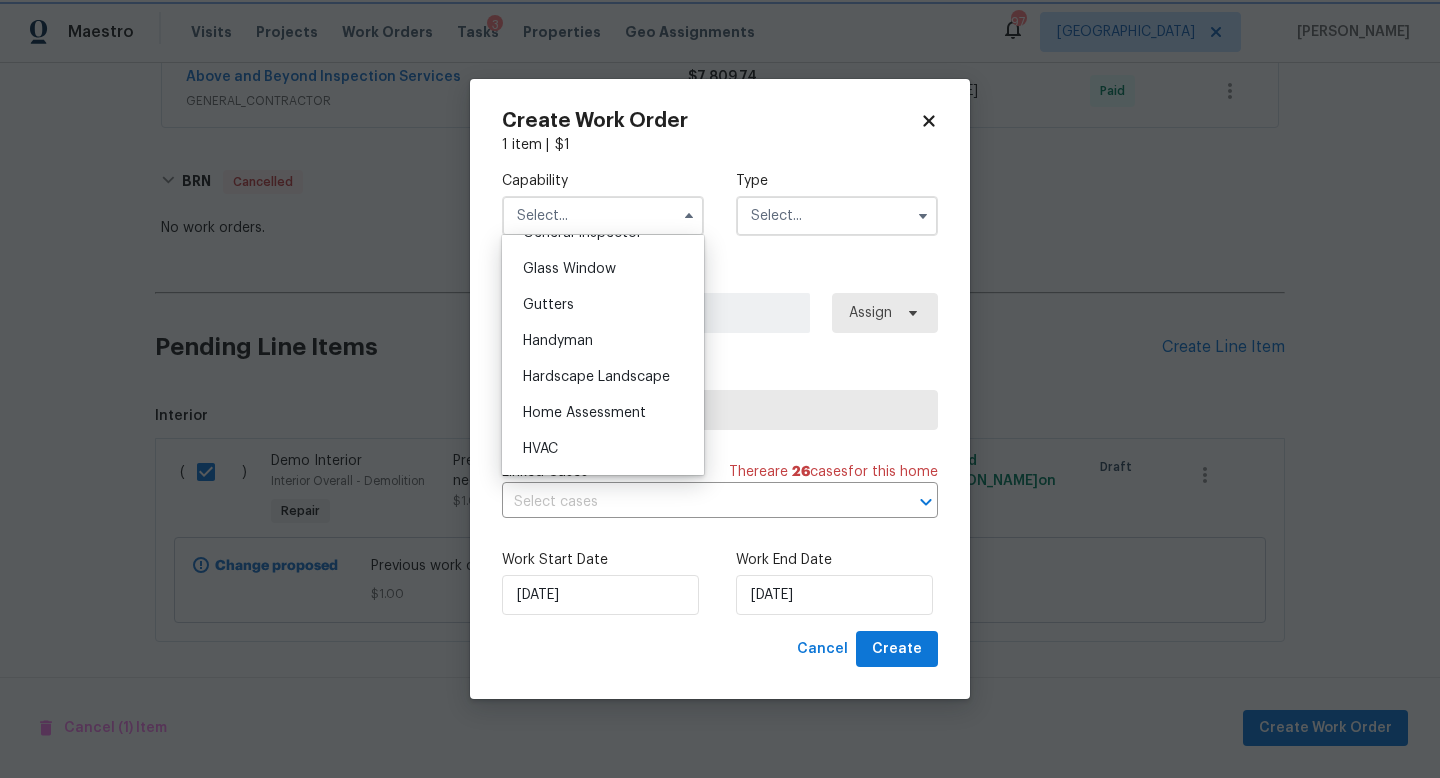 type on "Handyman" 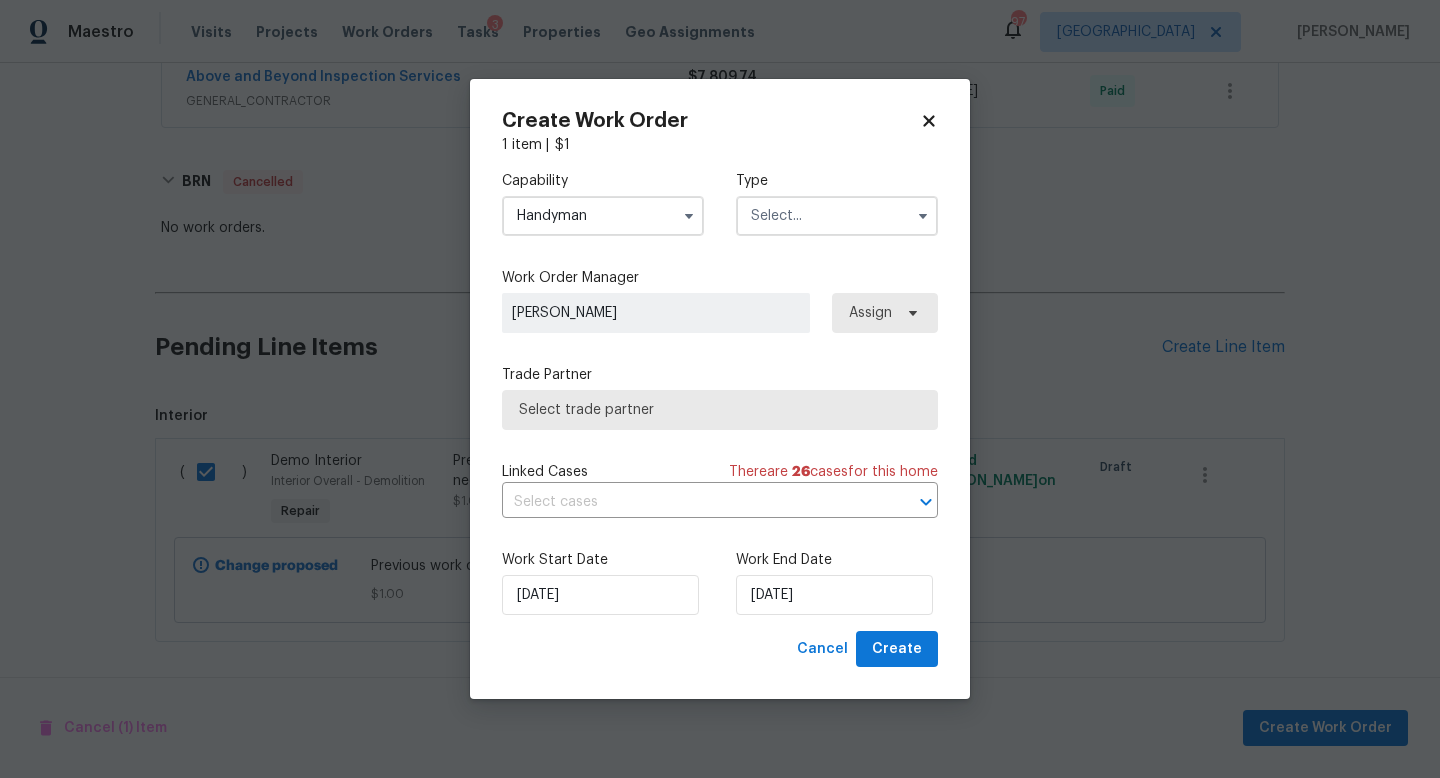click at bounding box center (837, 216) 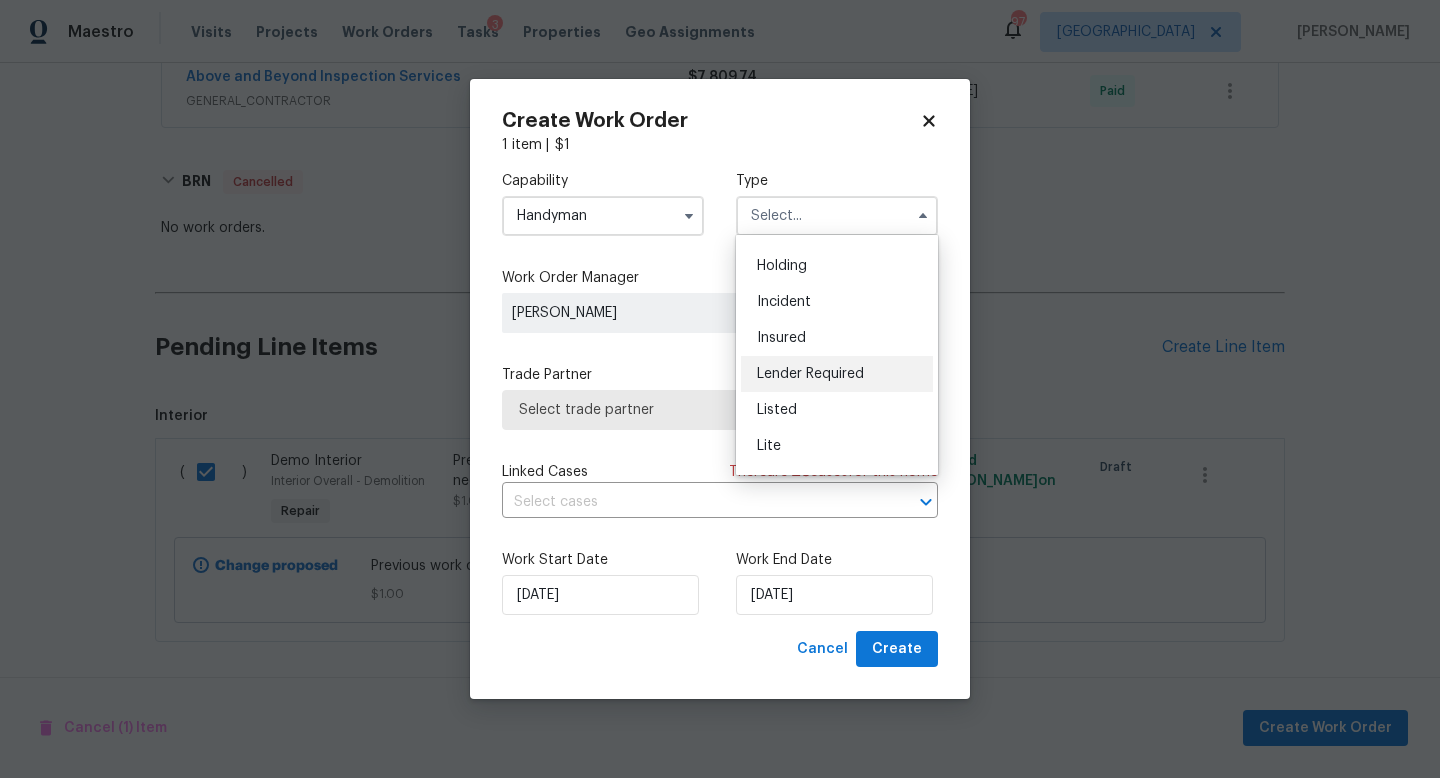 scroll, scrollTop: 75, scrollLeft: 0, axis: vertical 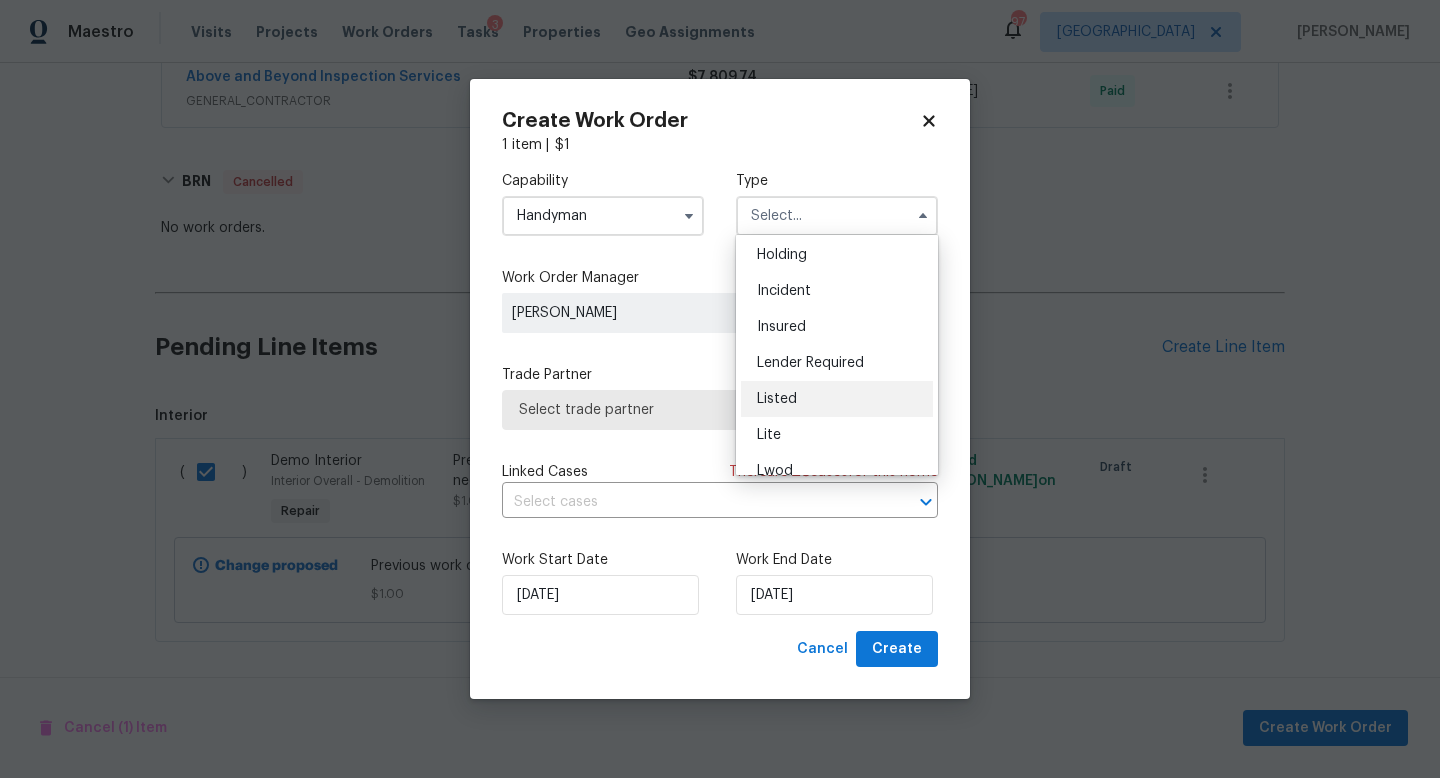 click on "Listed" at bounding box center (837, 399) 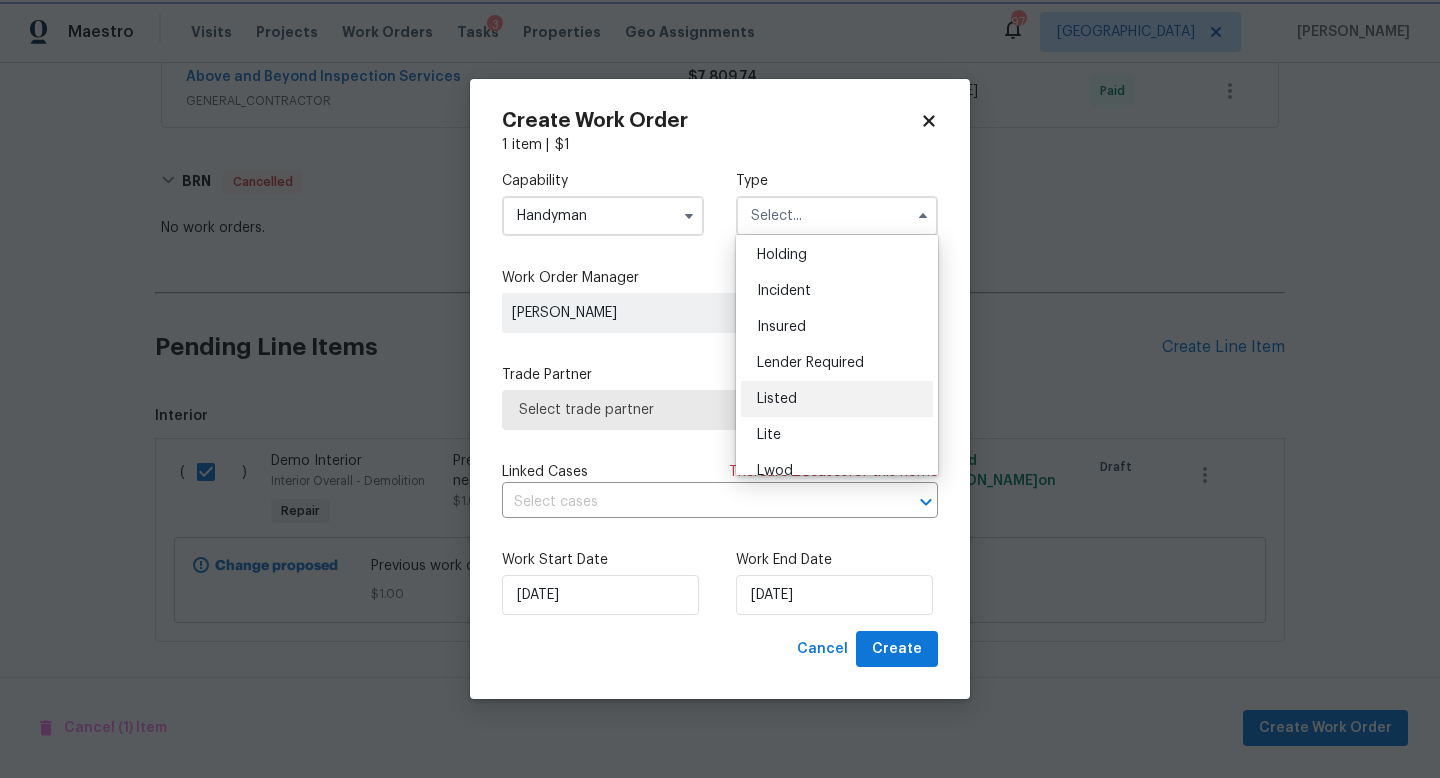 type on "Listed" 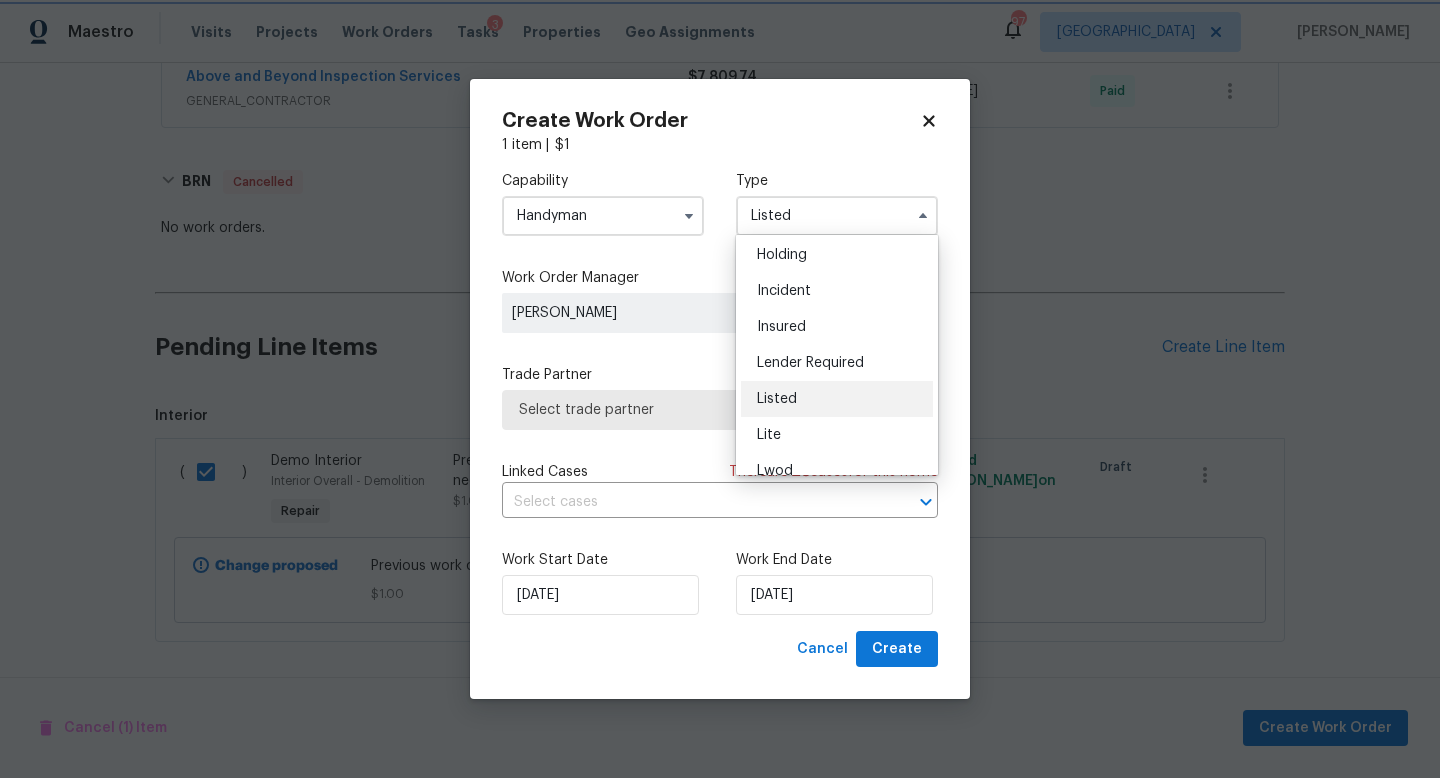 scroll, scrollTop: 0, scrollLeft: 0, axis: both 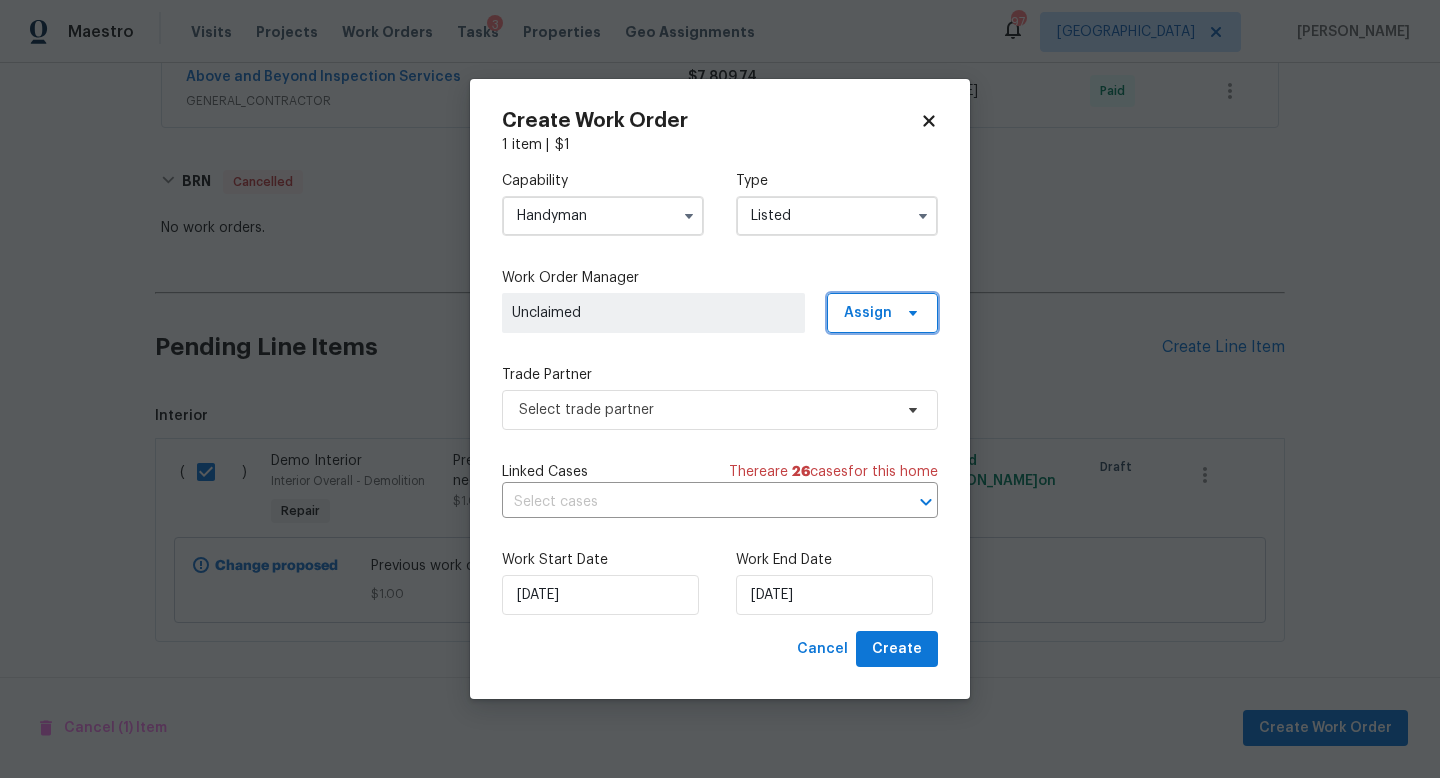 click on "Assign" at bounding box center (868, 313) 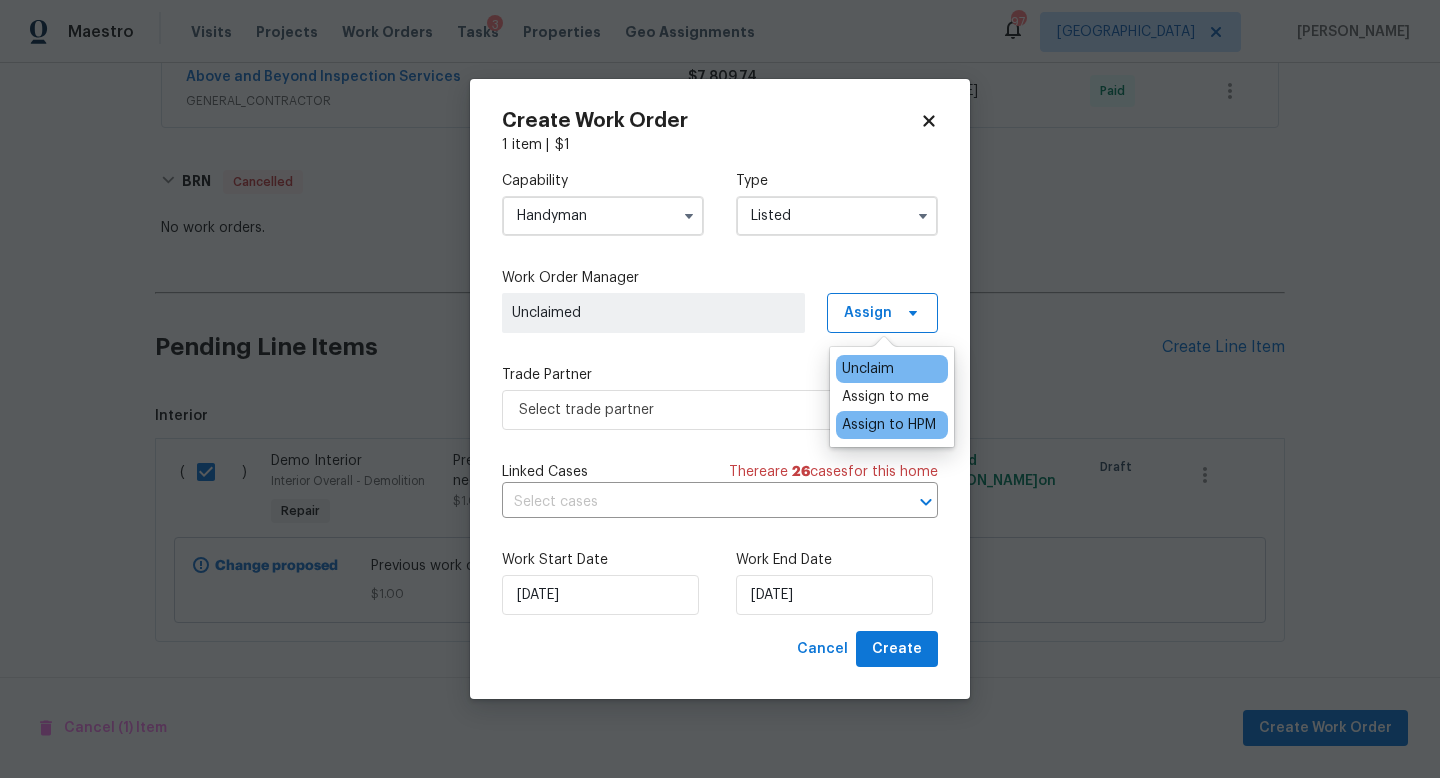 click on "Assign to HPM" at bounding box center (889, 425) 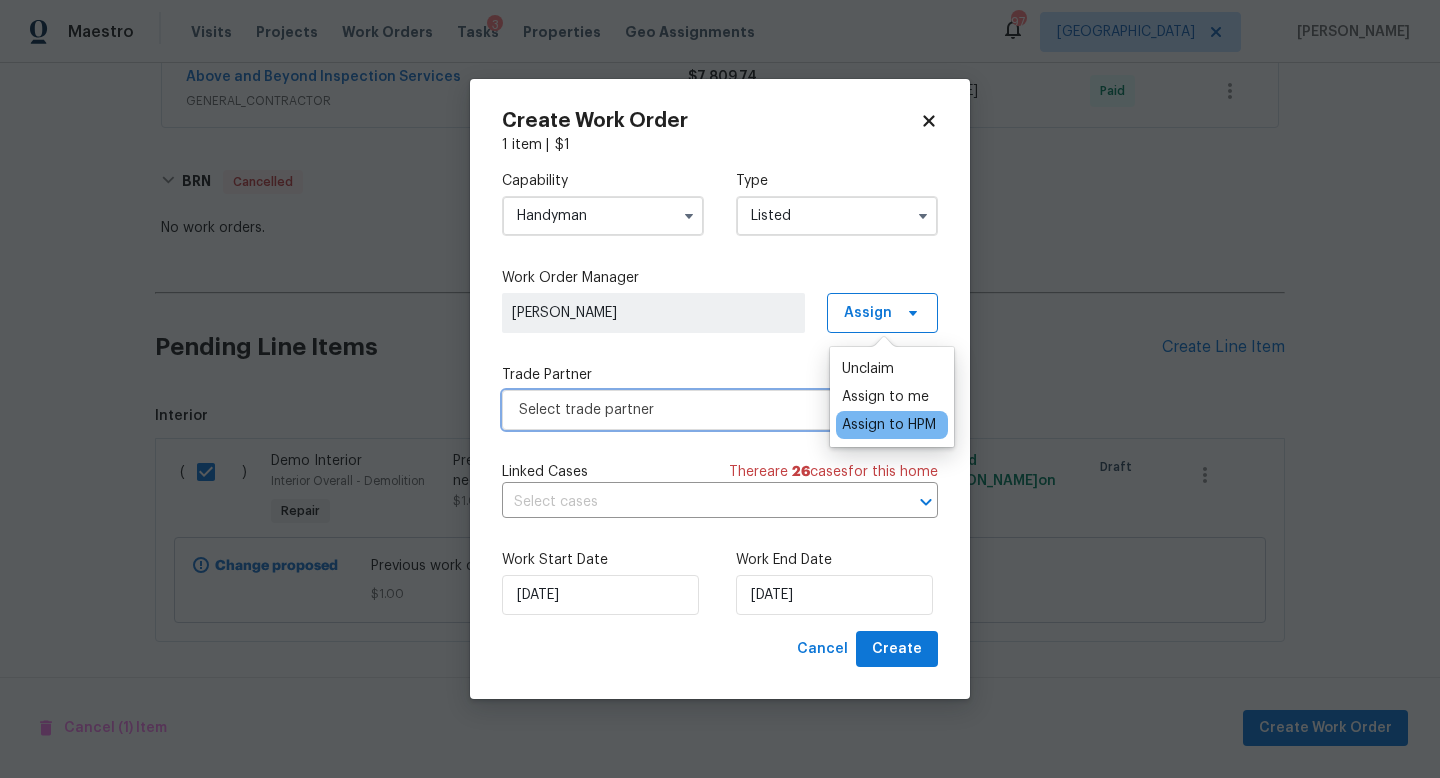 click on "Select trade partner" at bounding box center [705, 410] 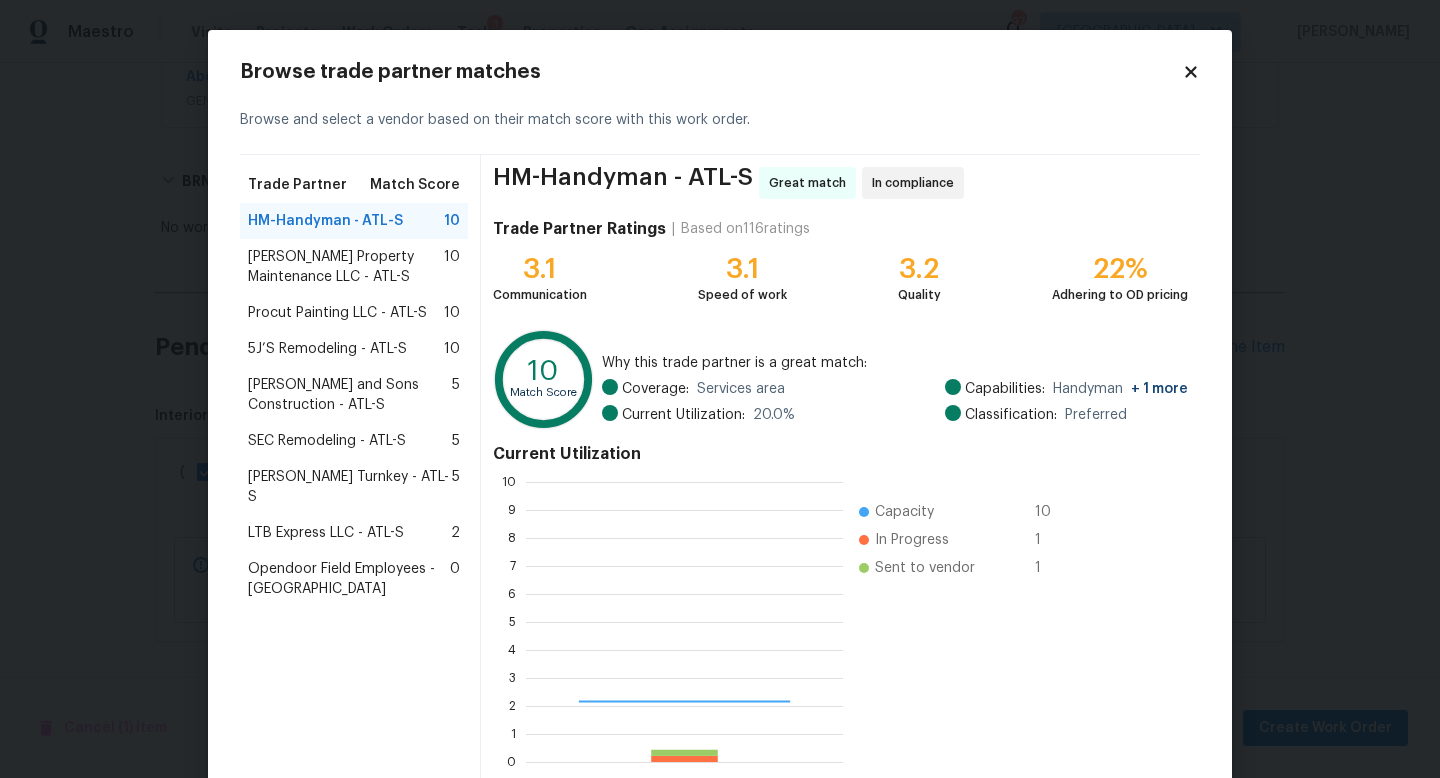 scroll, scrollTop: 2, scrollLeft: 2, axis: both 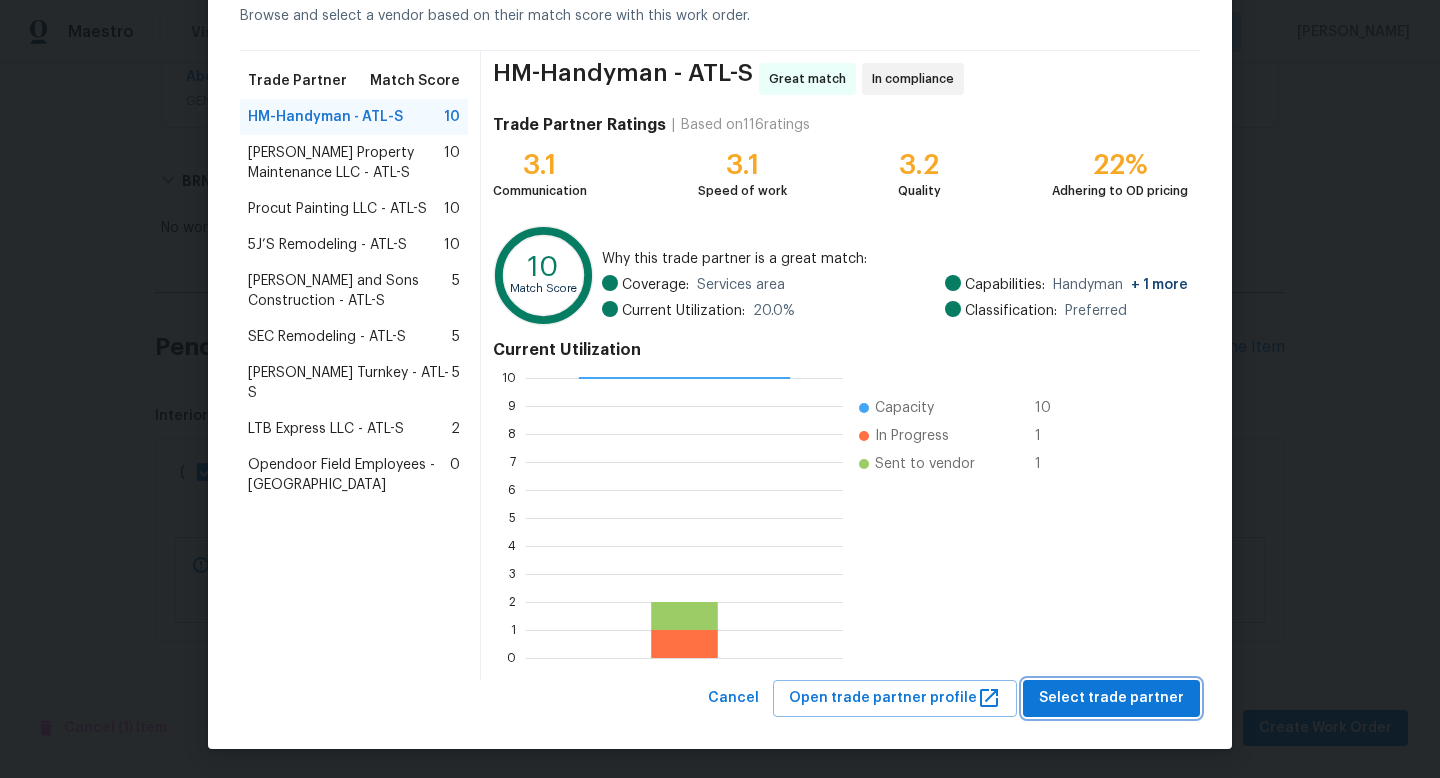 click on "Select trade partner" at bounding box center [1111, 698] 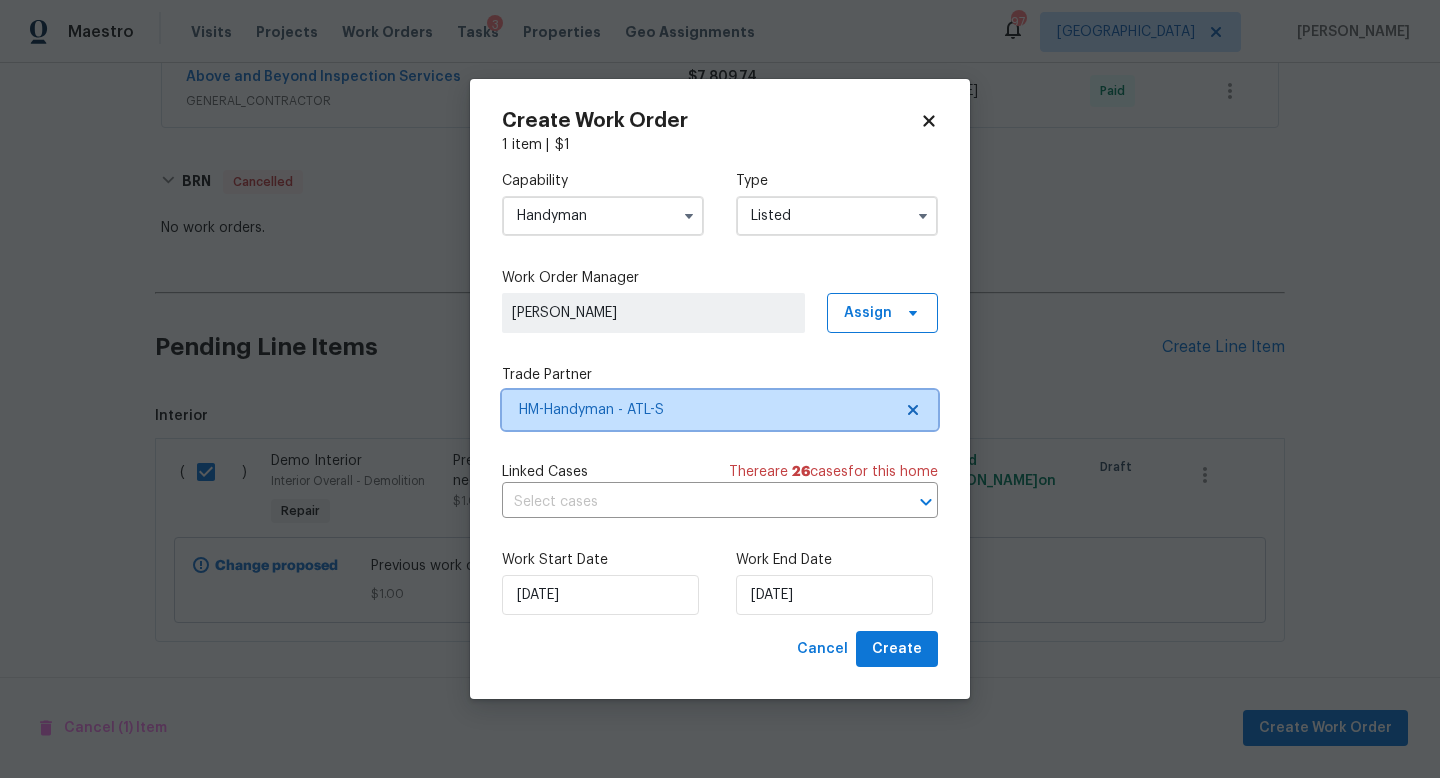 scroll, scrollTop: 0, scrollLeft: 0, axis: both 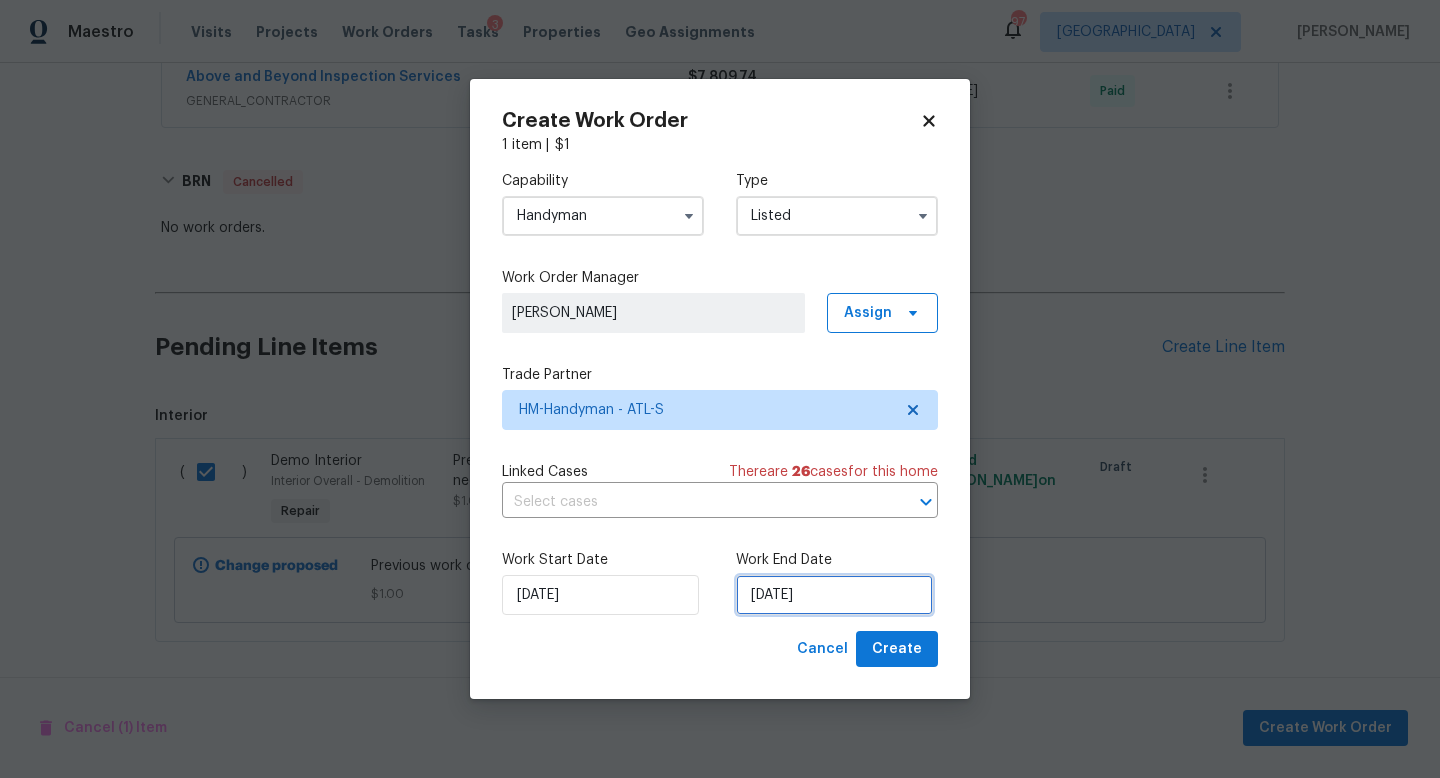 click on "7/21/2025" at bounding box center (834, 595) 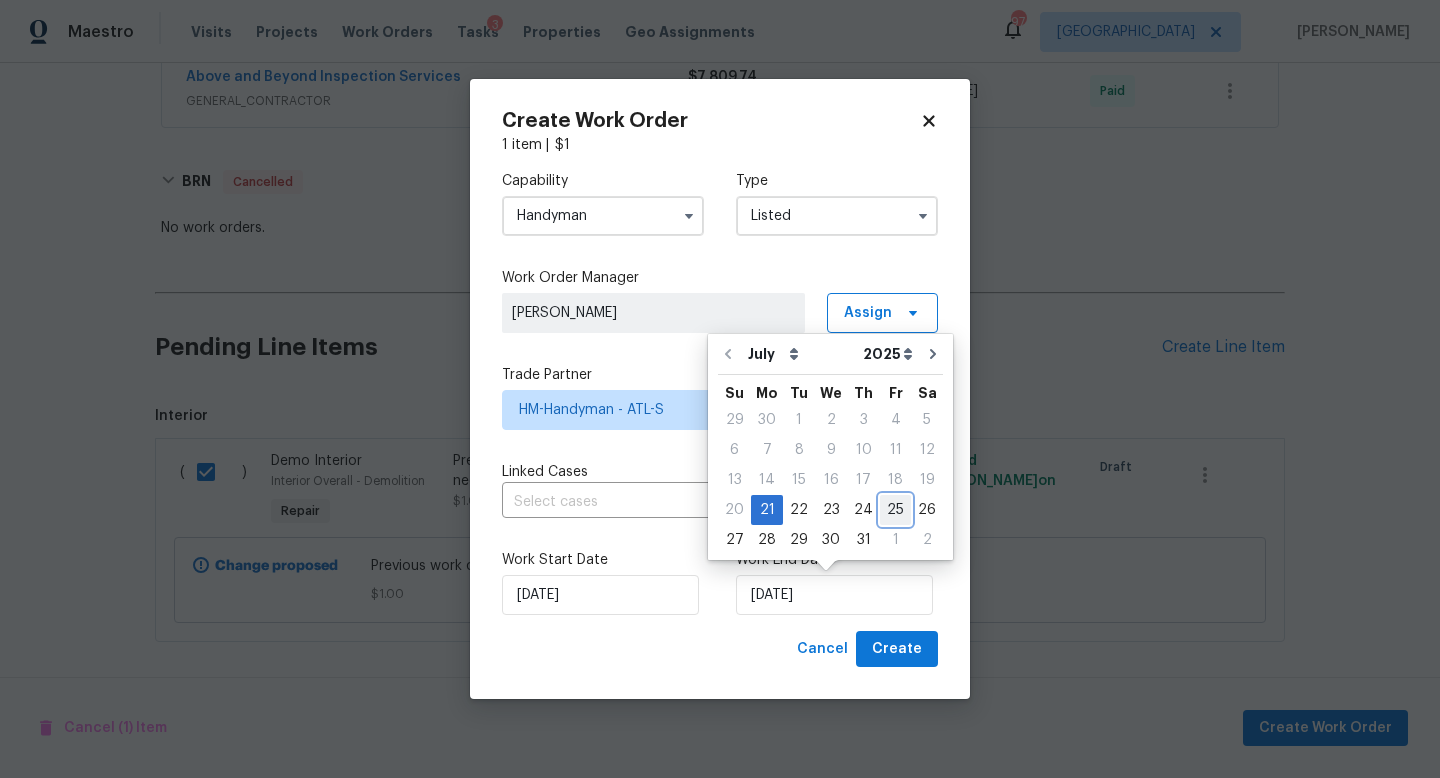 click on "25" at bounding box center (895, 510) 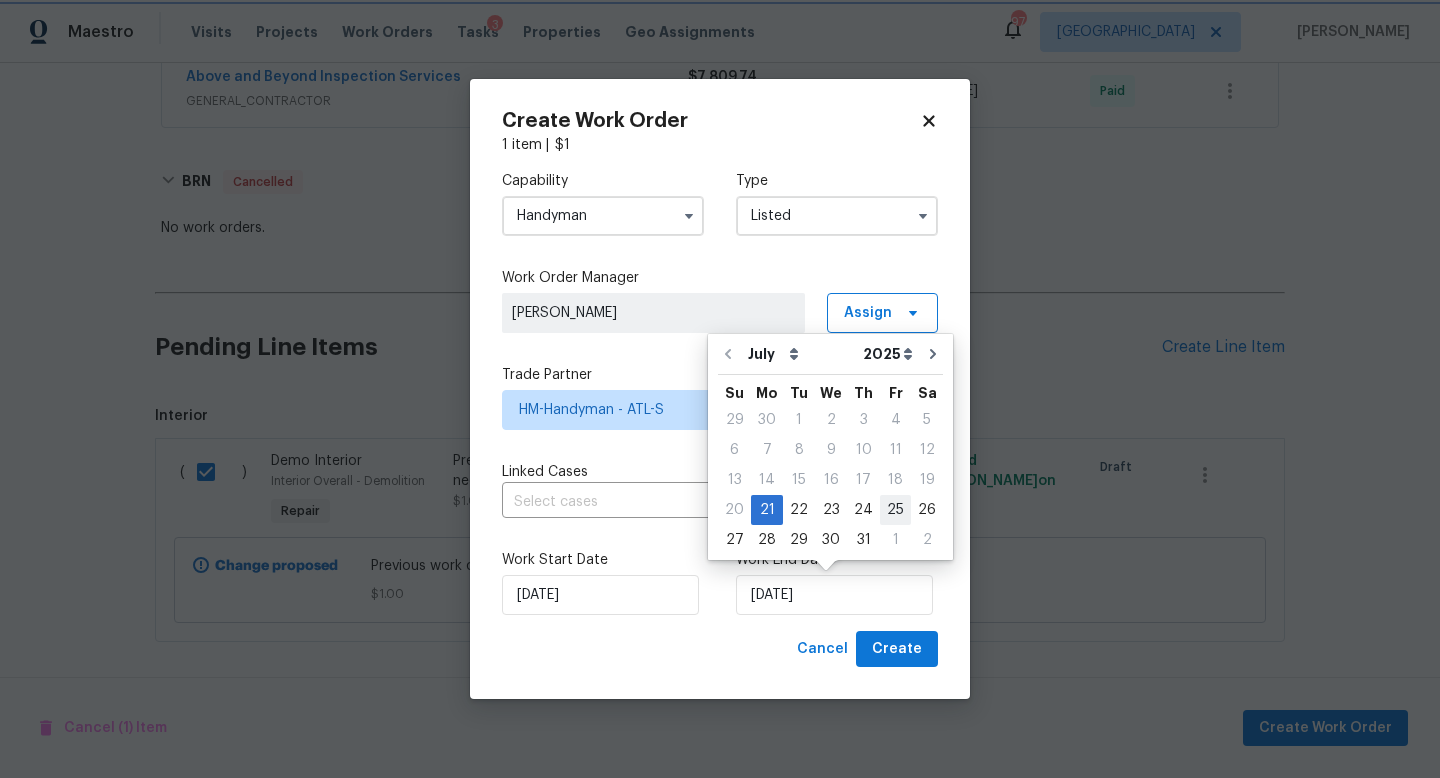 type on "7/25/2025" 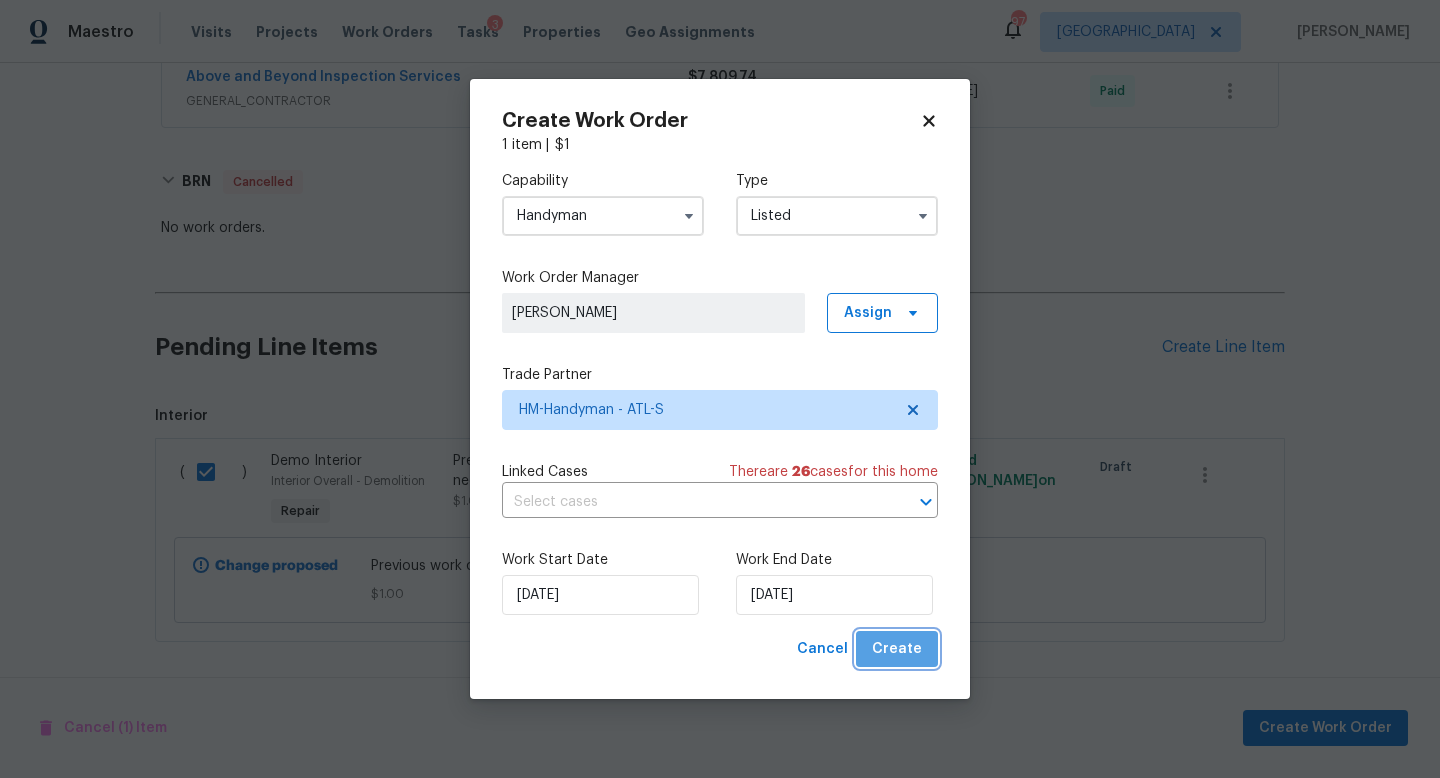 click on "Create" at bounding box center [897, 649] 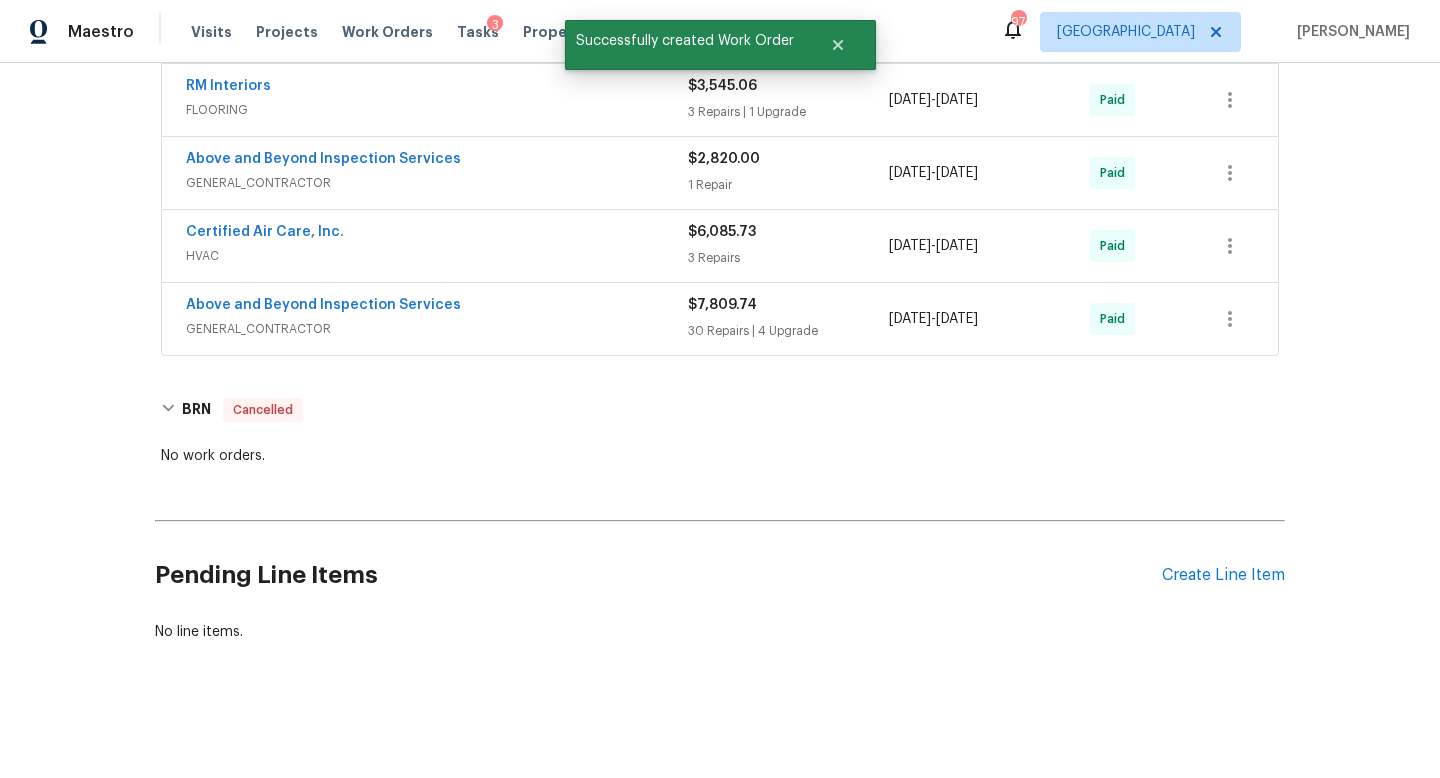 scroll, scrollTop: 0, scrollLeft: 0, axis: both 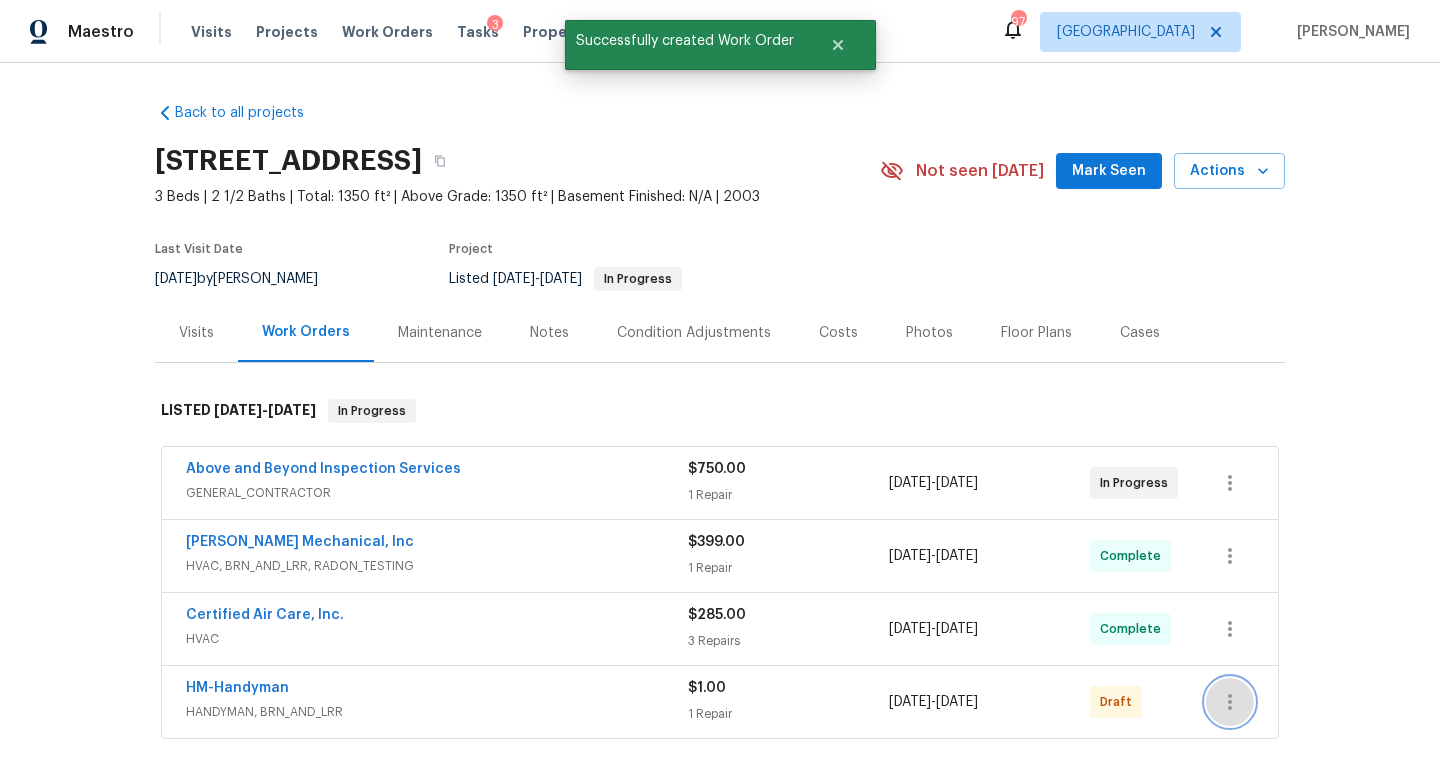 click 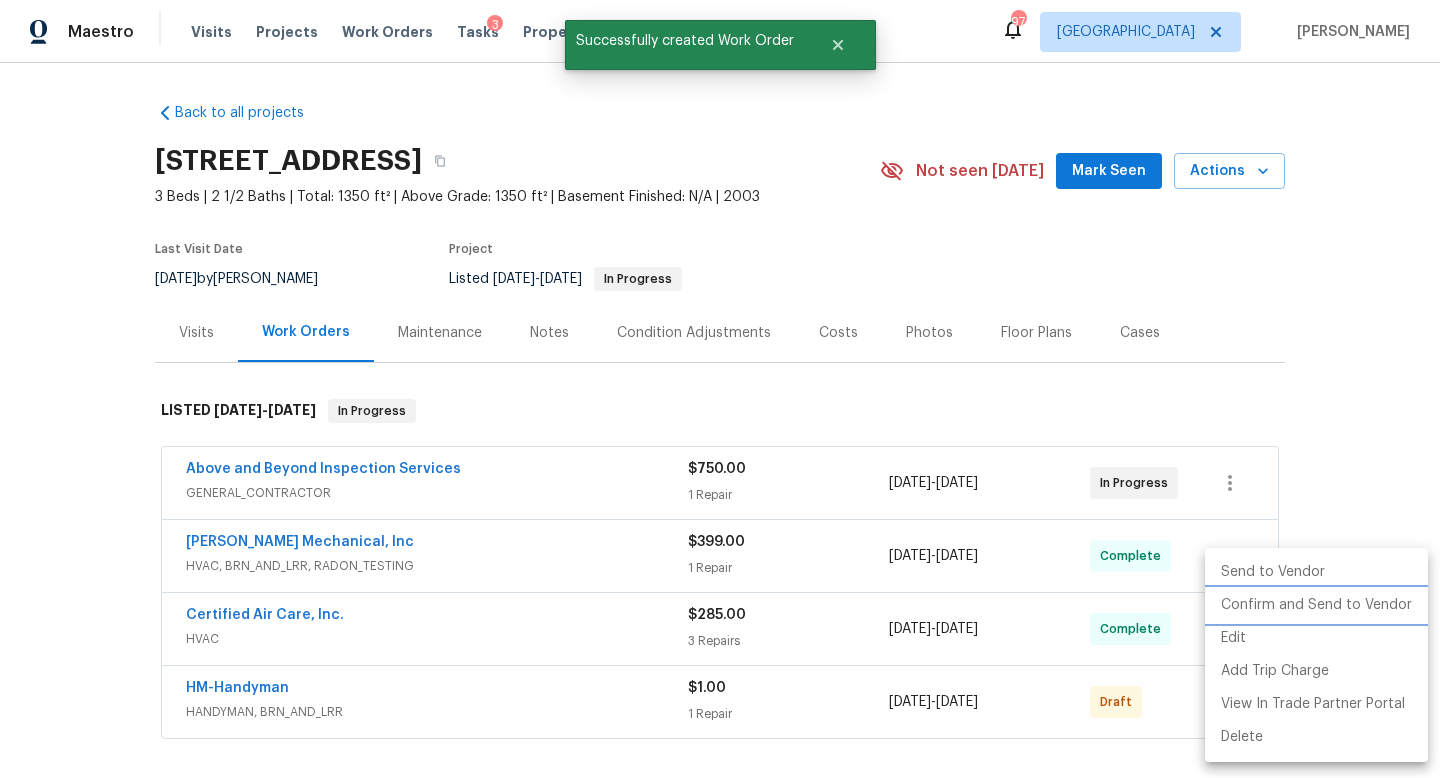 click on "Confirm and Send to Vendor" at bounding box center (1316, 605) 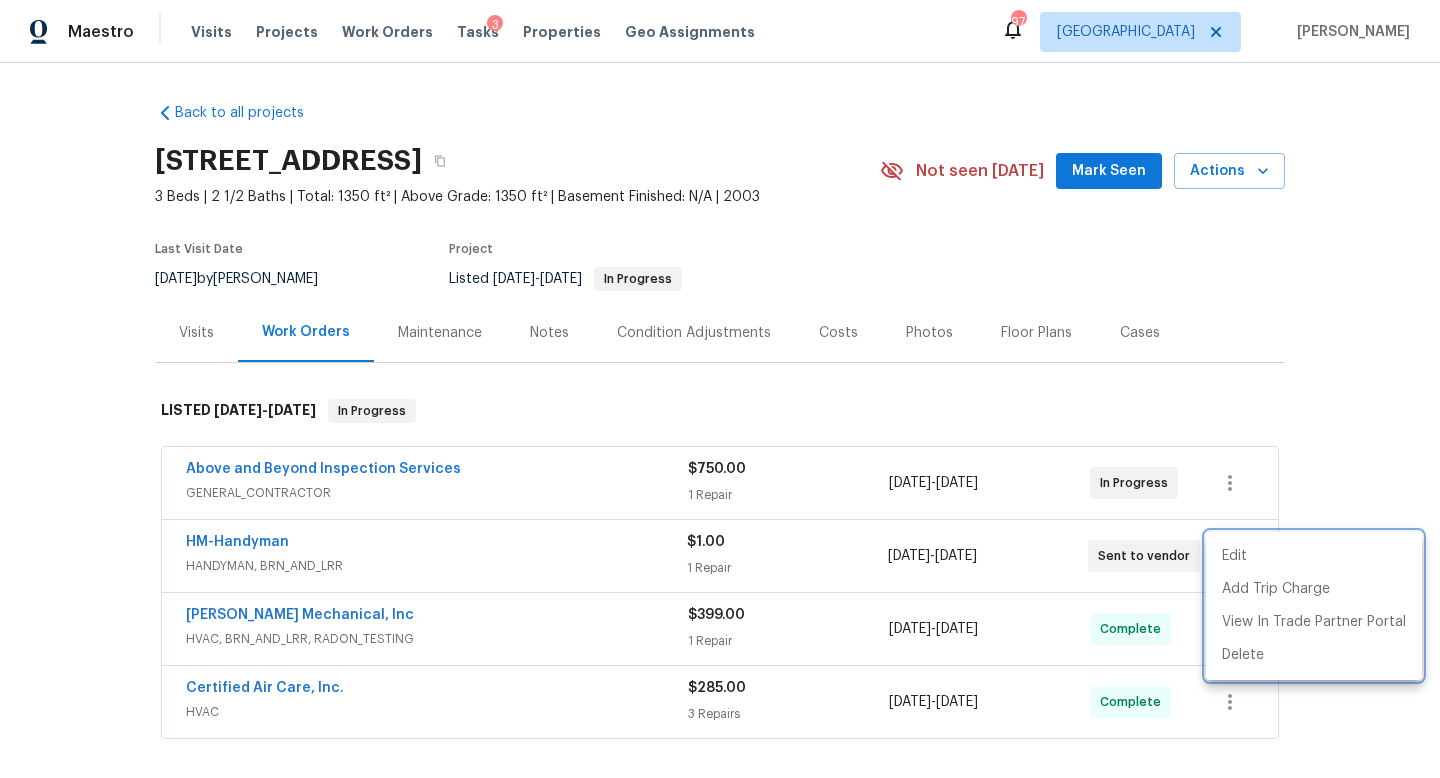 click at bounding box center (720, 389) 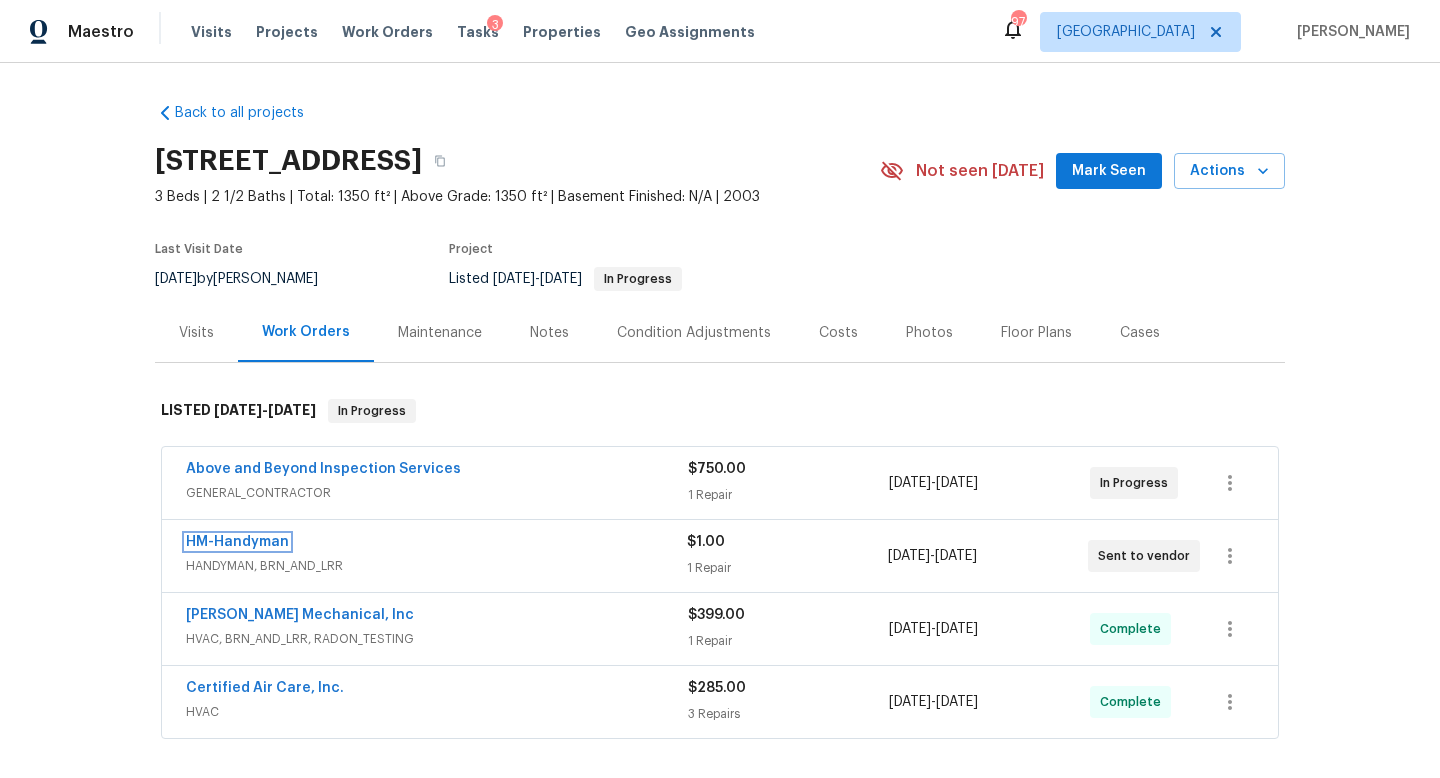 click on "HM-Handyman" at bounding box center [237, 542] 